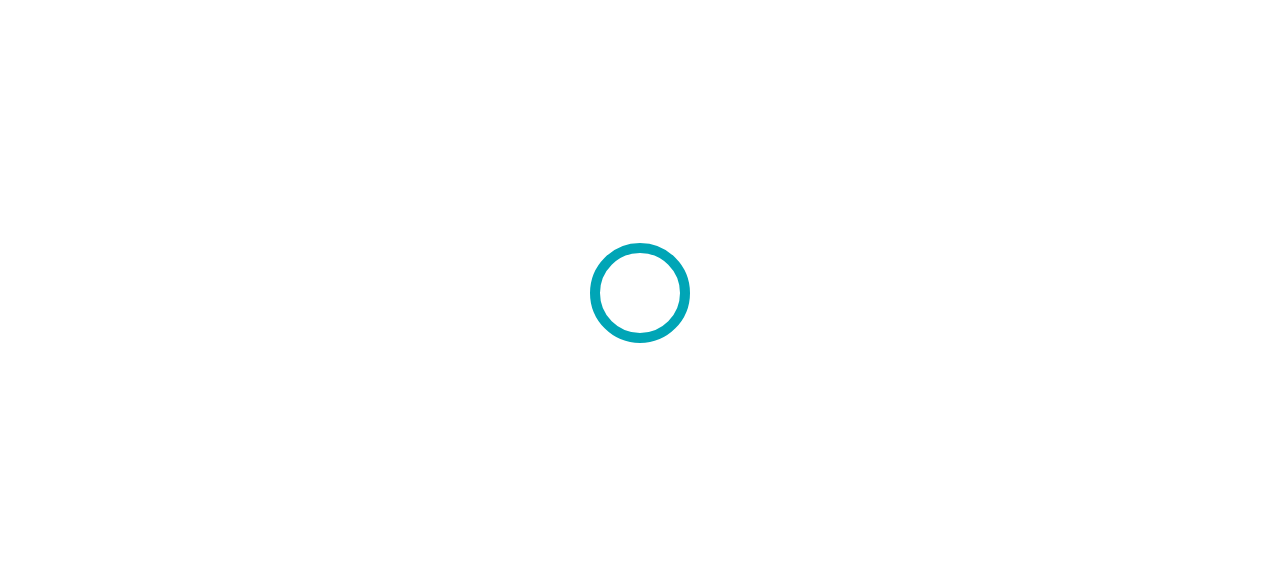 scroll, scrollTop: 0, scrollLeft: 0, axis: both 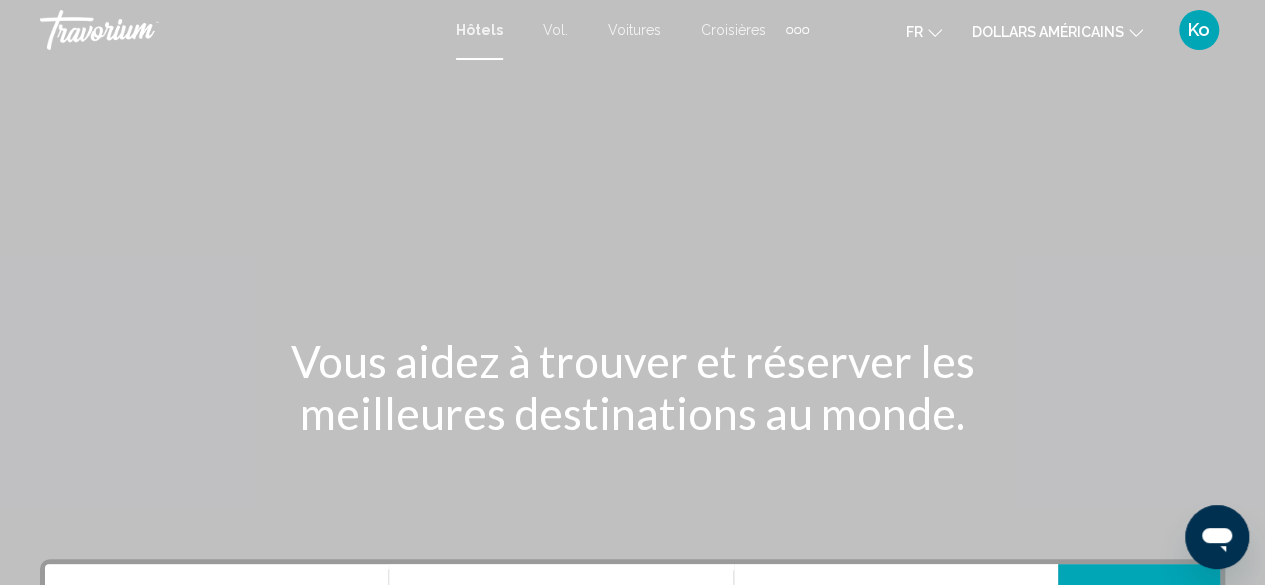 click on "dollars américains
USD ($) MXN (Mexique$) CAD ($ CA) GBP (£) EUR (€) AUD (A$) NZD (NZ$) CNY (CN¥)" 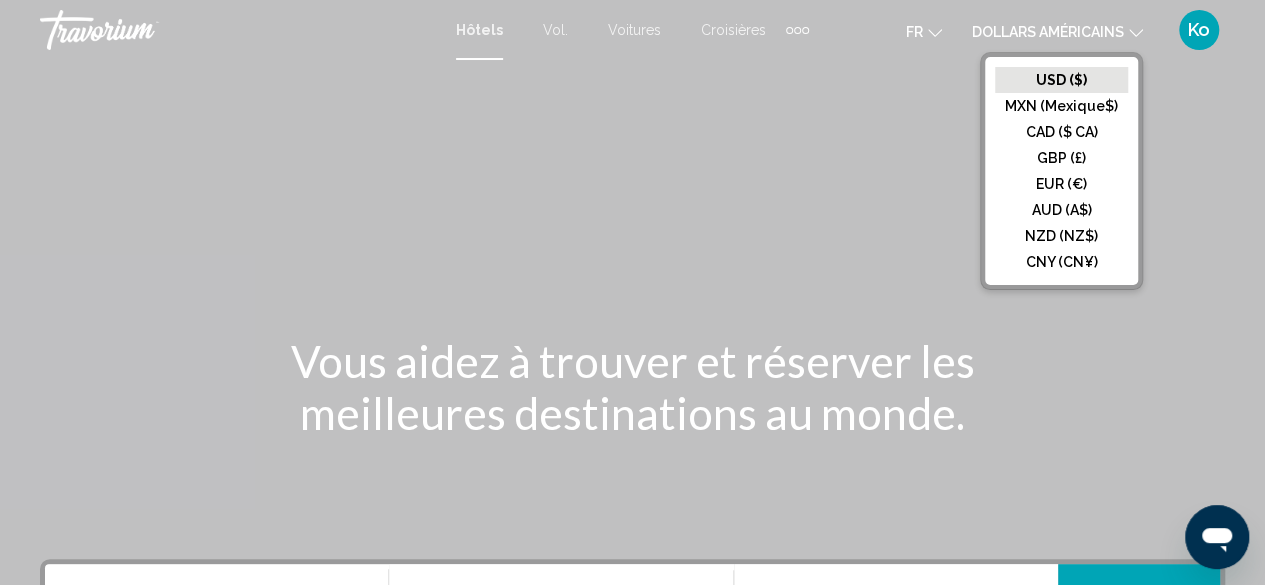 click on "EUR (€)" 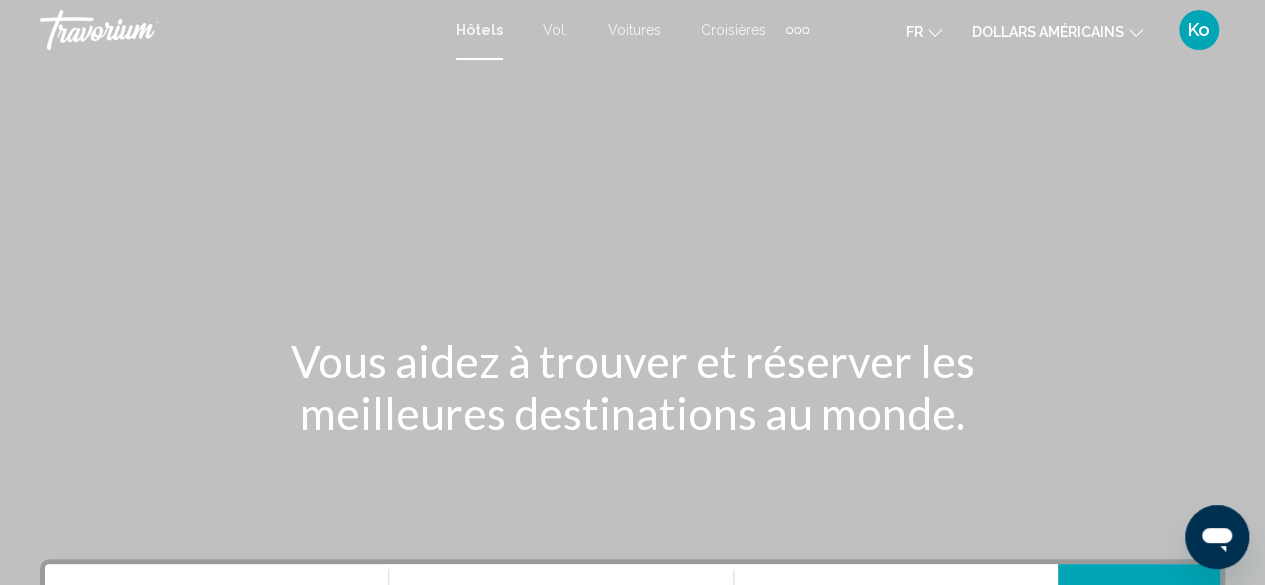 click on "dollars américains" 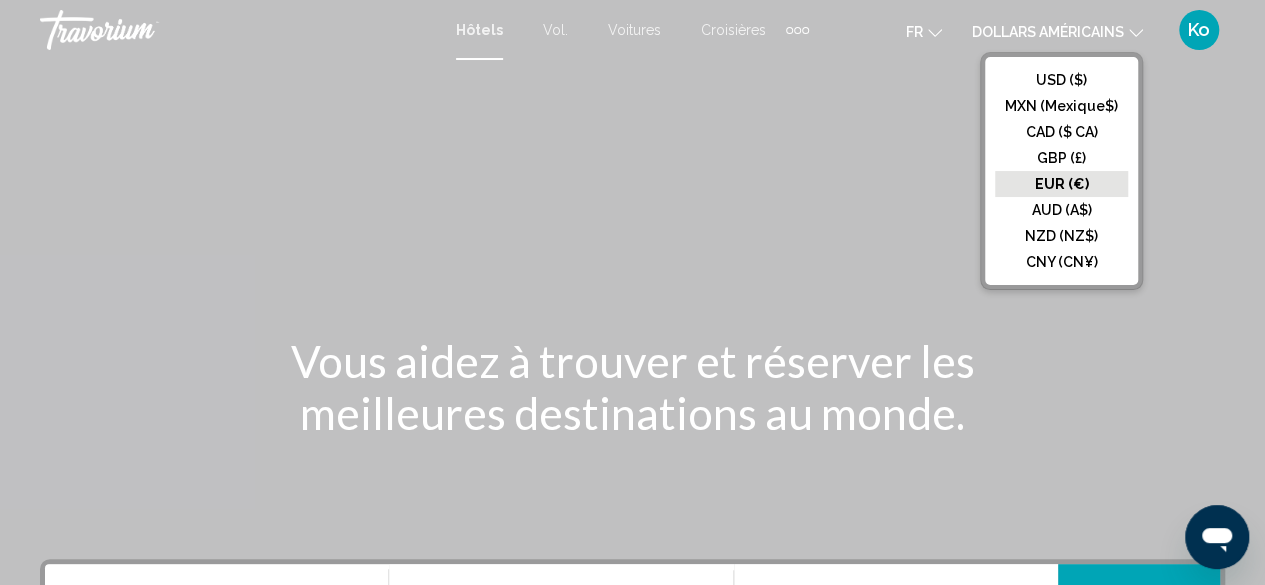 click on "EUR (€)" 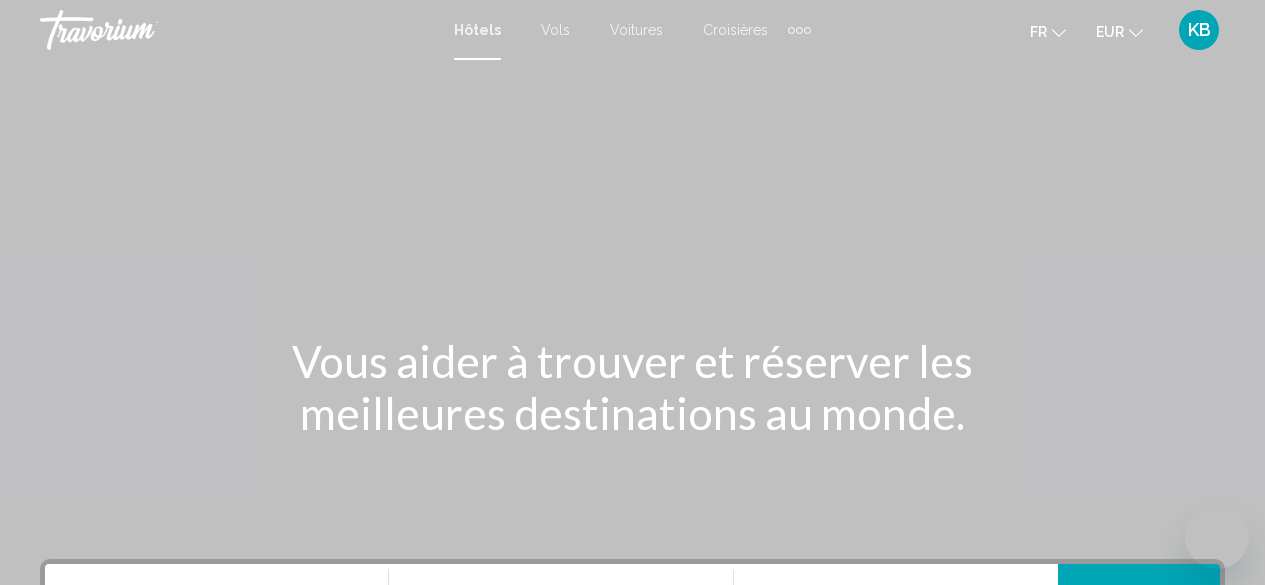scroll, scrollTop: 0, scrollLeft: 0, axis: both 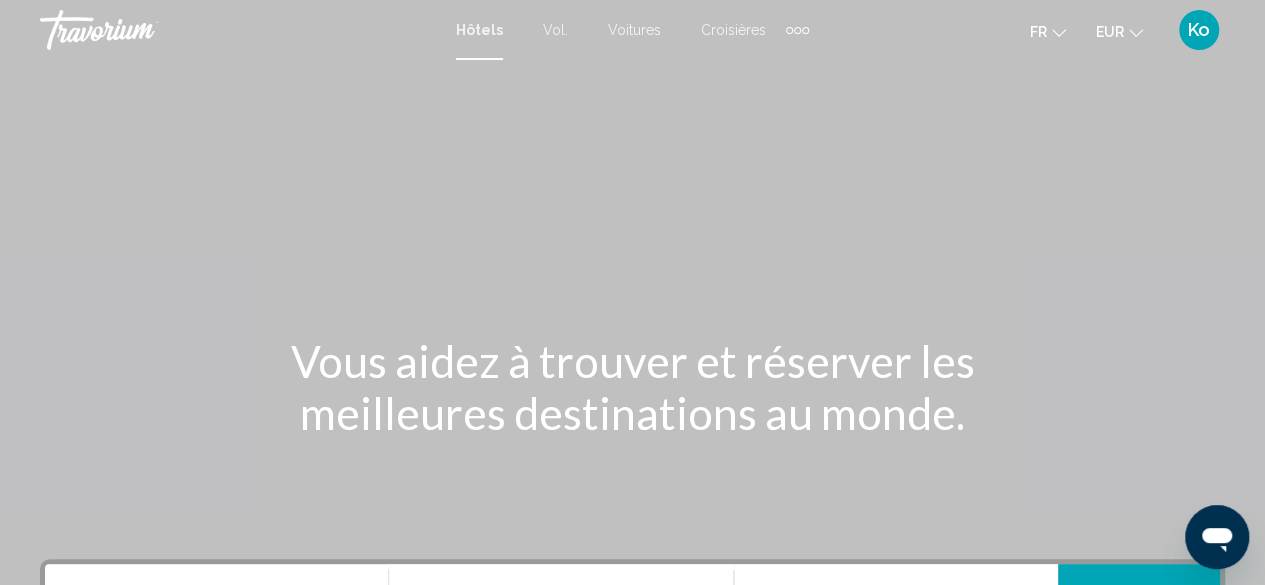 click at bounding box center (632, 300) 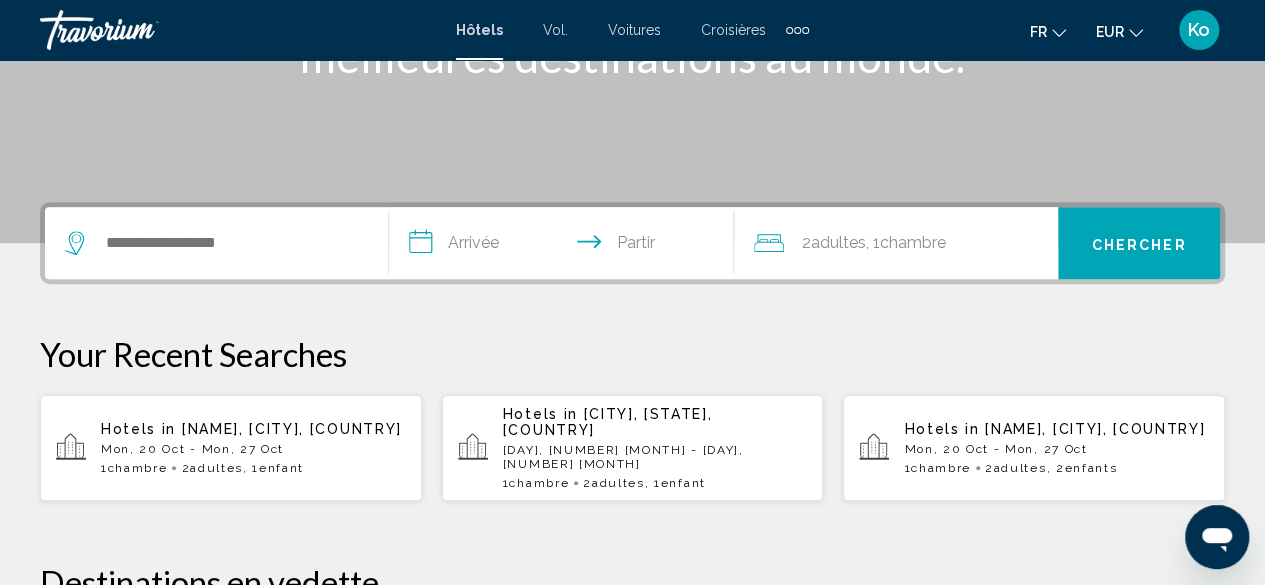 scroll, scrollTop: 358, scrollLeft: 0, axis: vertical 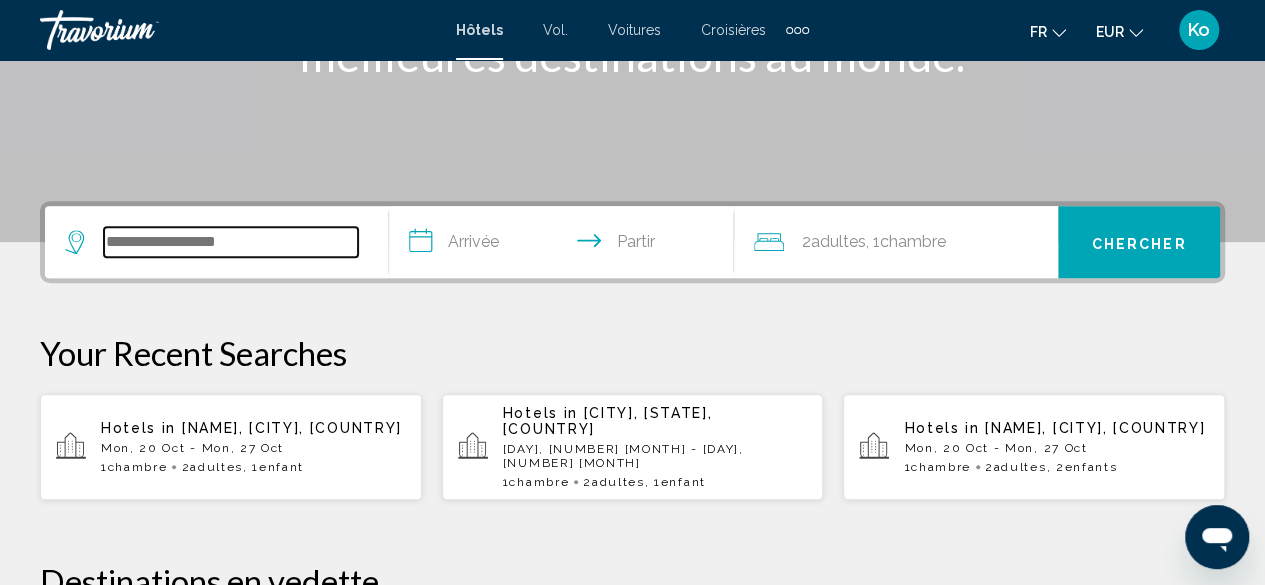 click at bounding box center (231, 242) 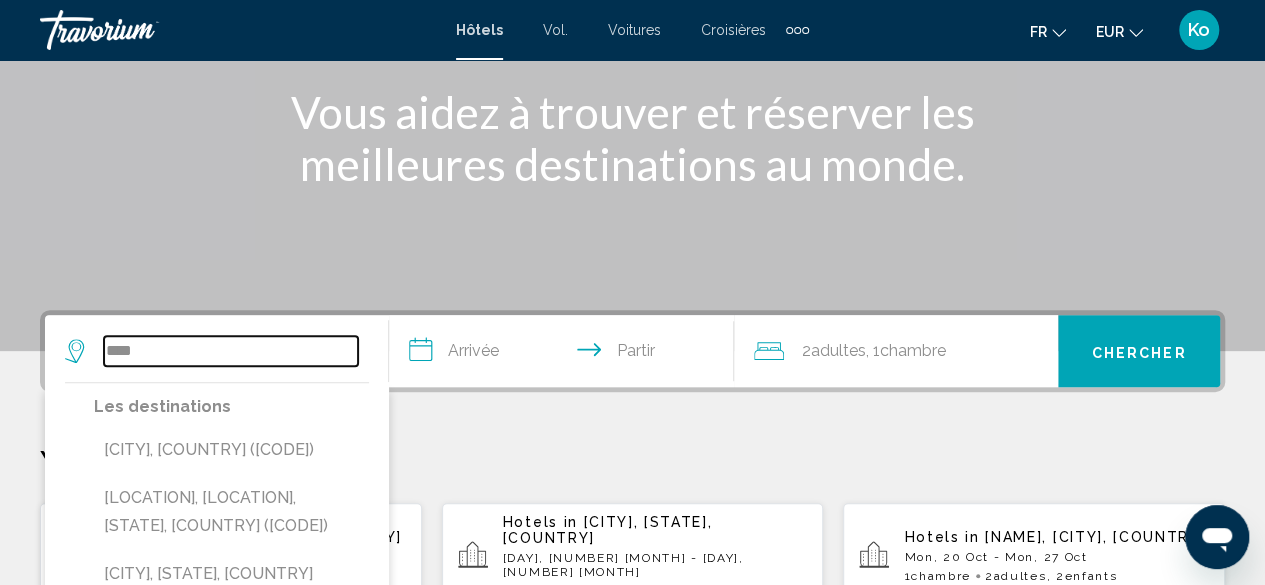 scroll, scrollTop: 301, scrollLeft: 0, axis: vertical 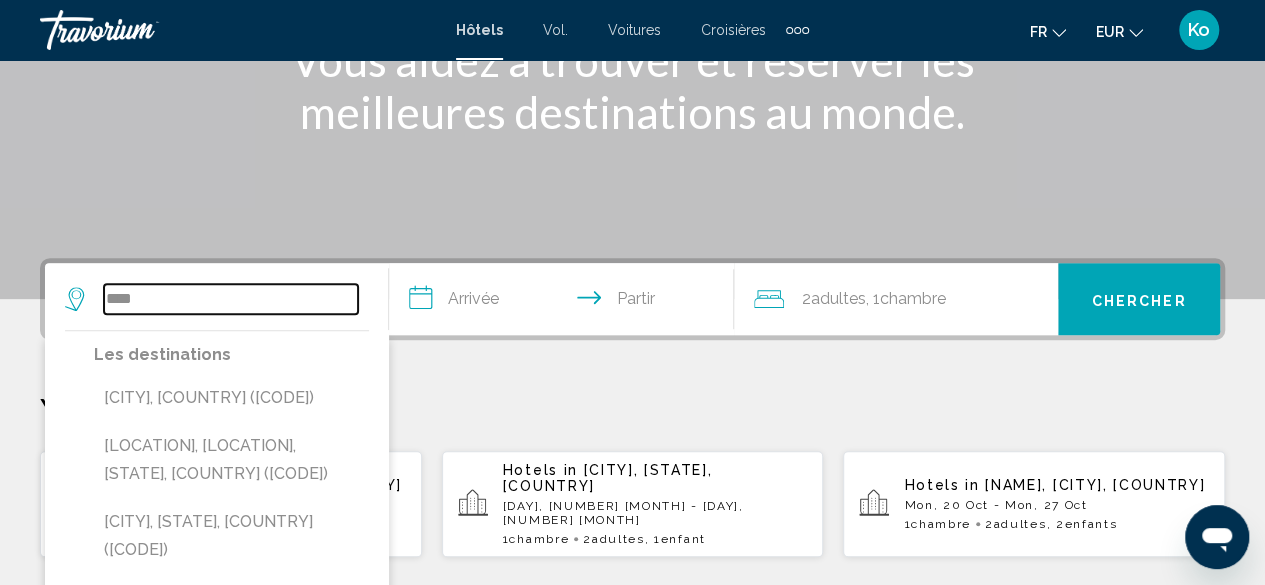 click on "****" at bounding box center (231, 299) 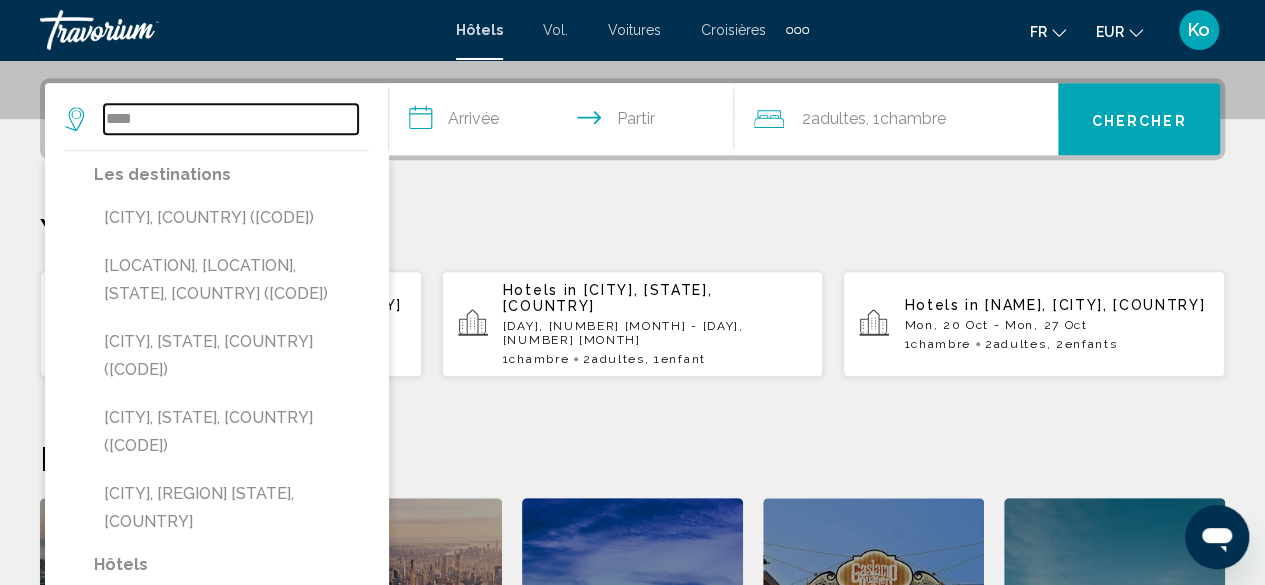 scroll, scrollTop: 494, scrollLeft: 0, axis: vertical 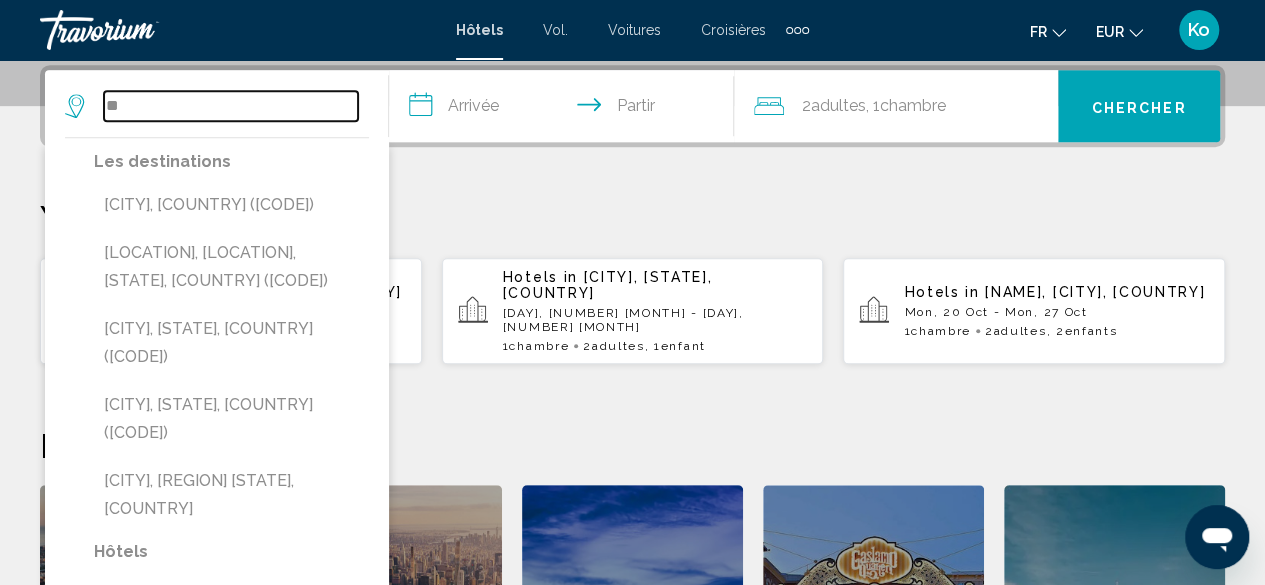 type on "*" 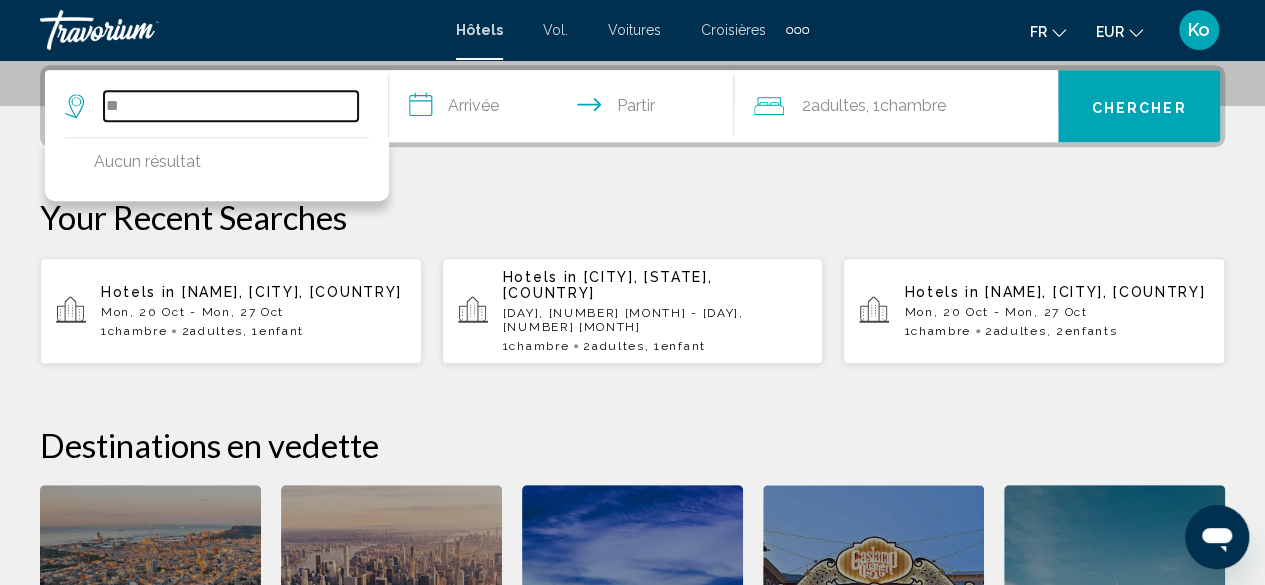type on "*" 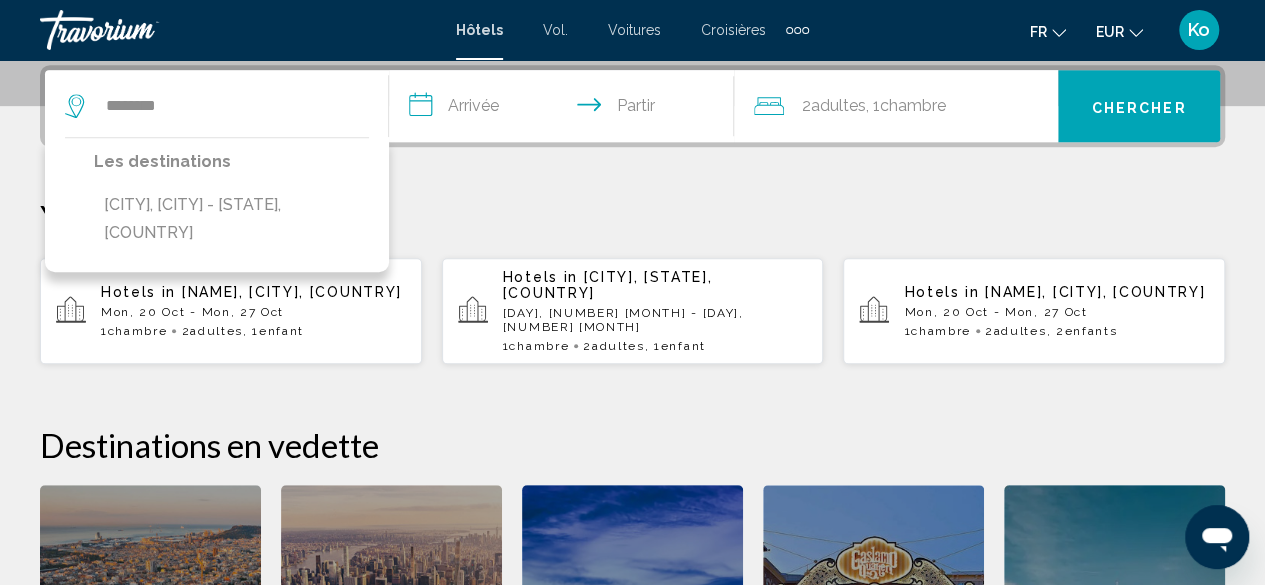 click on "[CITY], [CITY] - [CITY], [COUNTRY]" at bounding box center (231, 219) 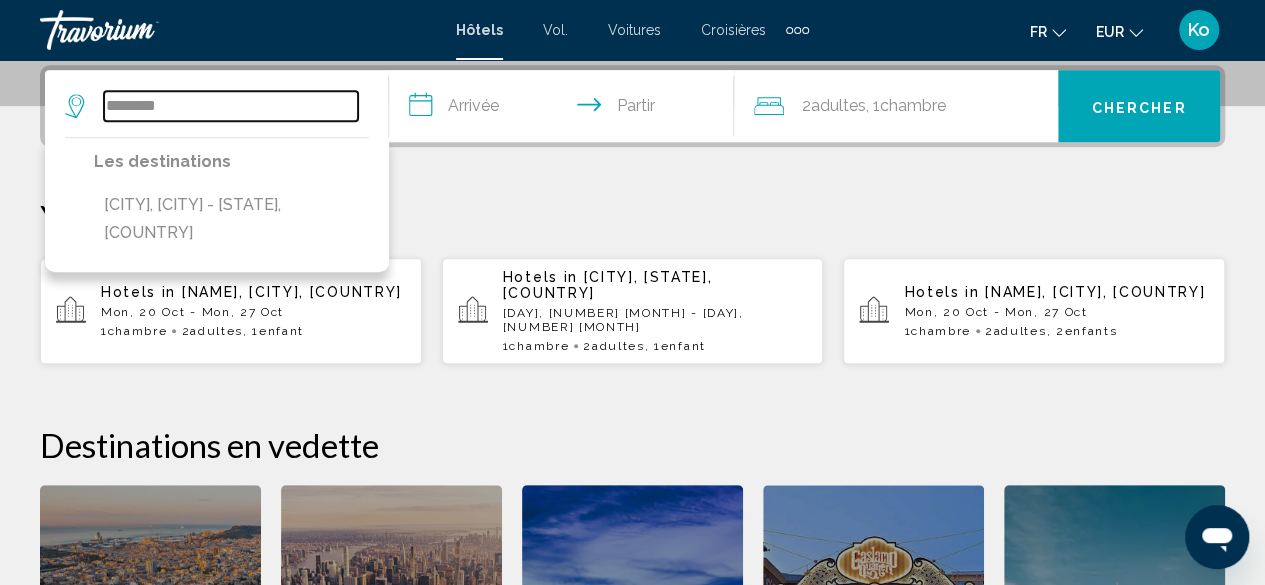 type on "**********" 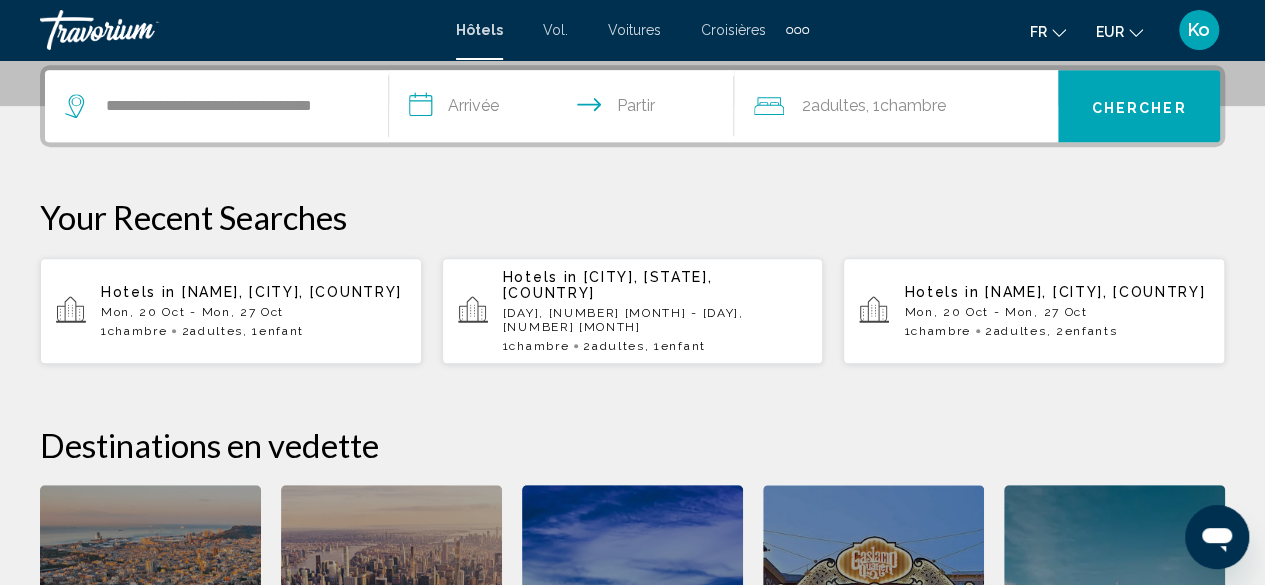 click on "**********" at bounding box center [565, 109] 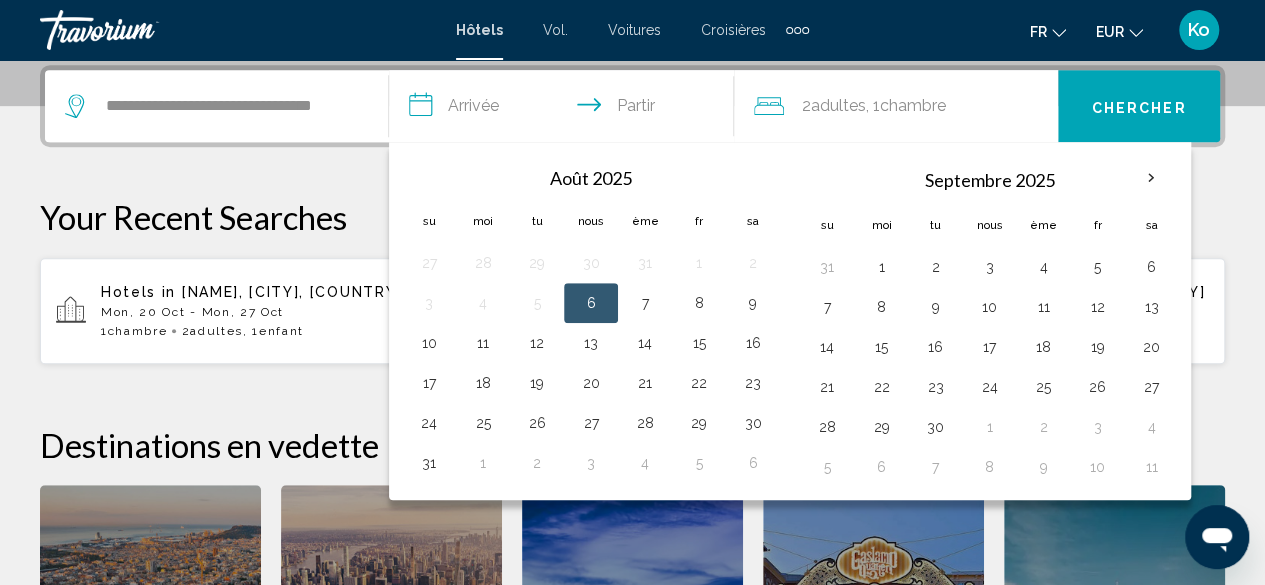 click on "6" at bounding box center [1151, 267] 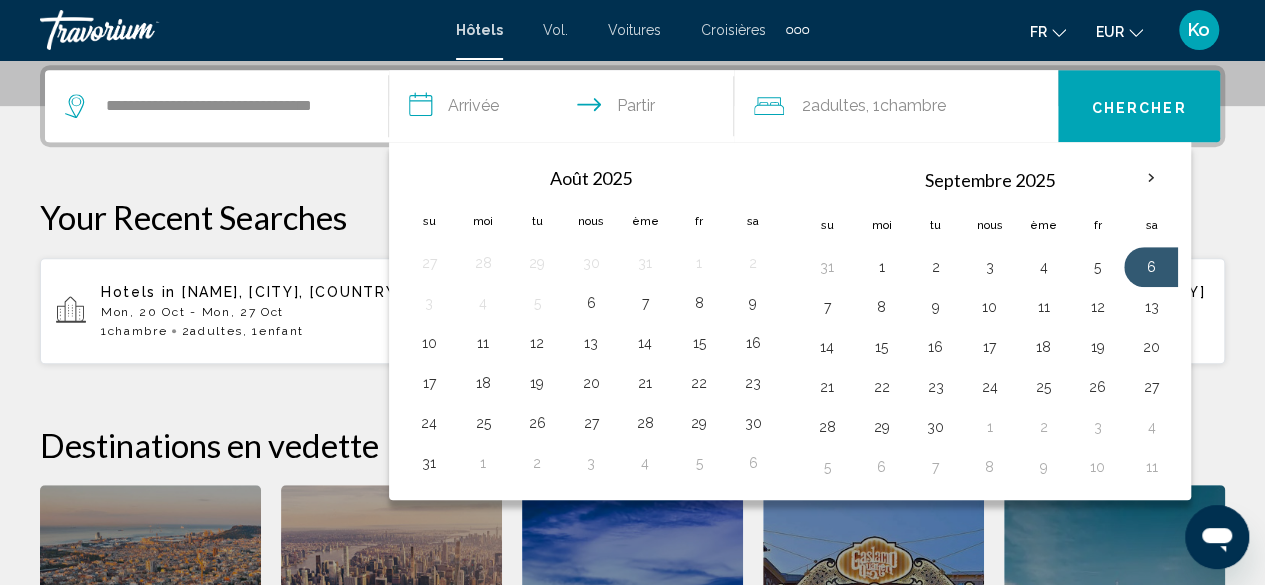 click on "7" at bounding box center (827, 307) 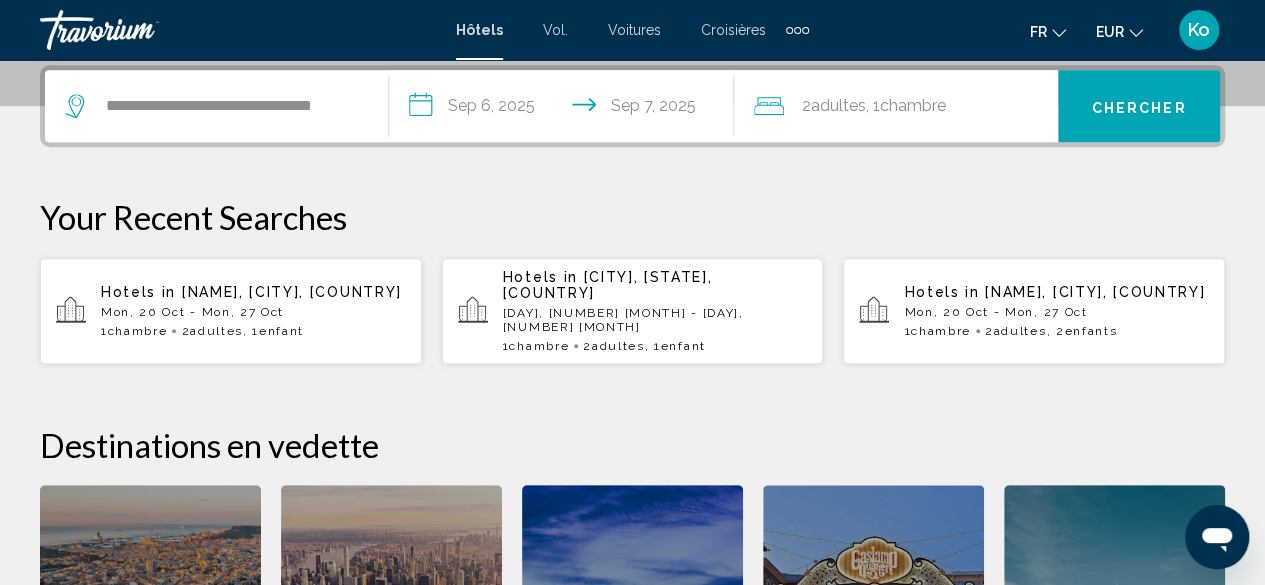 click on "Chambre" 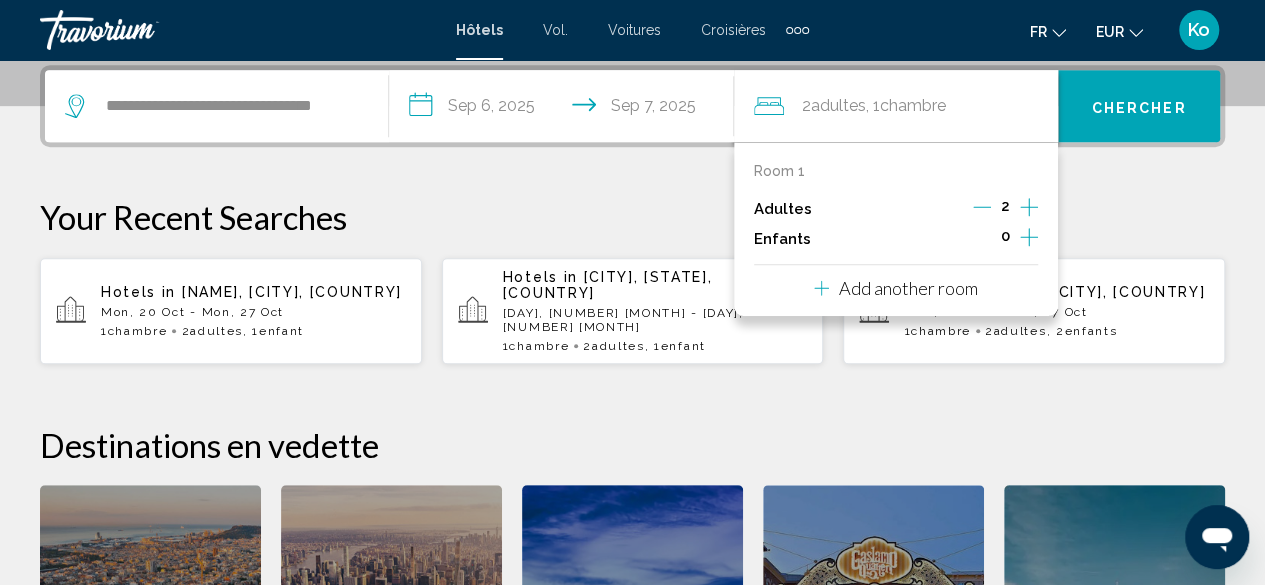 click 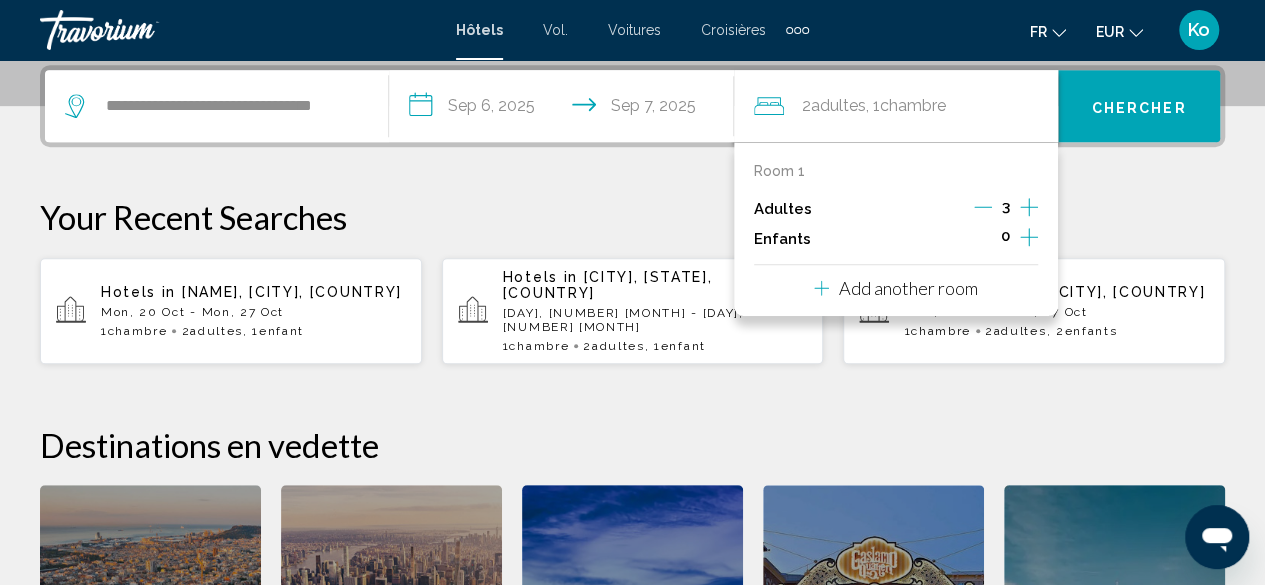 click 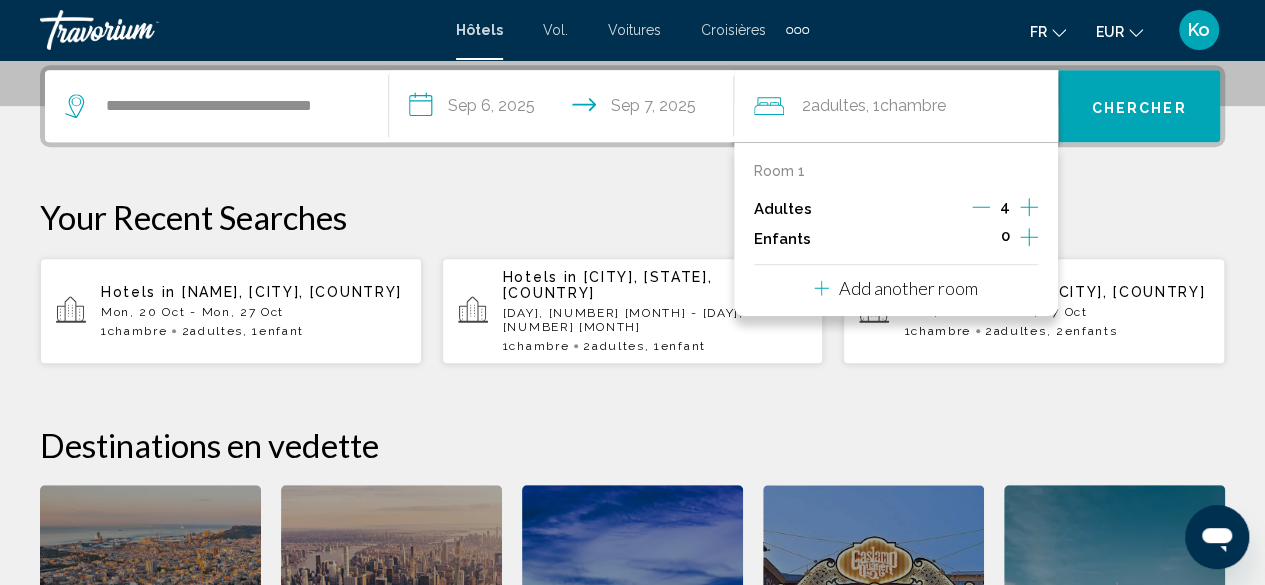 click 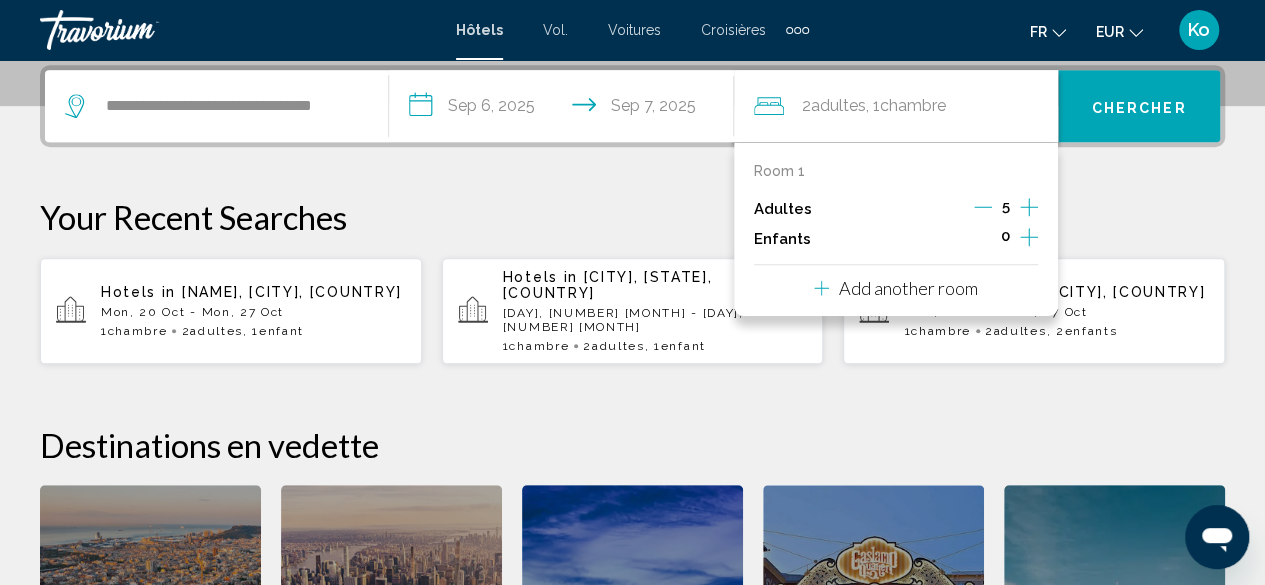 click 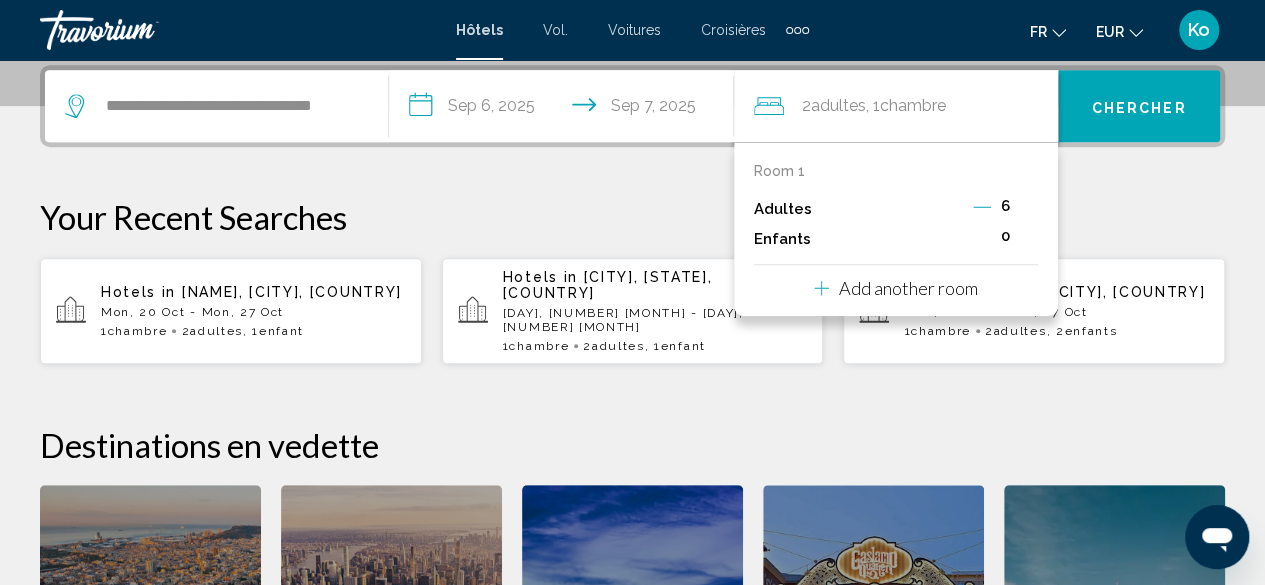 click 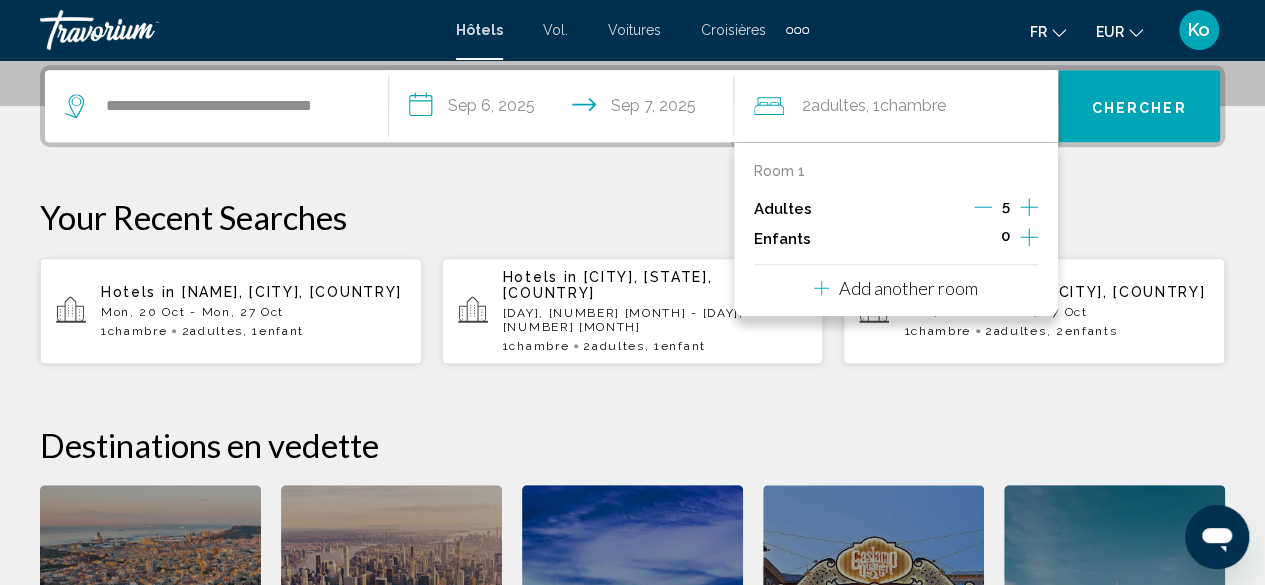 click 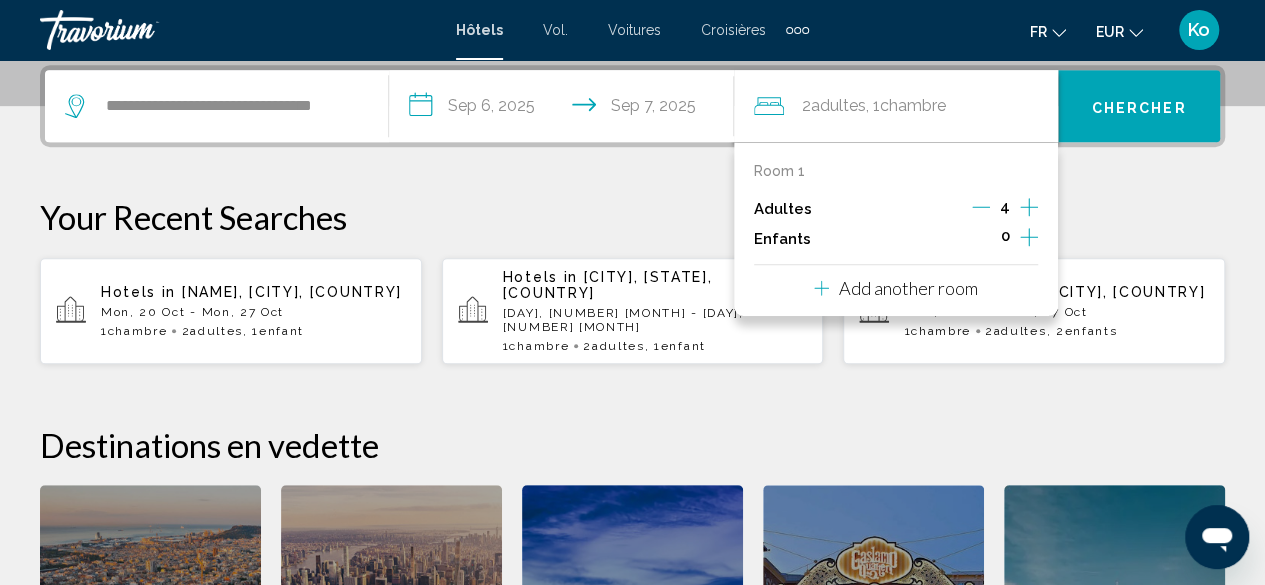 click 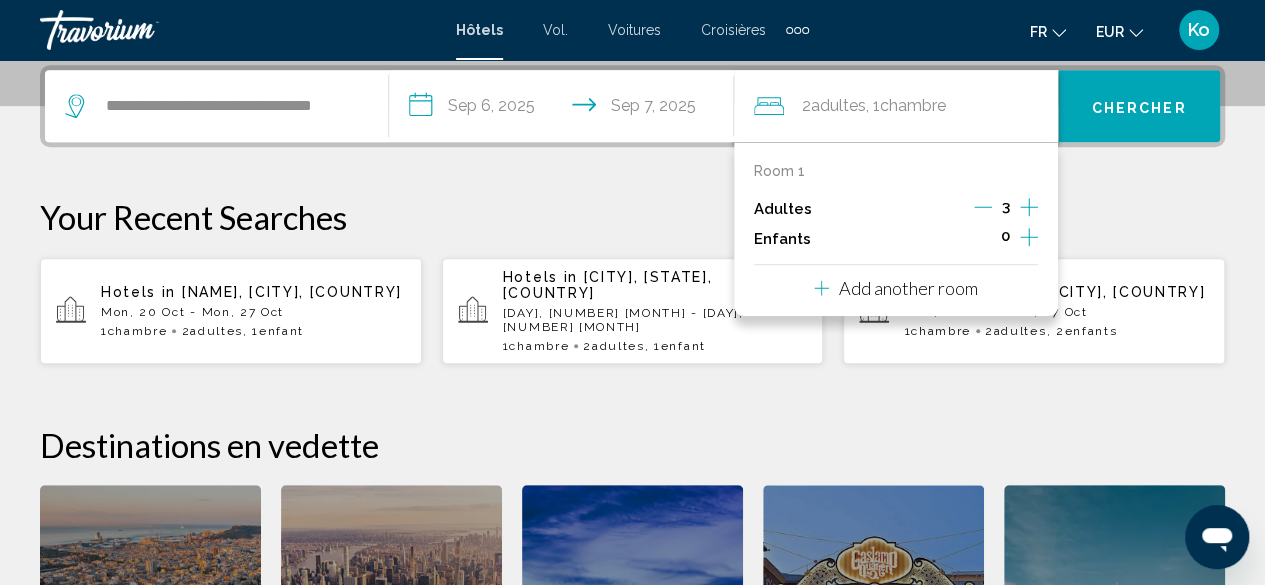 click 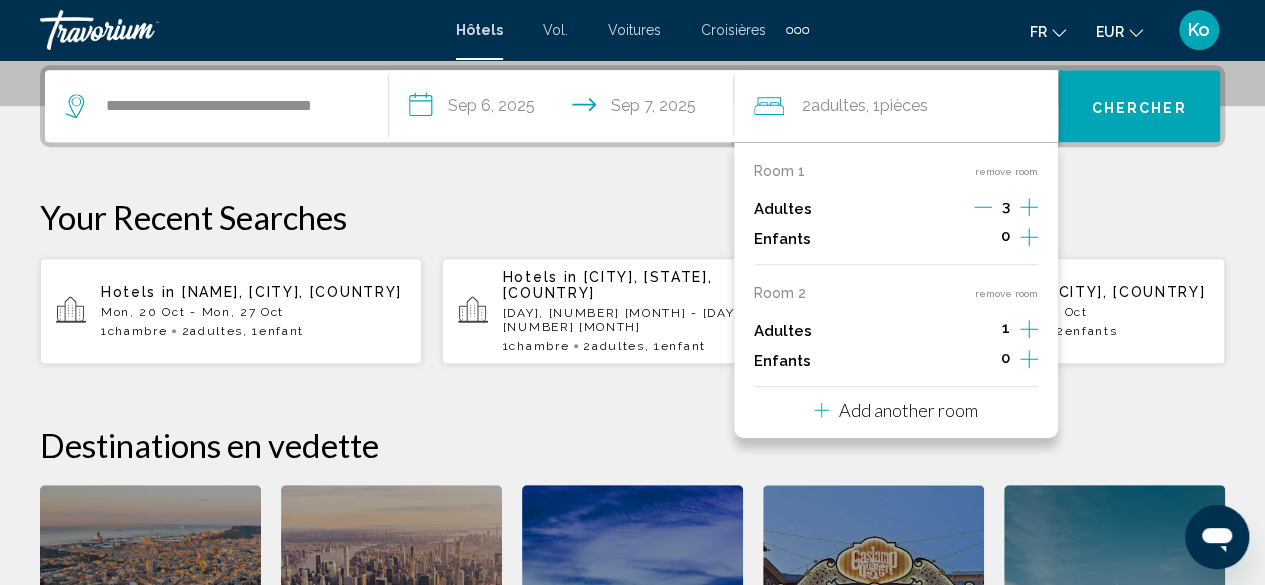 click 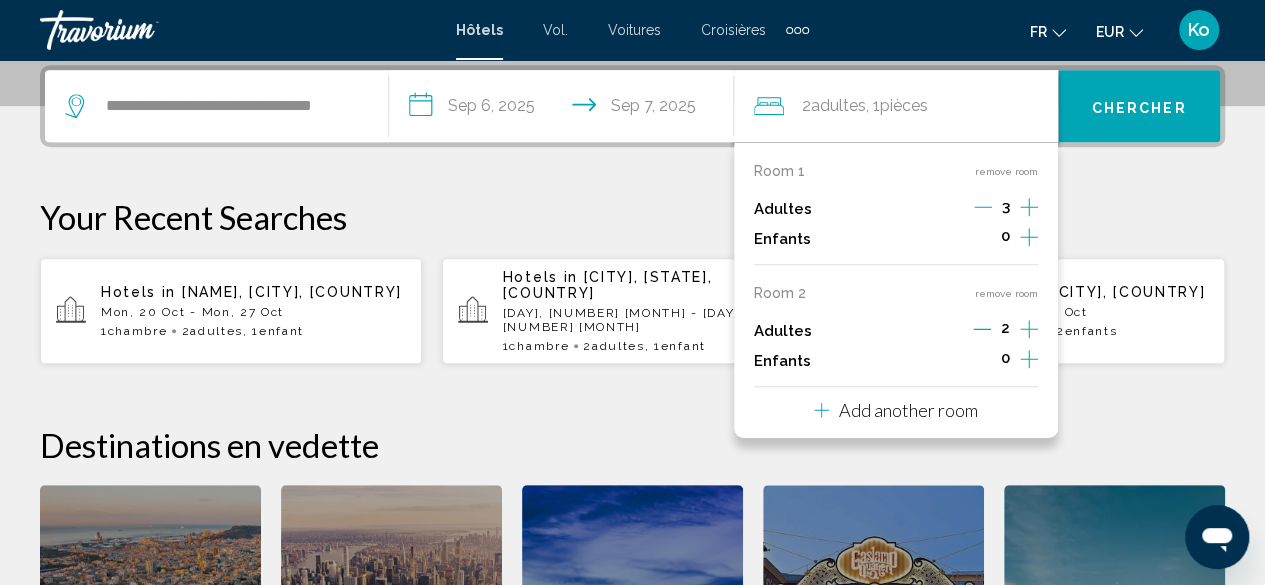 click 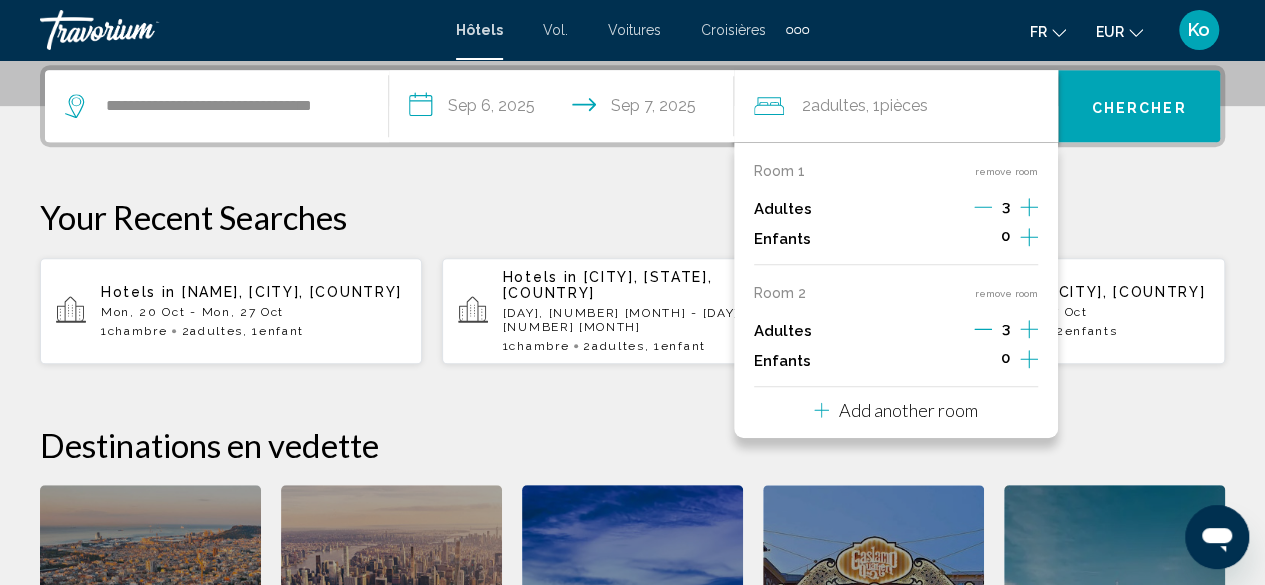 click 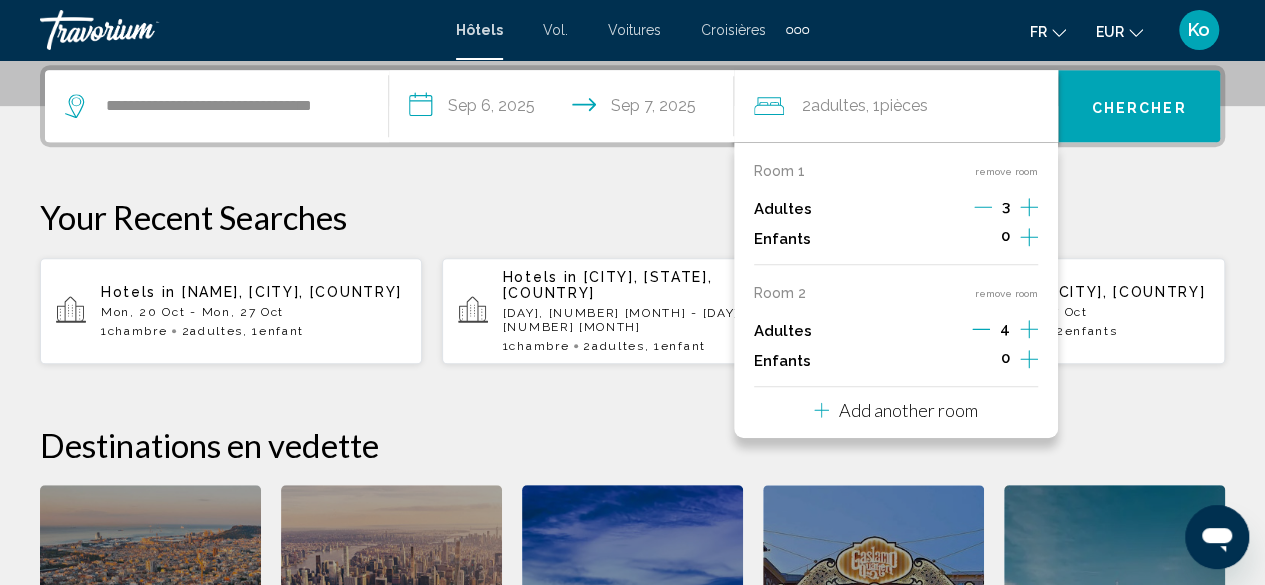 click 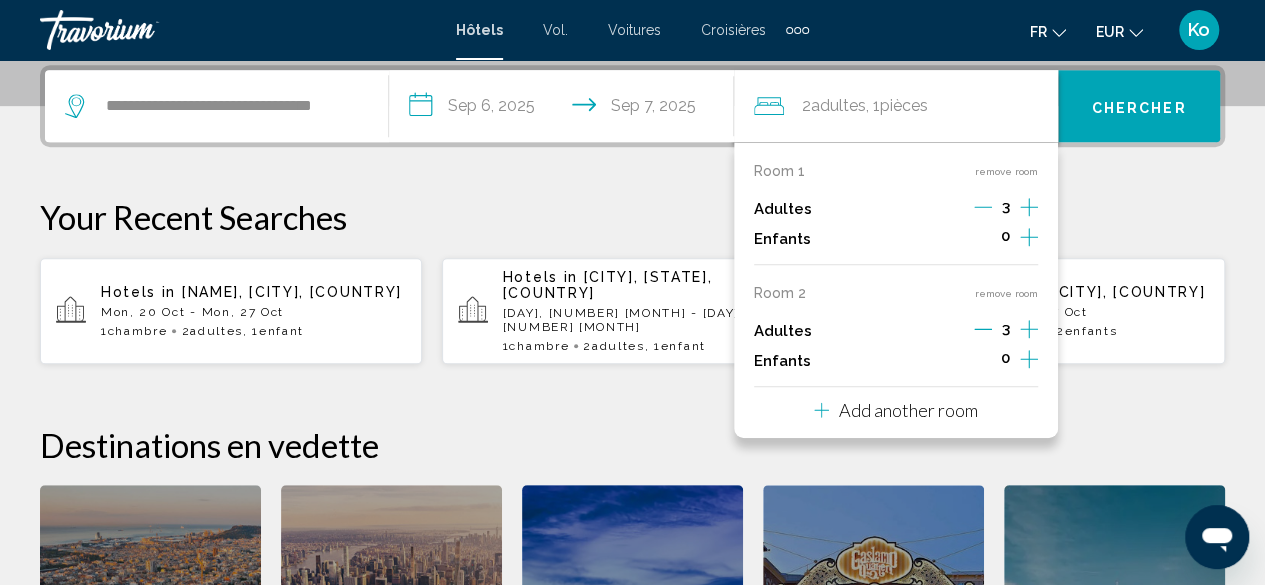 click 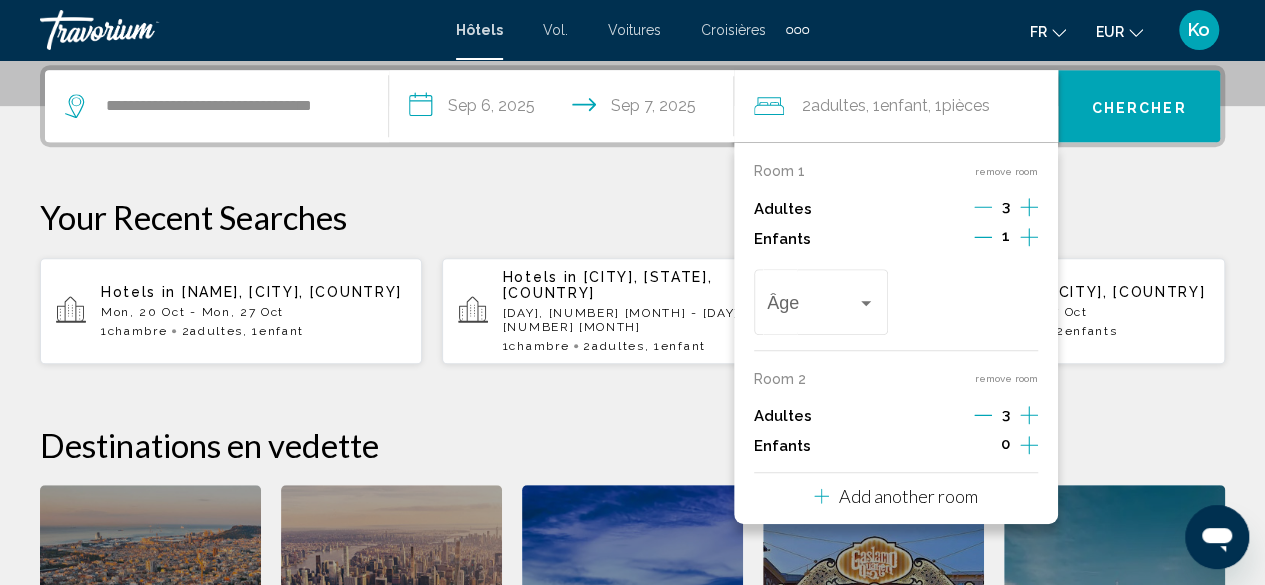 click at bounding box center [866, 303] 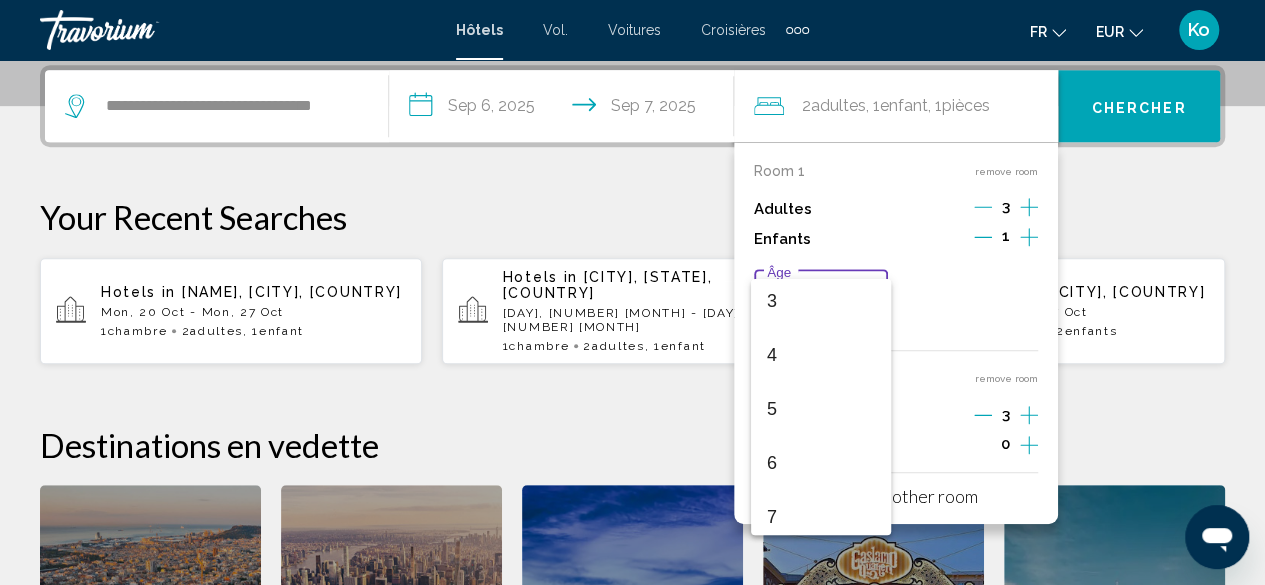 scroll, scrollTop: 168, scrollLeft: 0, axis: vertical 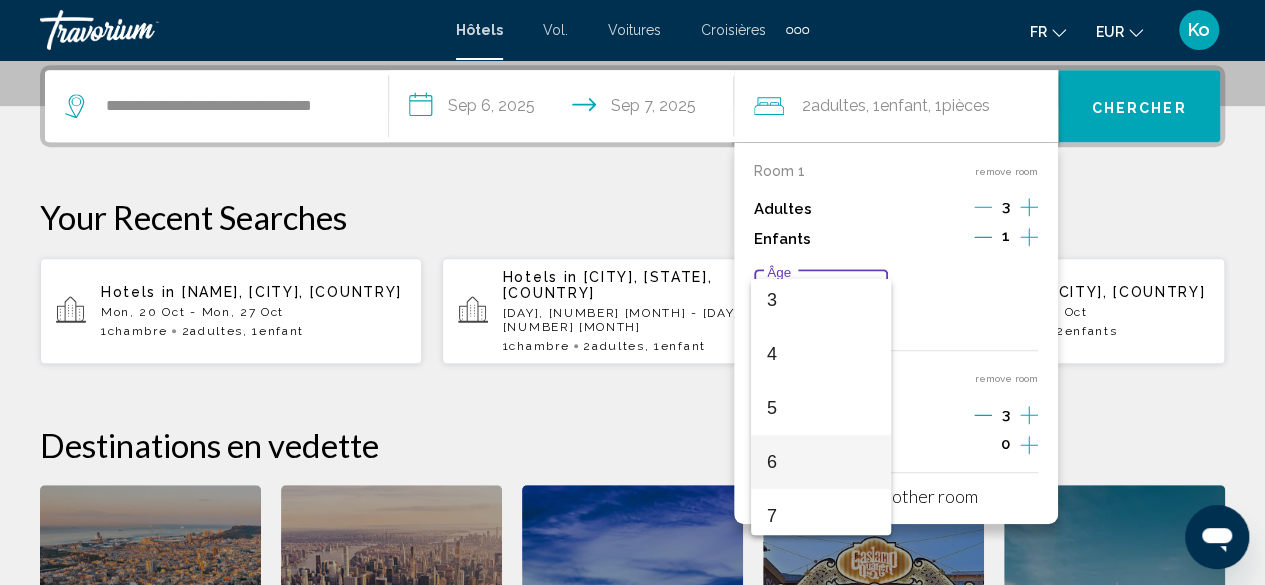 click on "6" at bounding box center (821, 462) 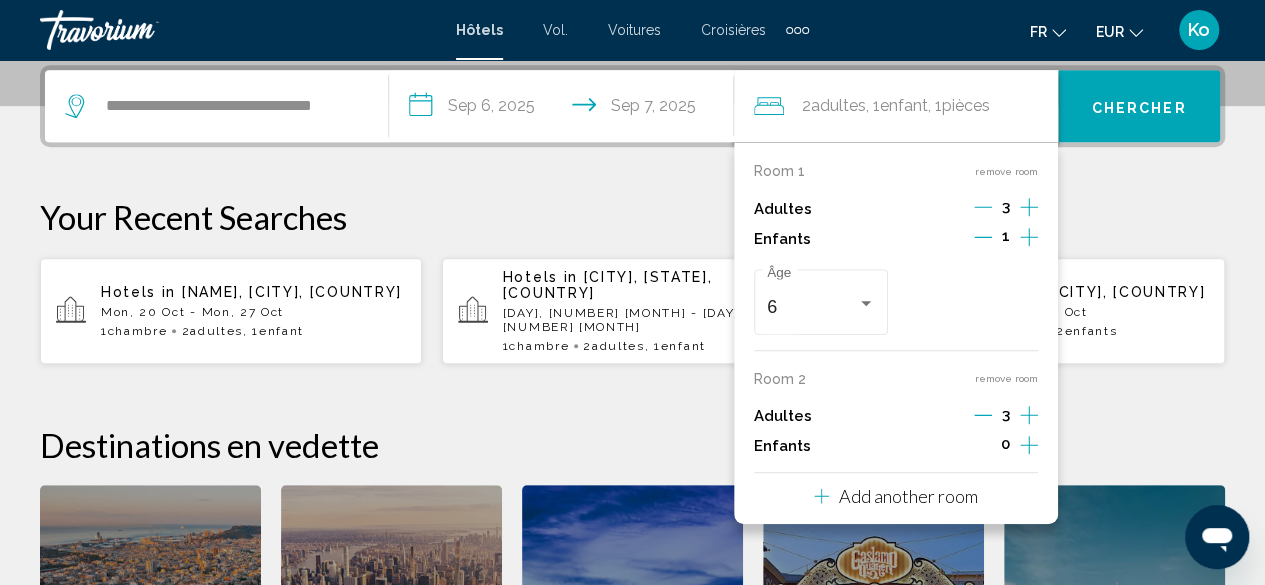 click 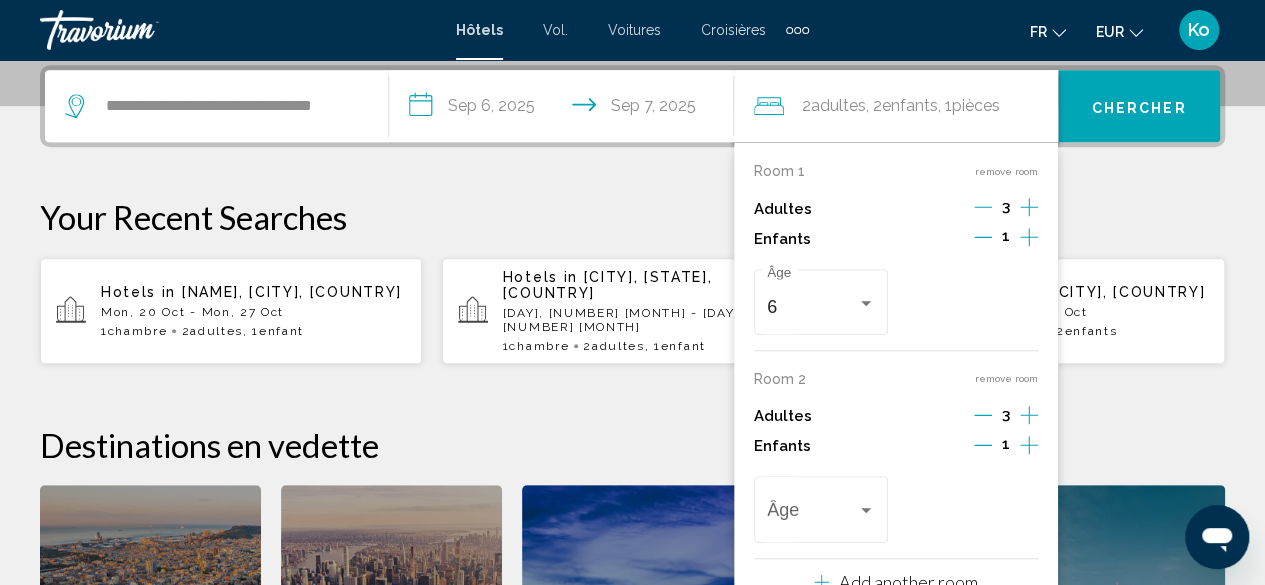 click at bounding box center (812, 515) 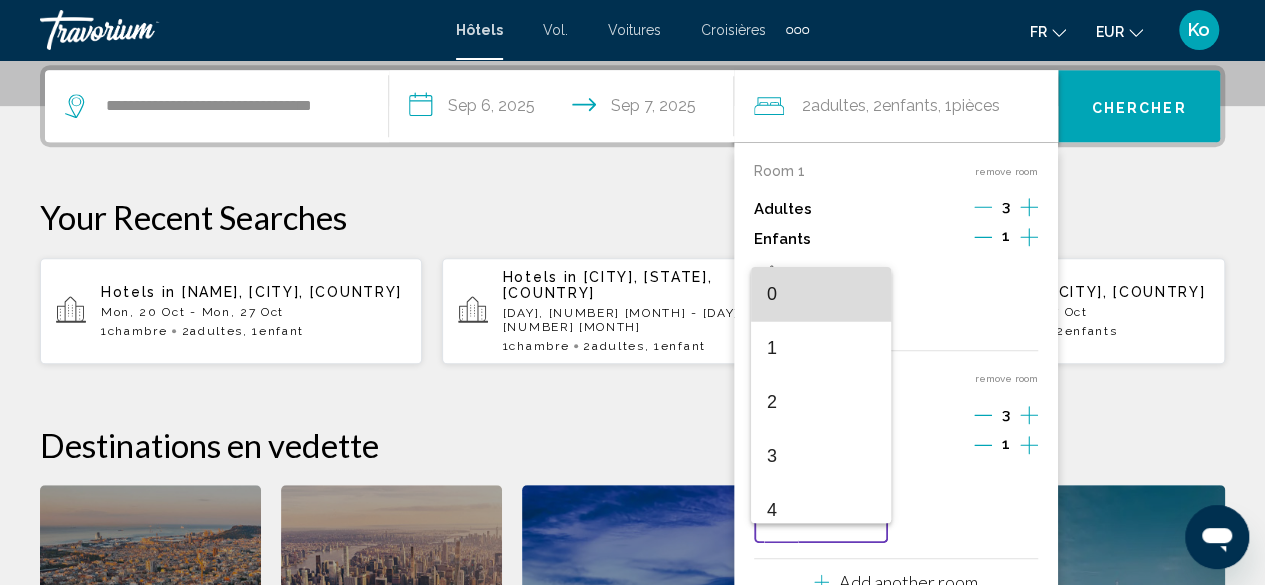 click on "0" at bounding box center (821, 294) 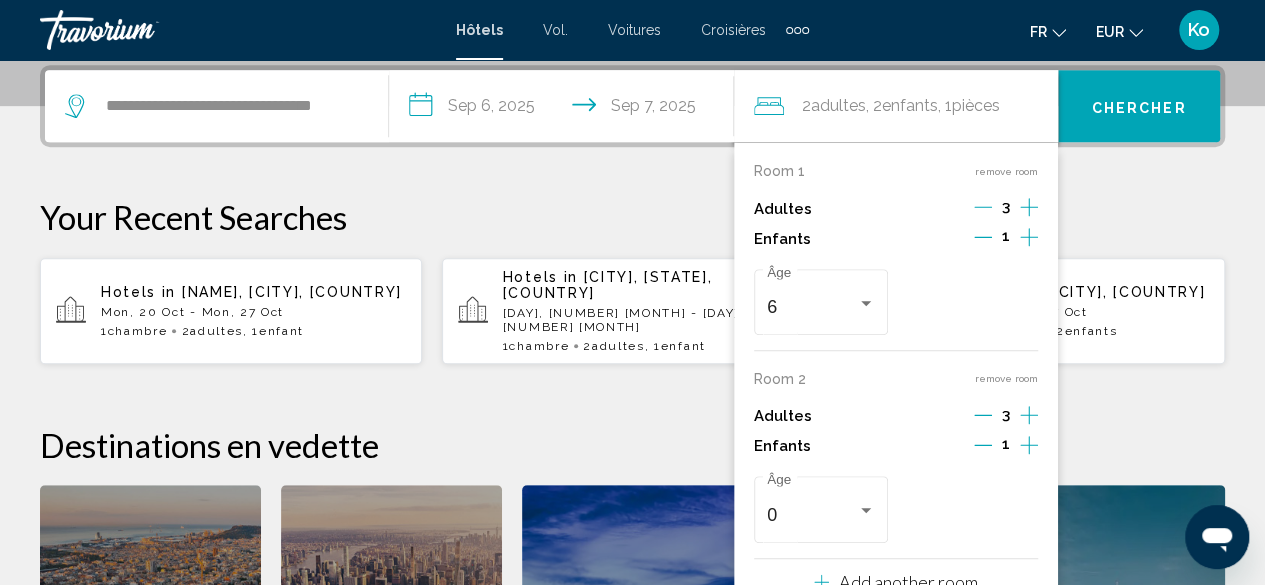 click 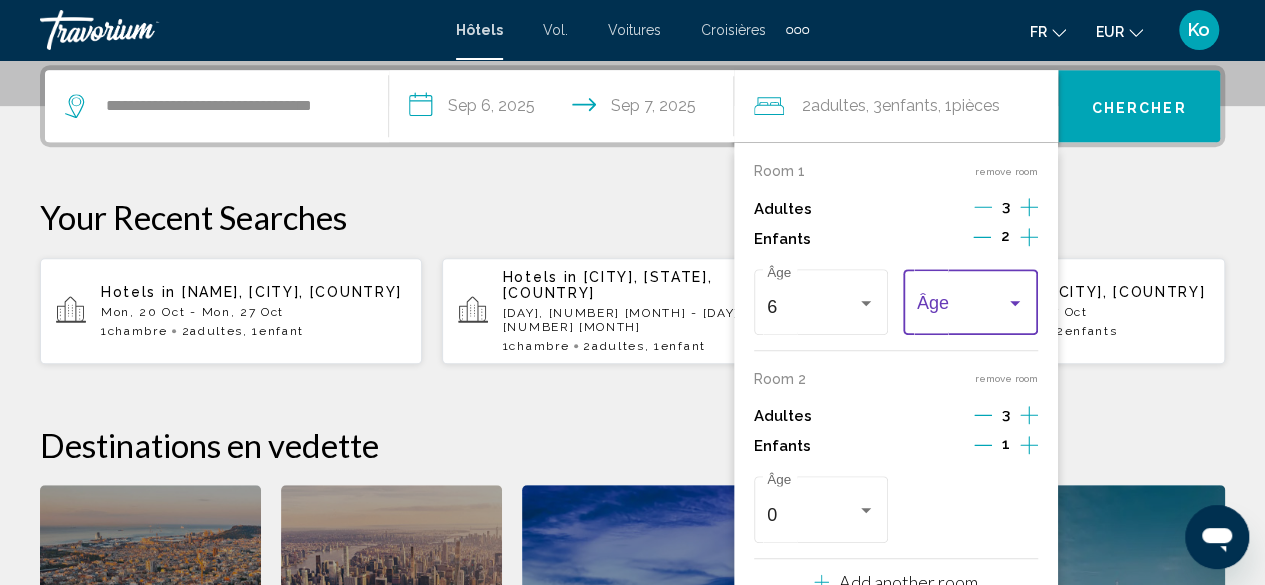 click at bounding box center (962, 307) 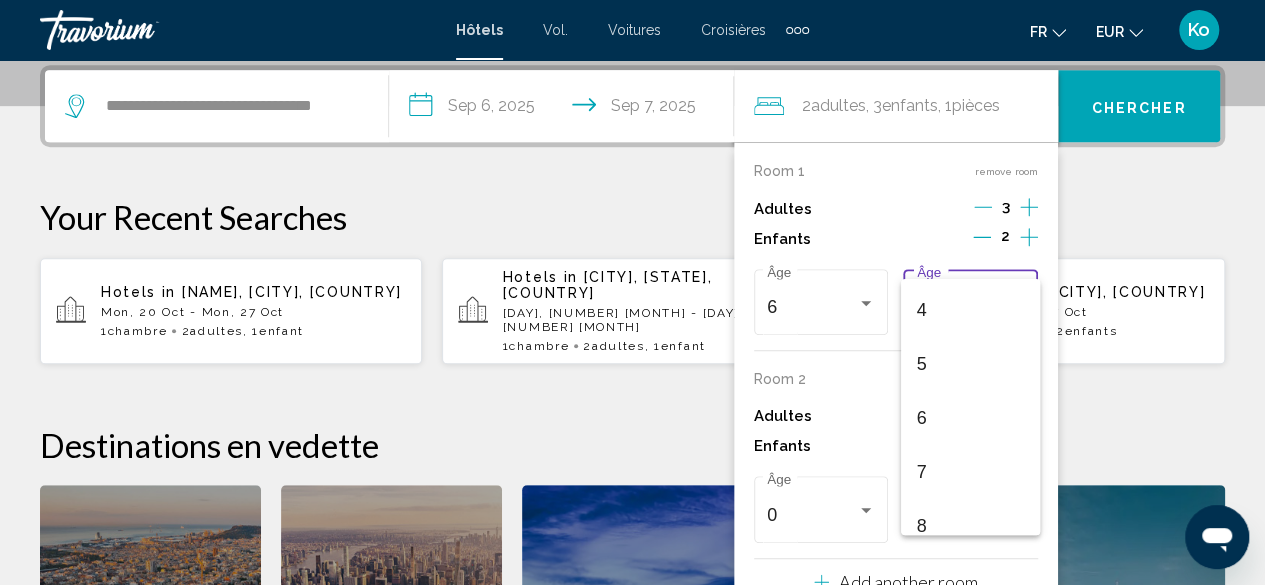 scroll, scrollTop: 213, scrollLeft: 0, axis: vertical 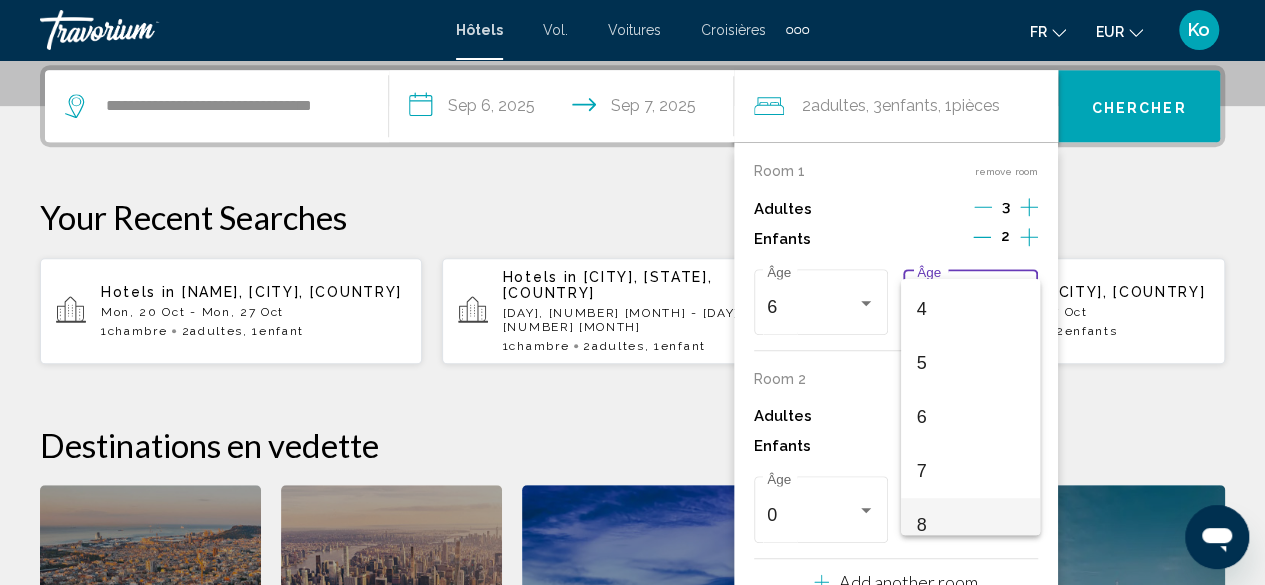 click on "8" at bounding box center [971, 525] 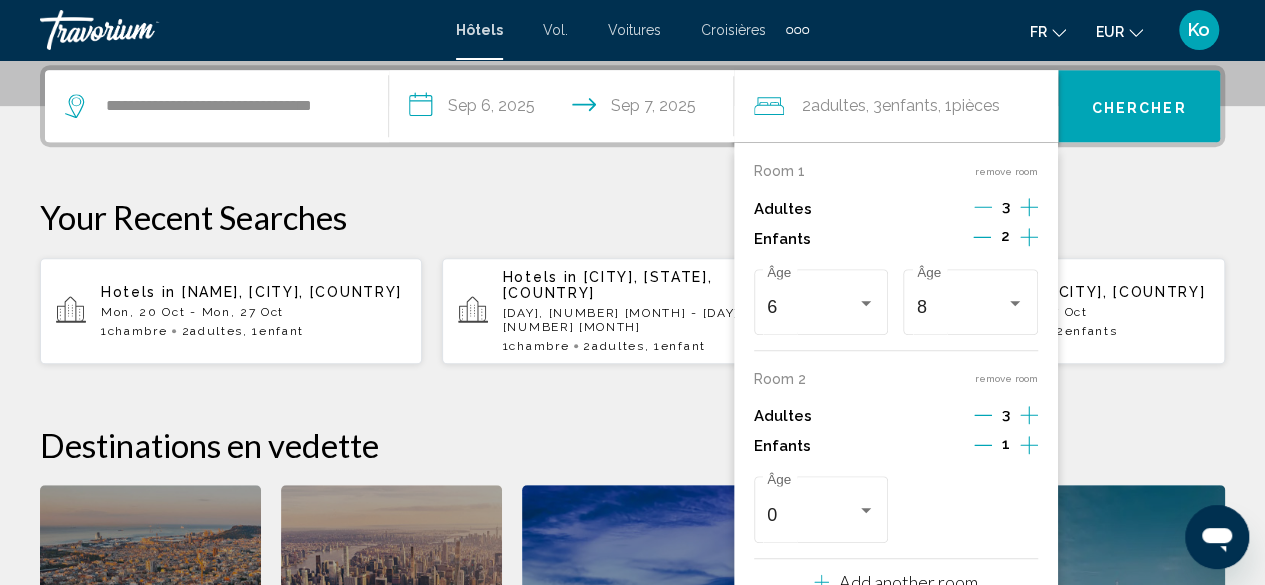 click on "Your Recent Searches" at bounding box center (632, 217) 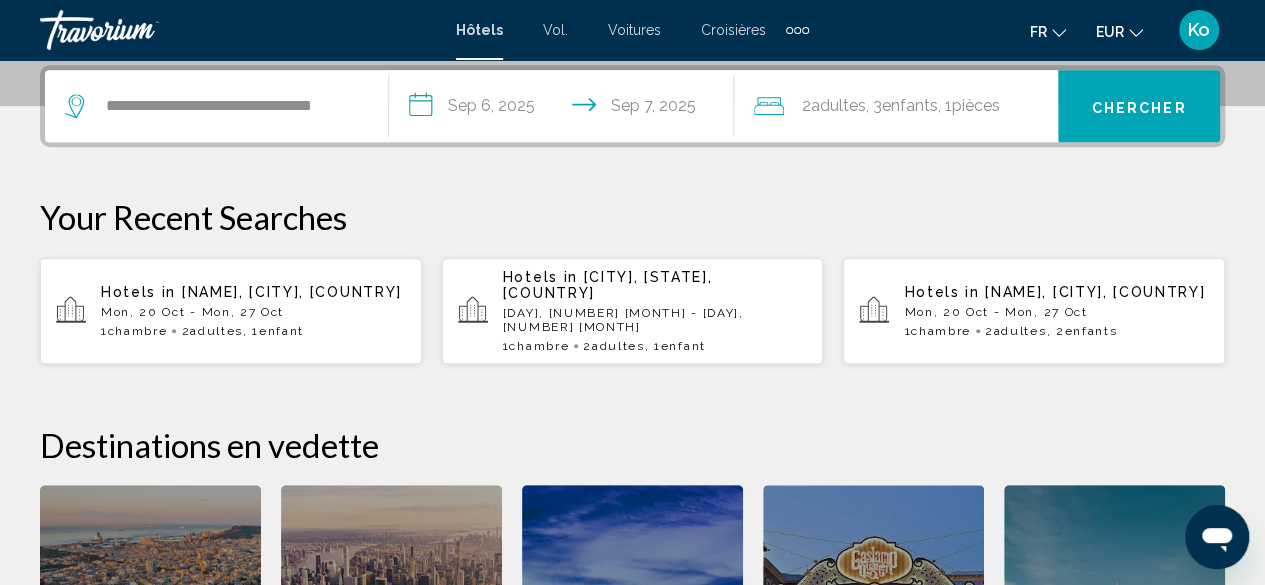 click on "Chercher" at bounding box center (1139, 107) 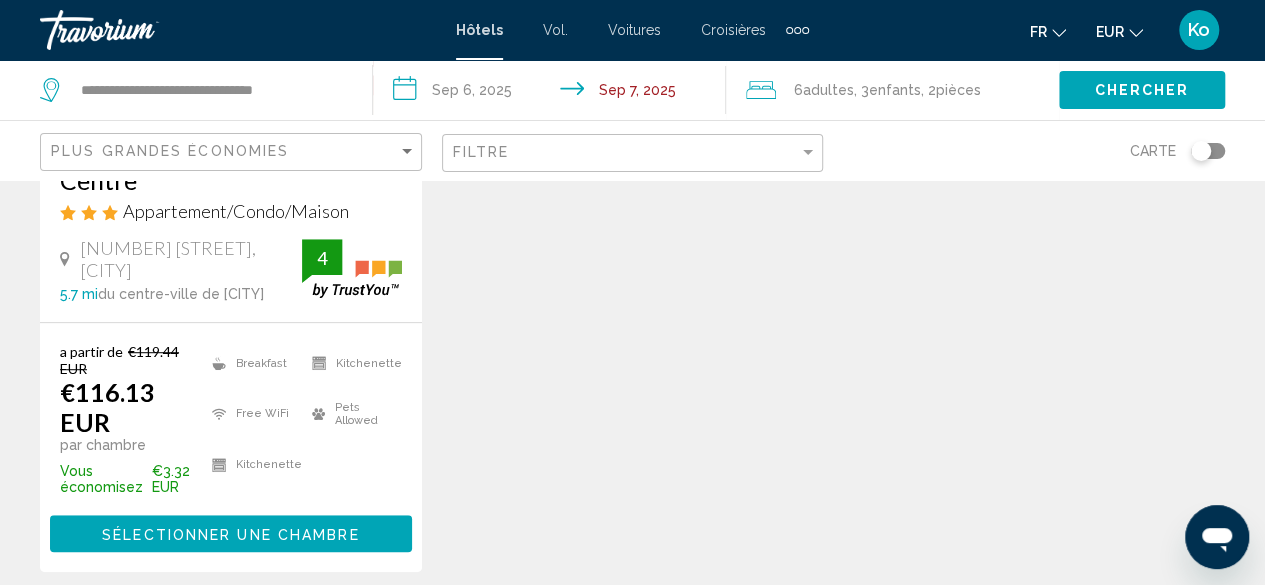 scroll, scrollTop: 458, scrollLeft: 0, axis: vertical 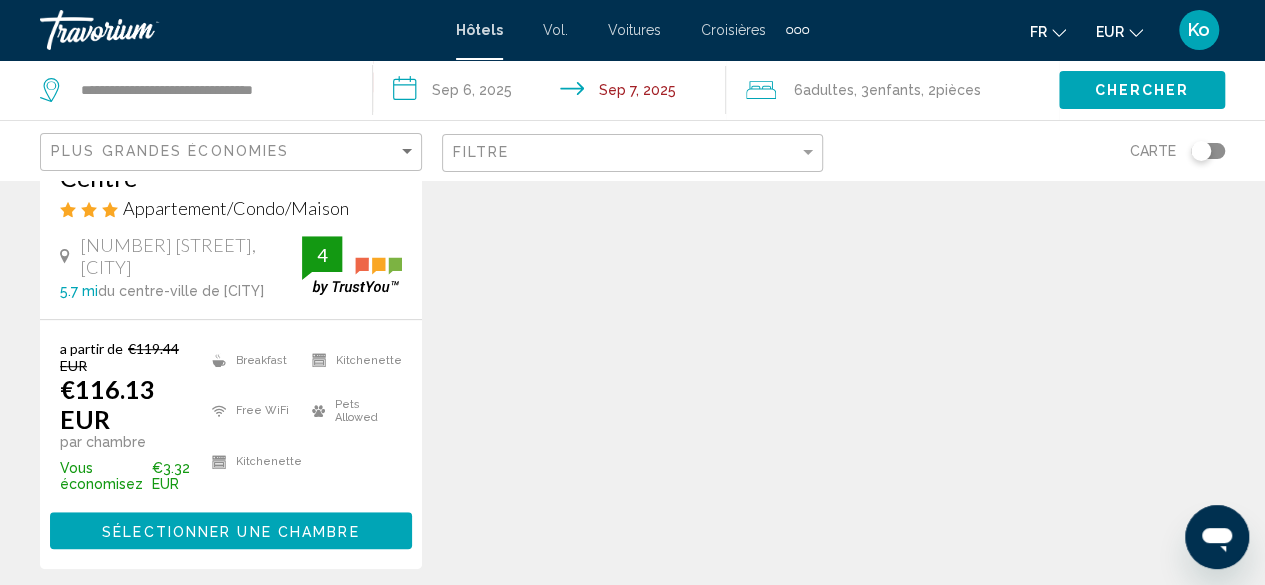 click on "Sélectionner une chambre" at bounding box center [231, 530] 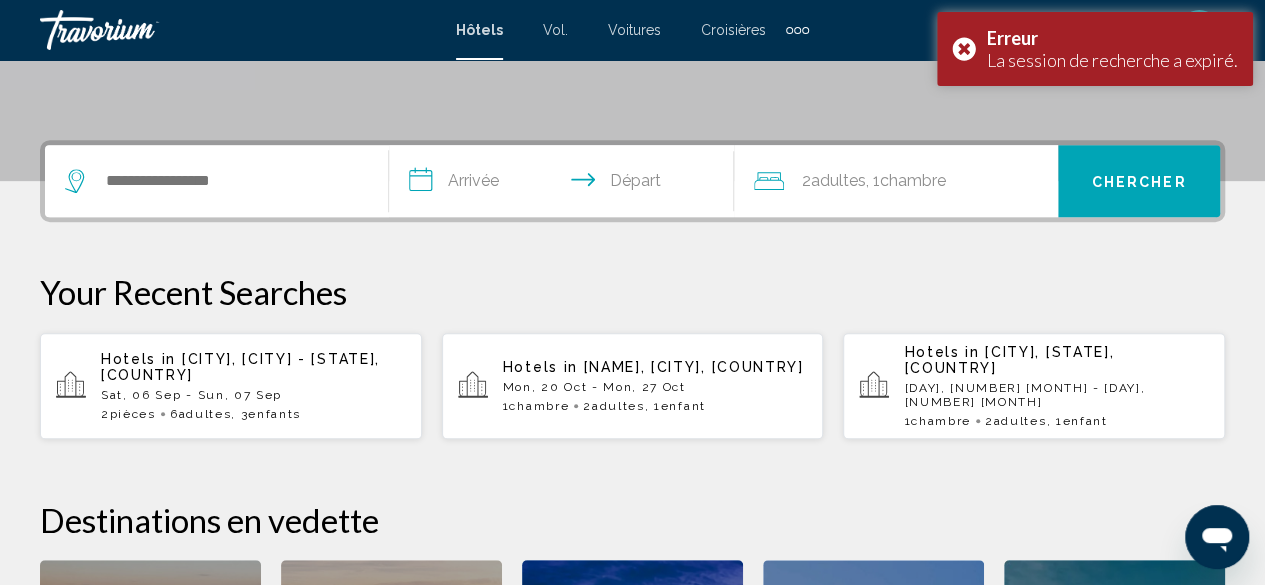 scroll, scrollTop: 420, scrollLeft: 0, axis: vertical 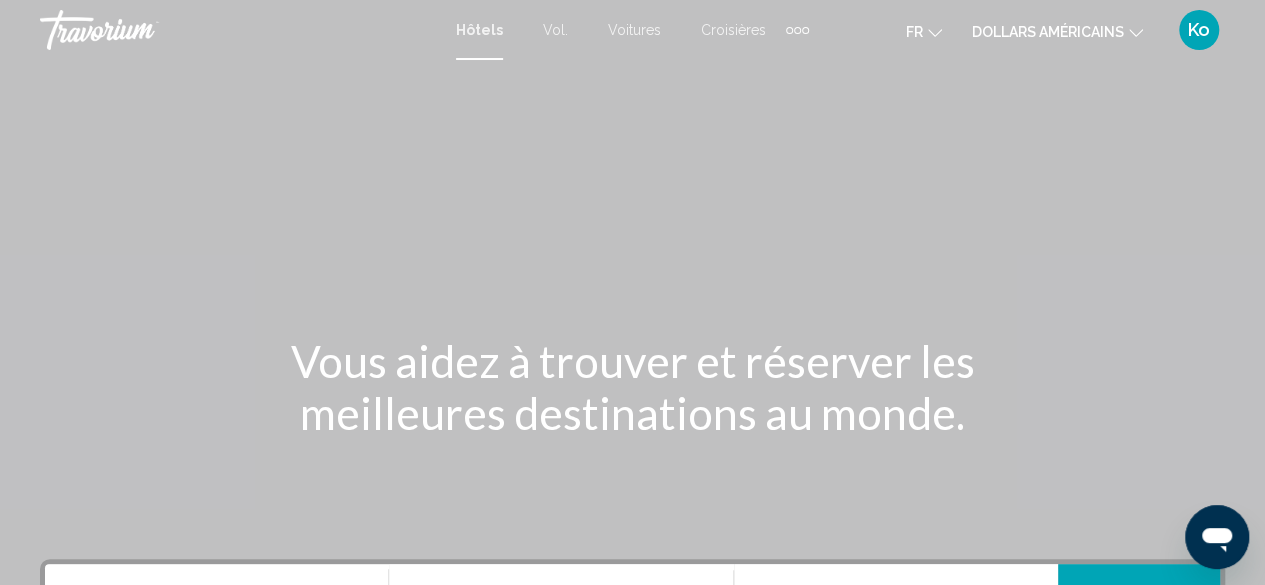 click on "dollars américains" 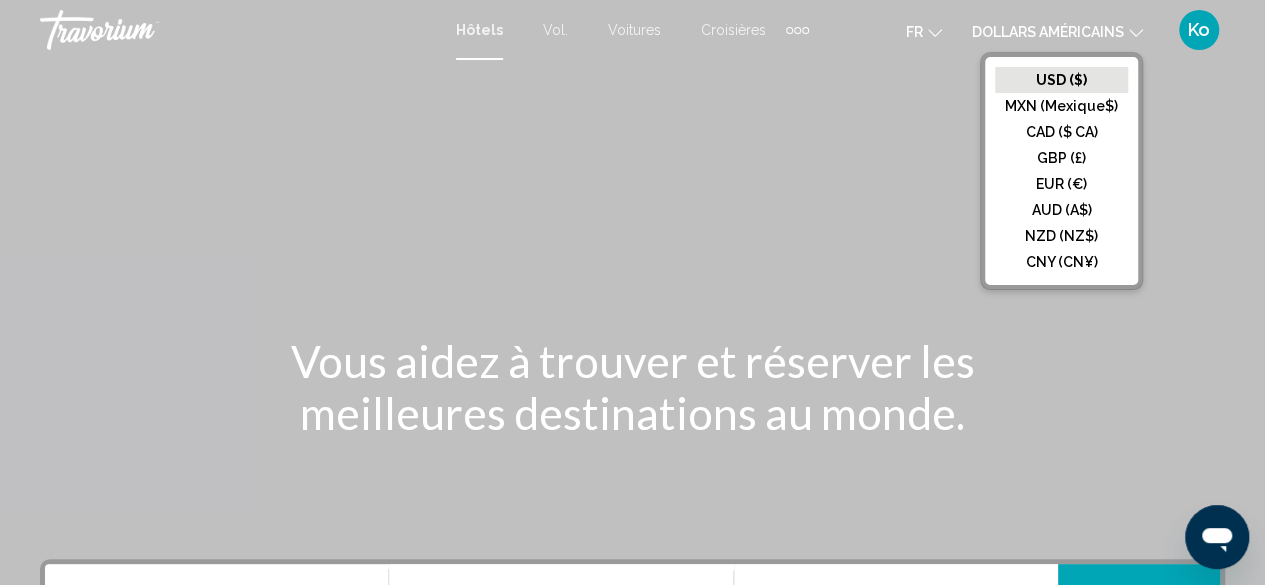 click on "EUR (€)" 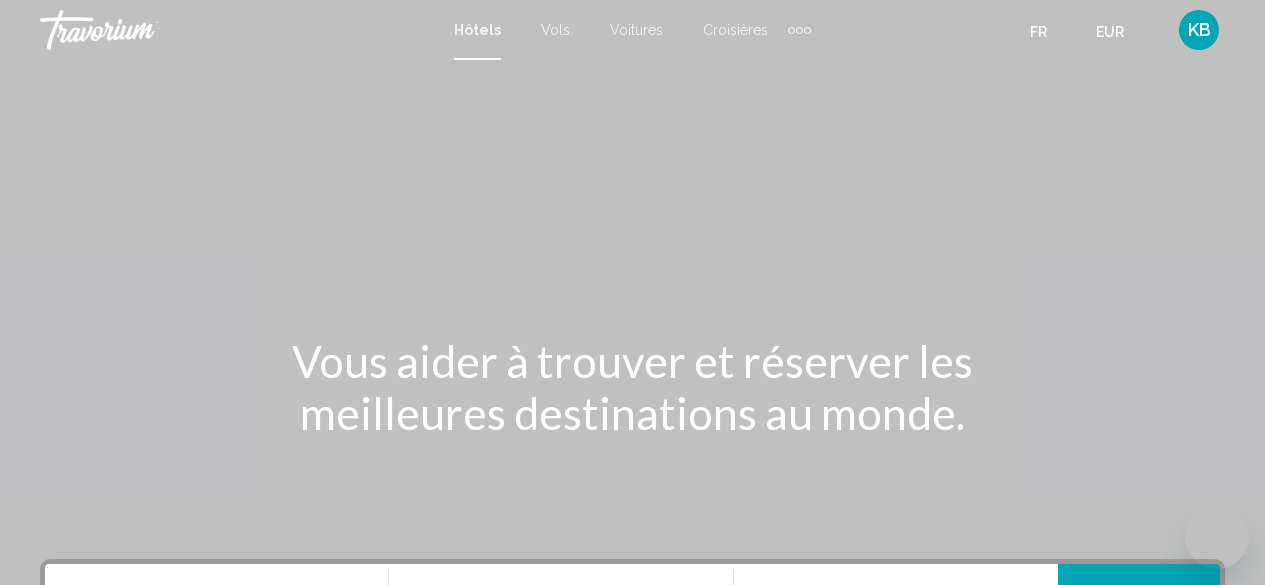 scroll, scrollTop: 0, scrollLeft: 0, axis: both 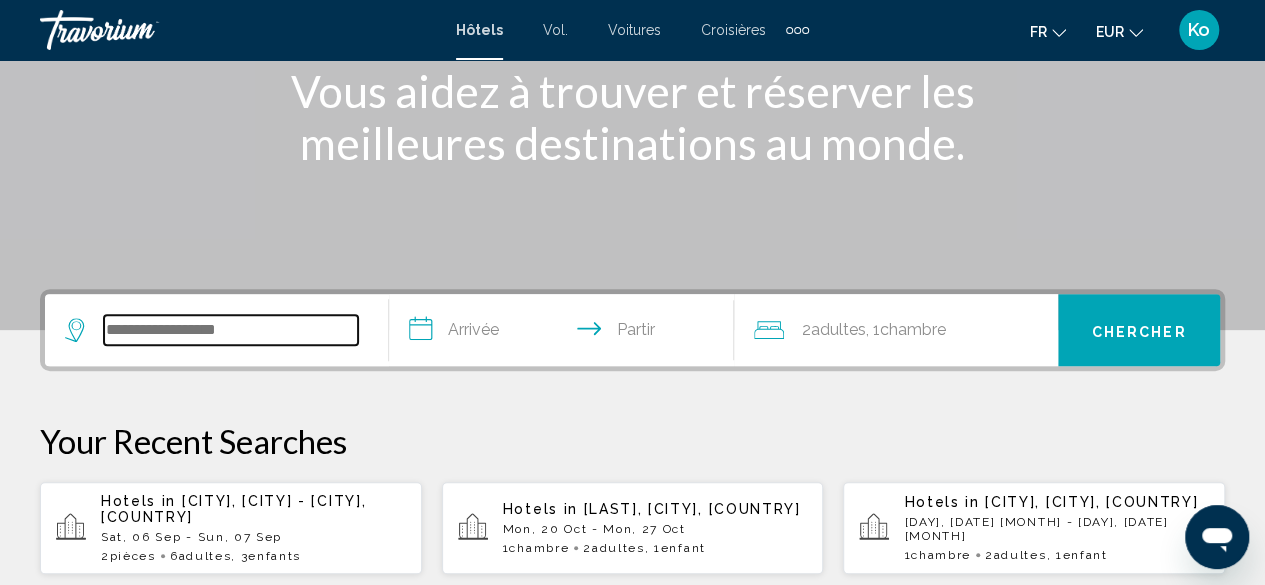 click at bounding box center [231, 330] 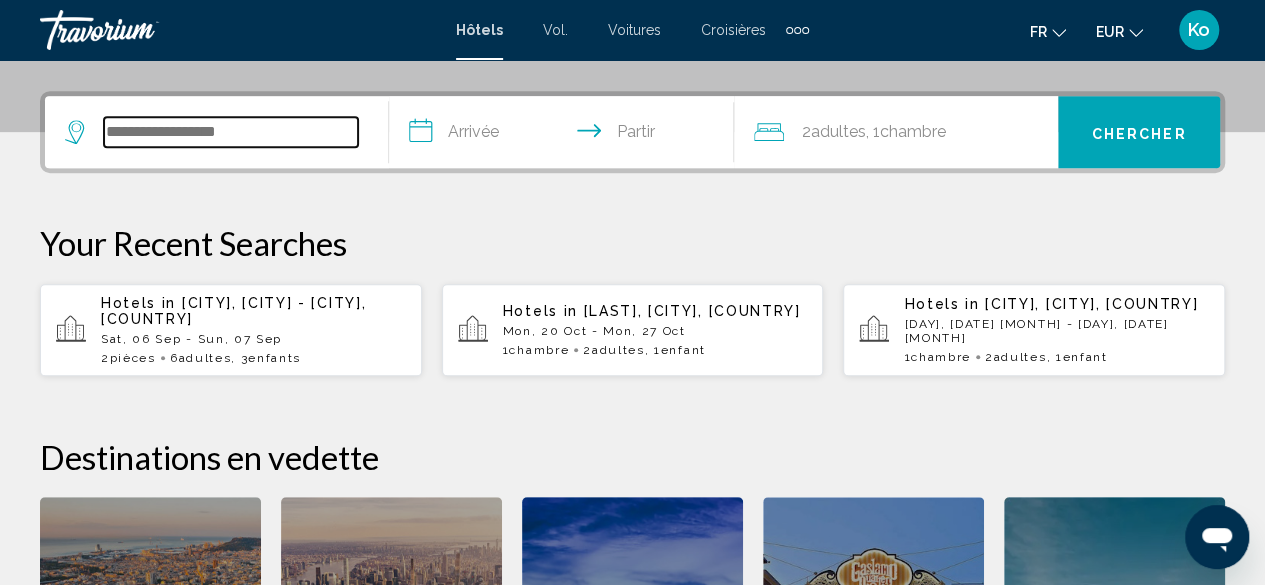 scroll, scrollTop: 494, scrollLeft: 0, axis: vertical 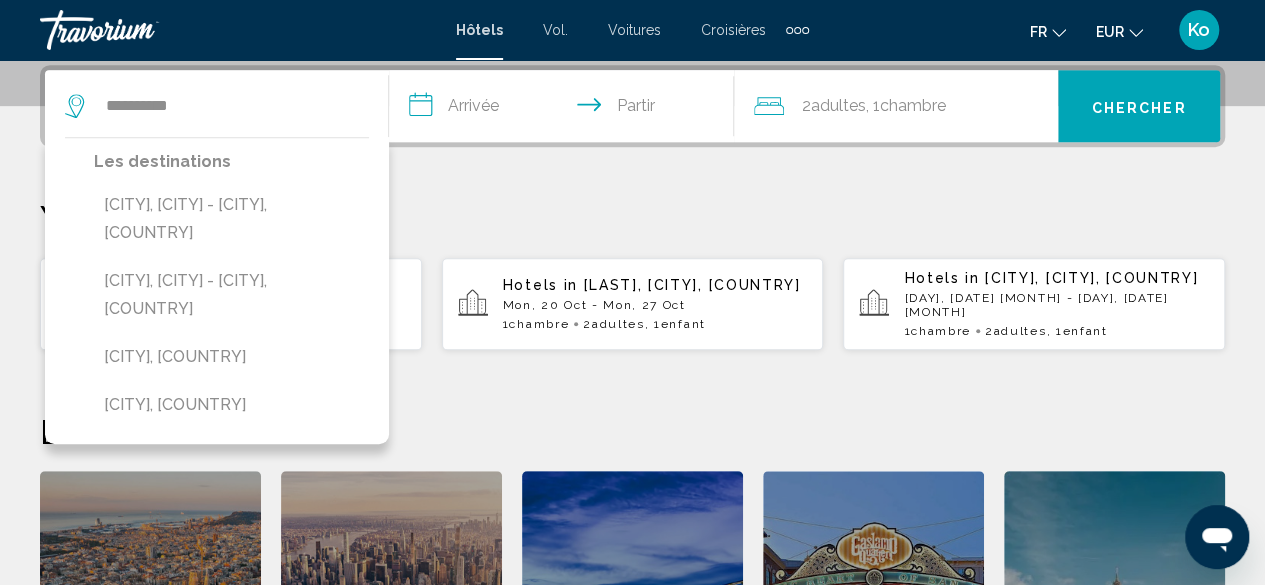 click on "Saint-Mars-D'outille, Le Mans - Sarthe, France" at bounding box center [231, 219] 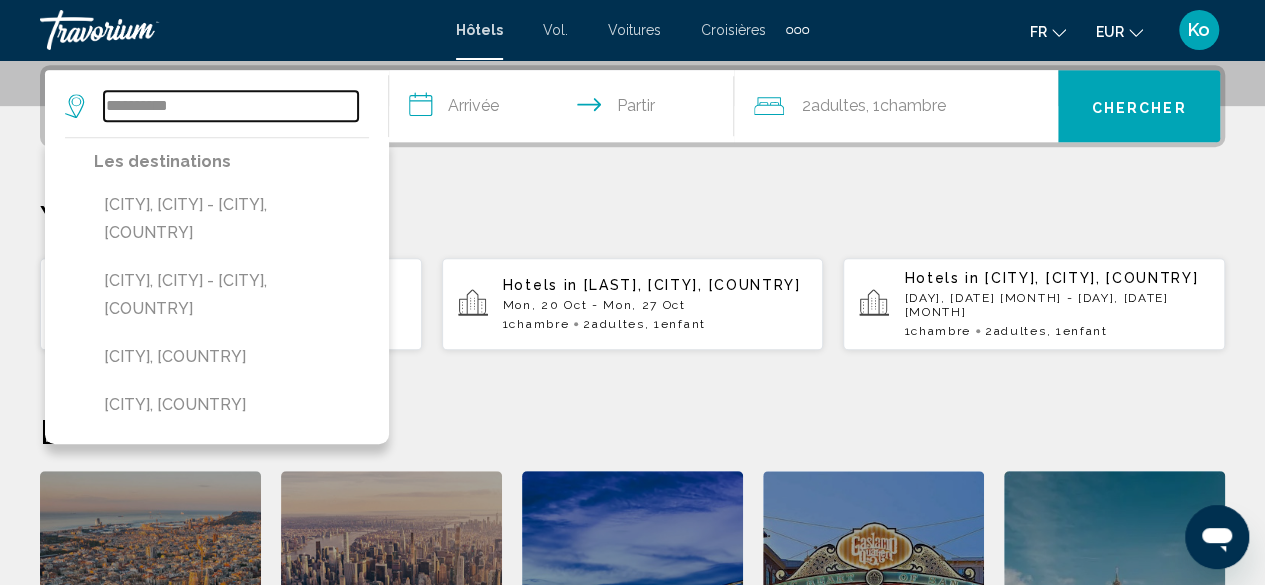 type on "**********" 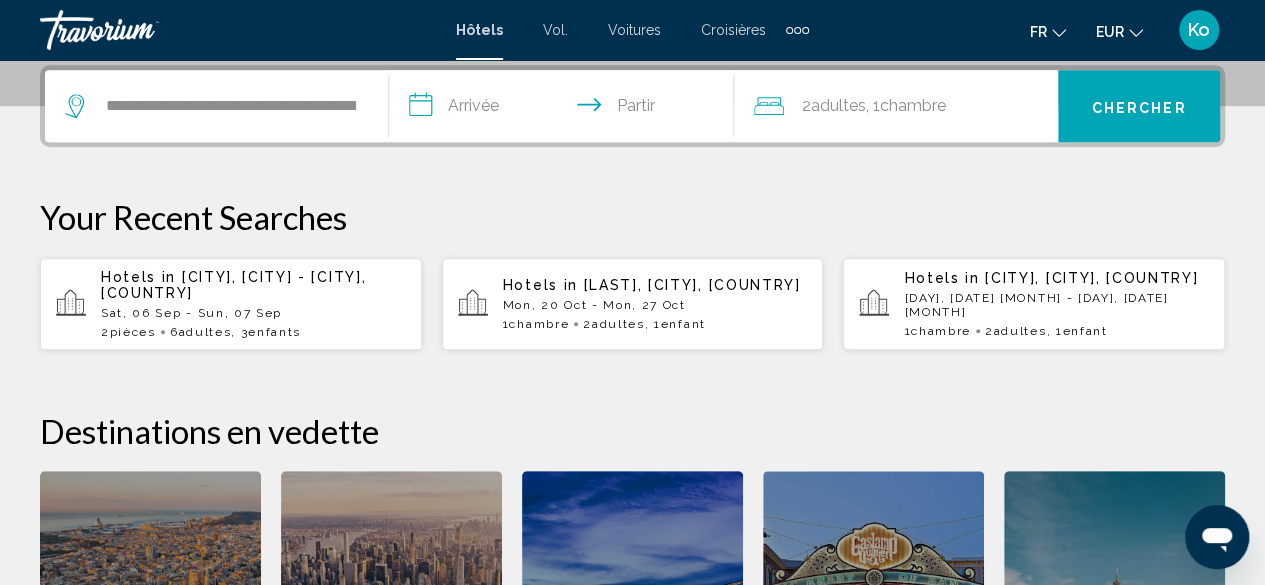 click on "**********" at bounding box center (565, 109) 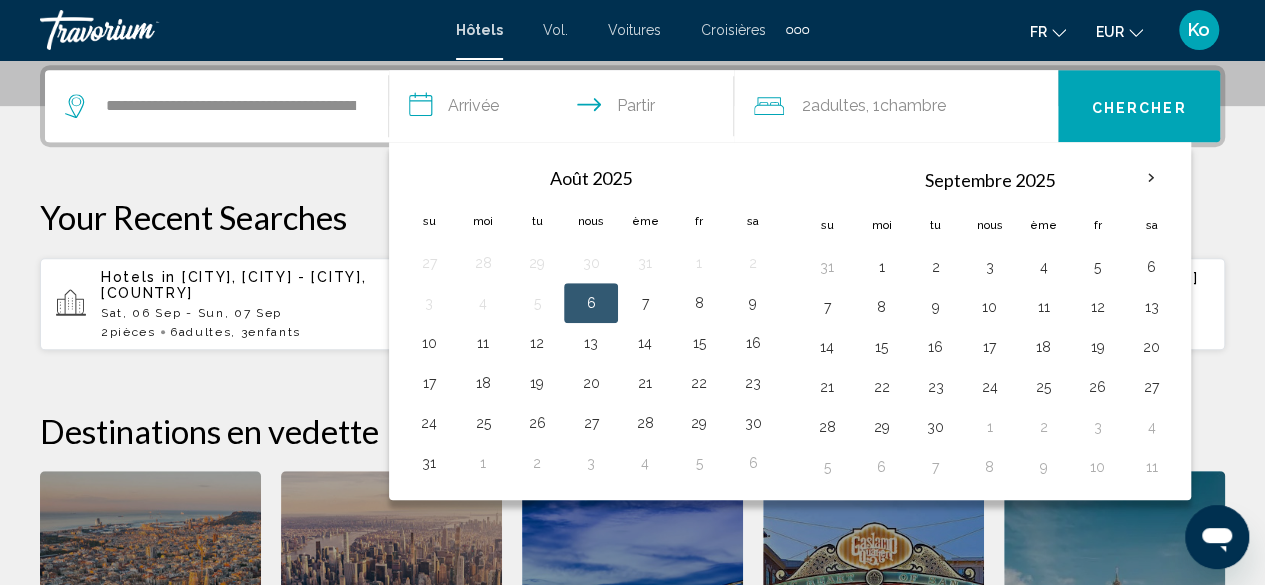 click on "6" at bounding box center (1151, 267) 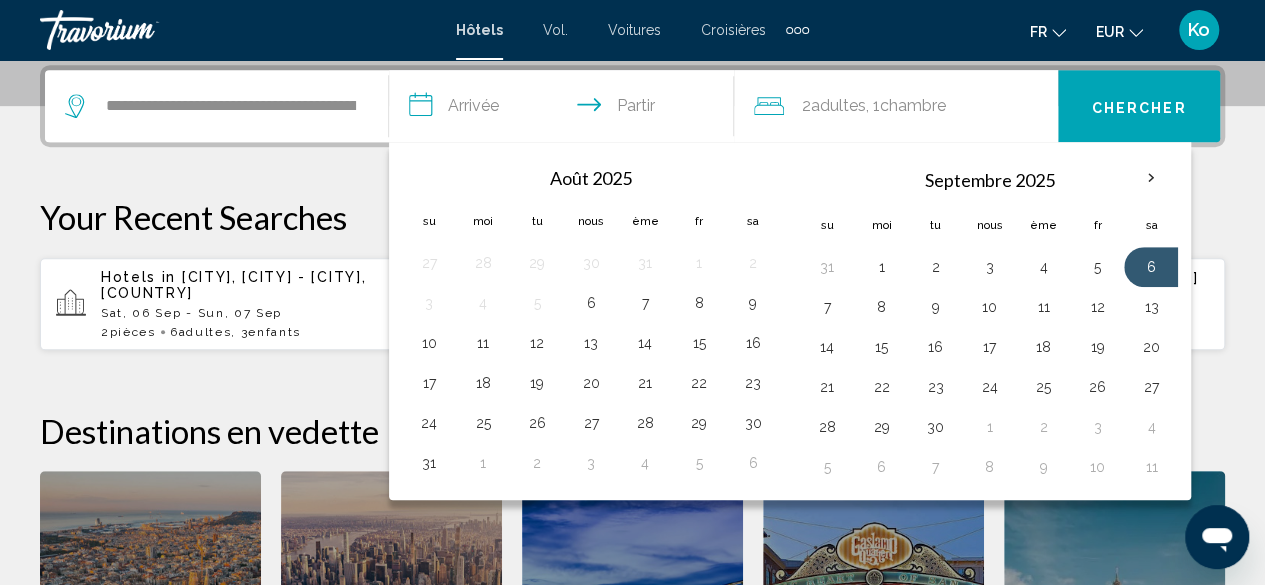 click on "7" at bounding box center [827, 307] 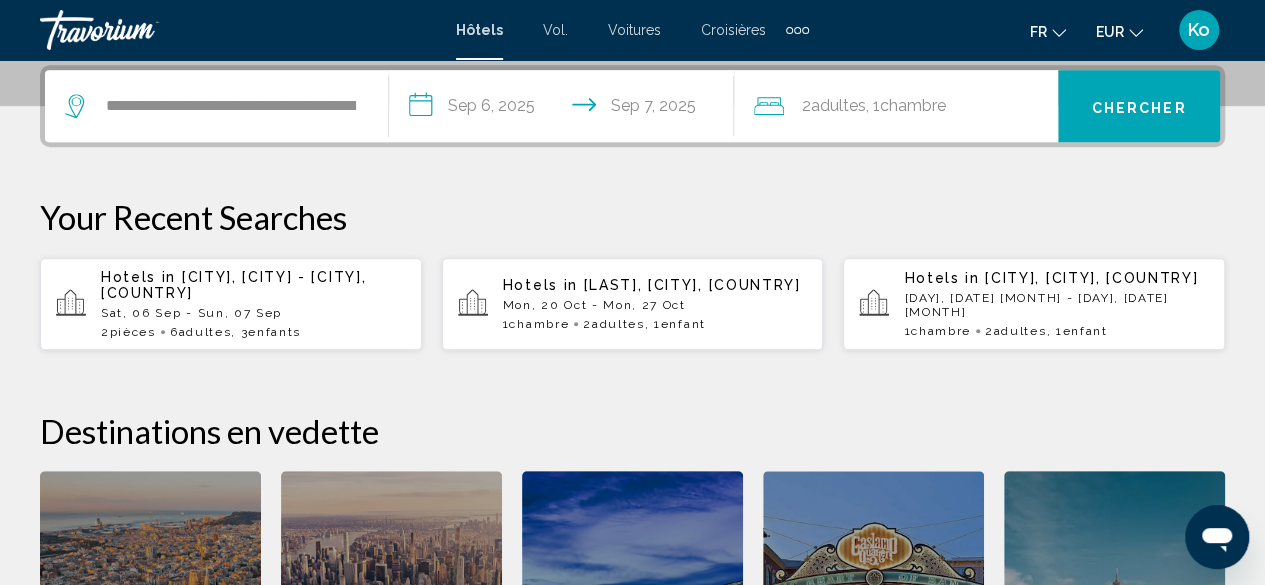 click on "2  adultes Adulte , 1  Chambre pièces" 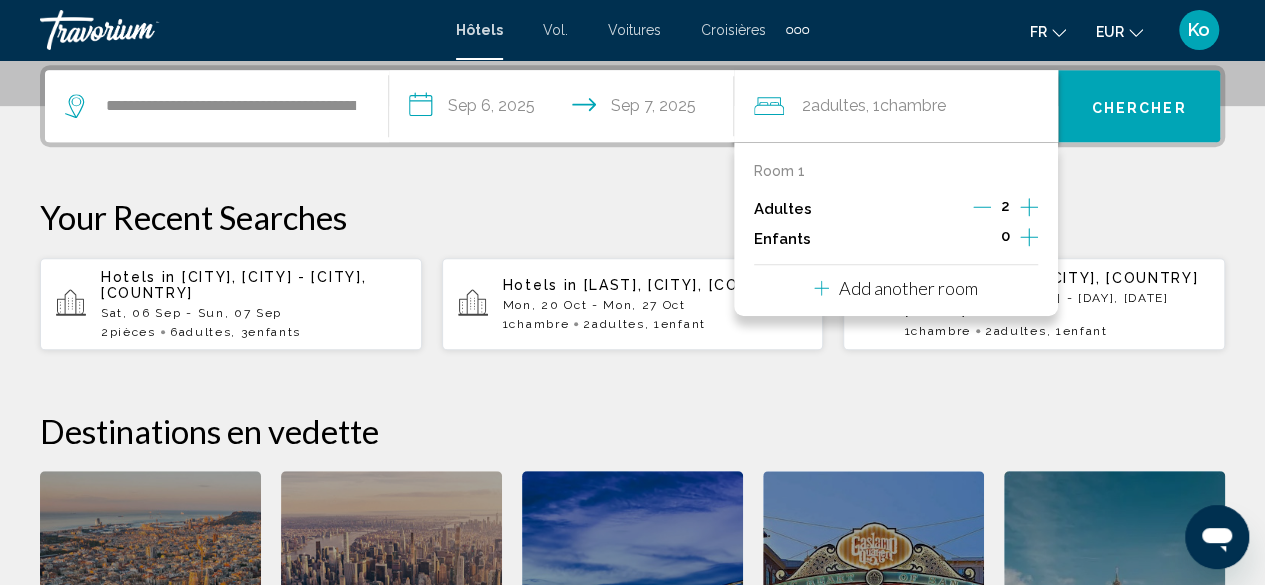 click 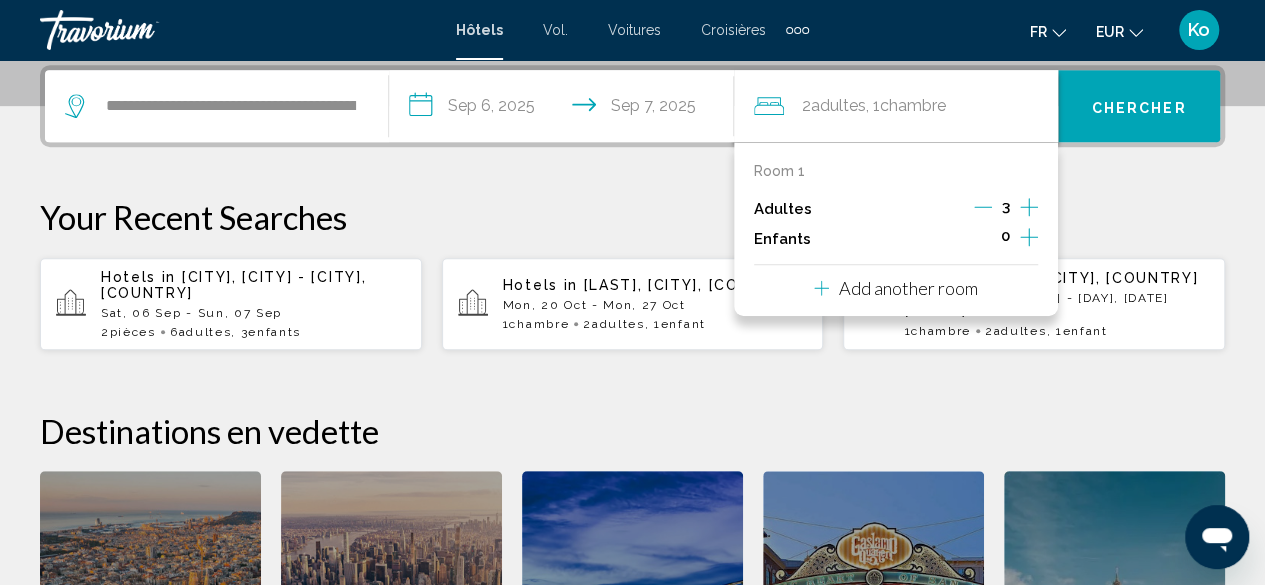click 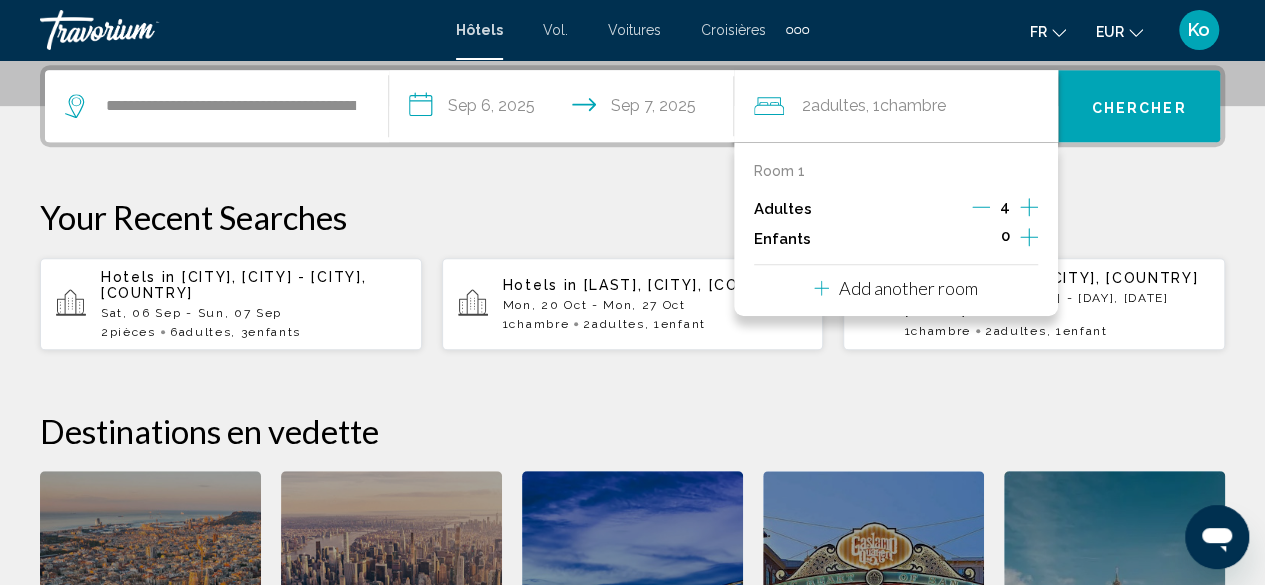 click 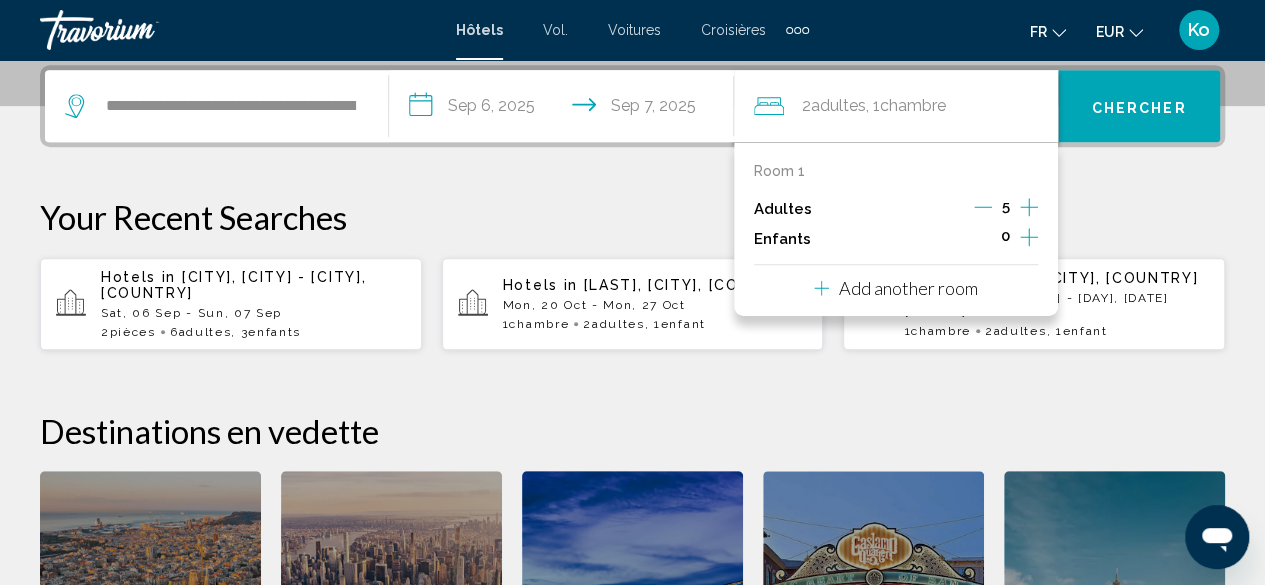 click 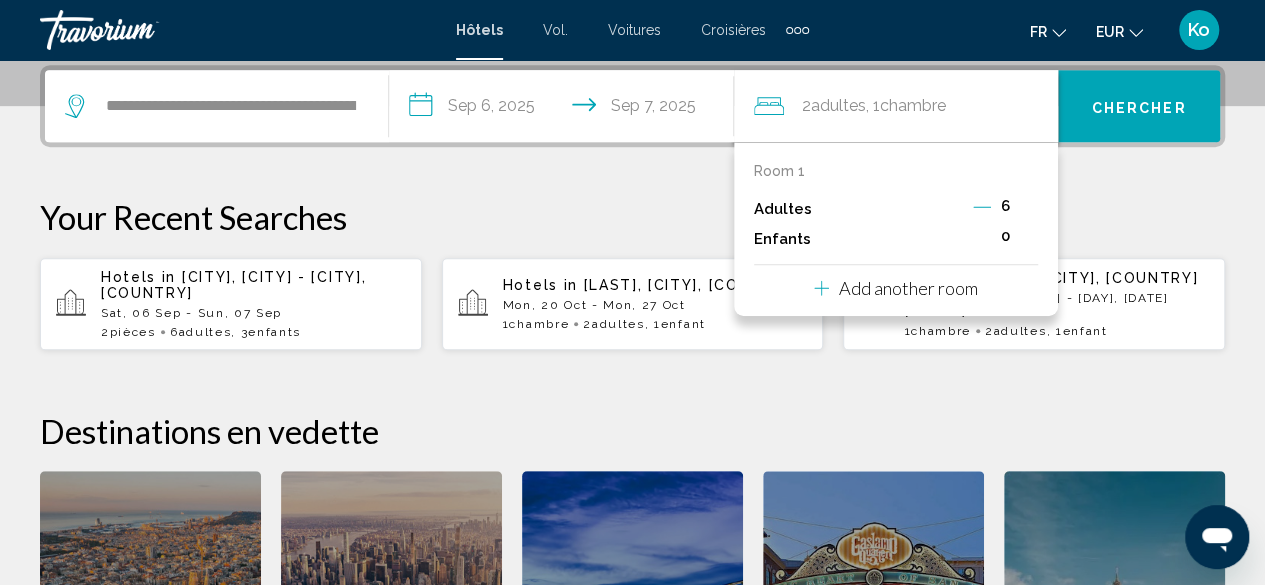 click 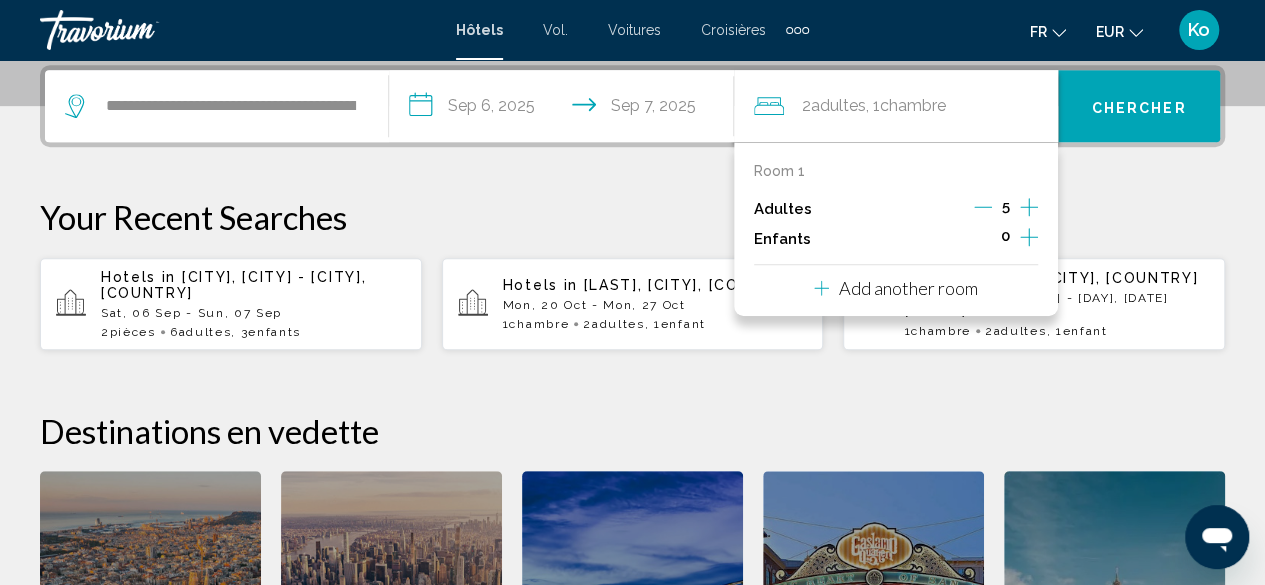 click 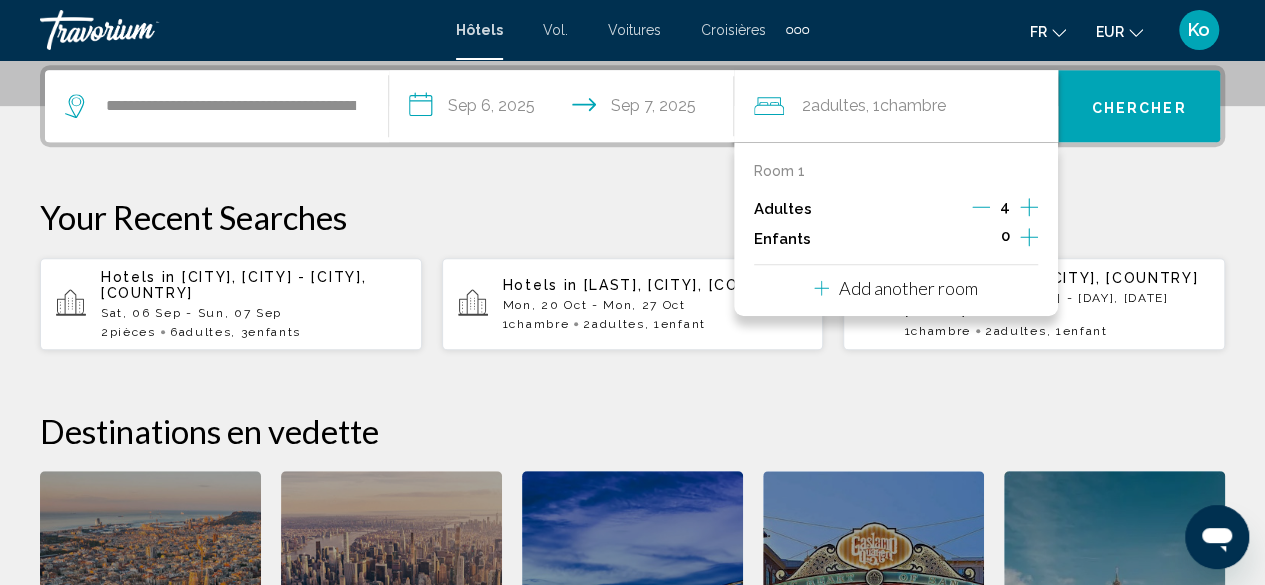 click 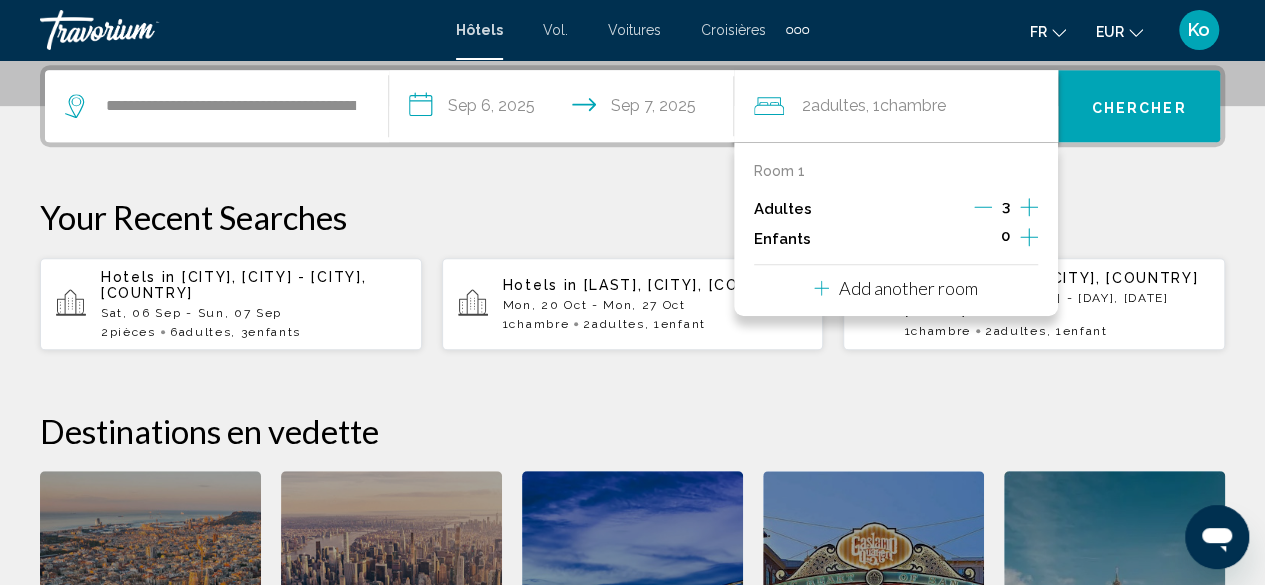 click 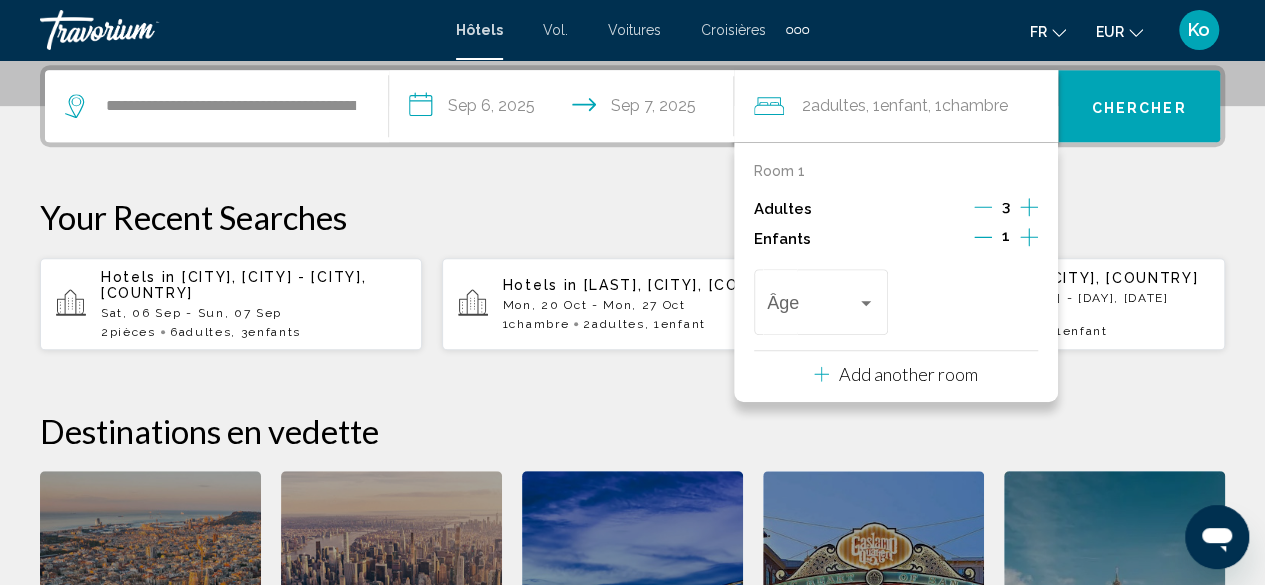 click 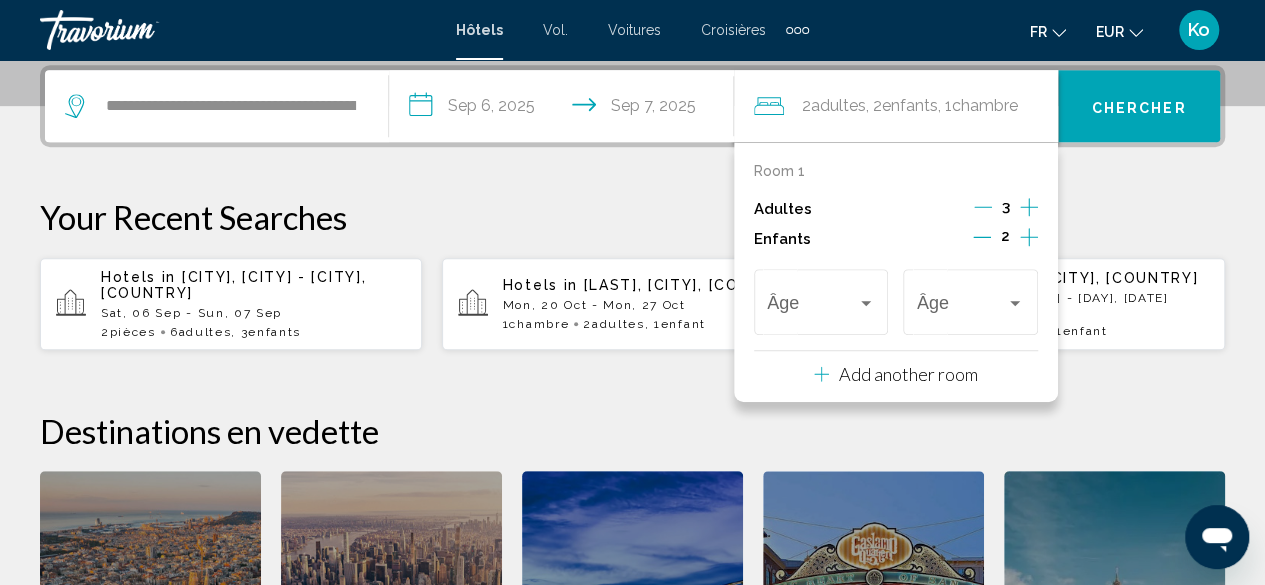 click on "Âge" at bounding box center (971, 299) 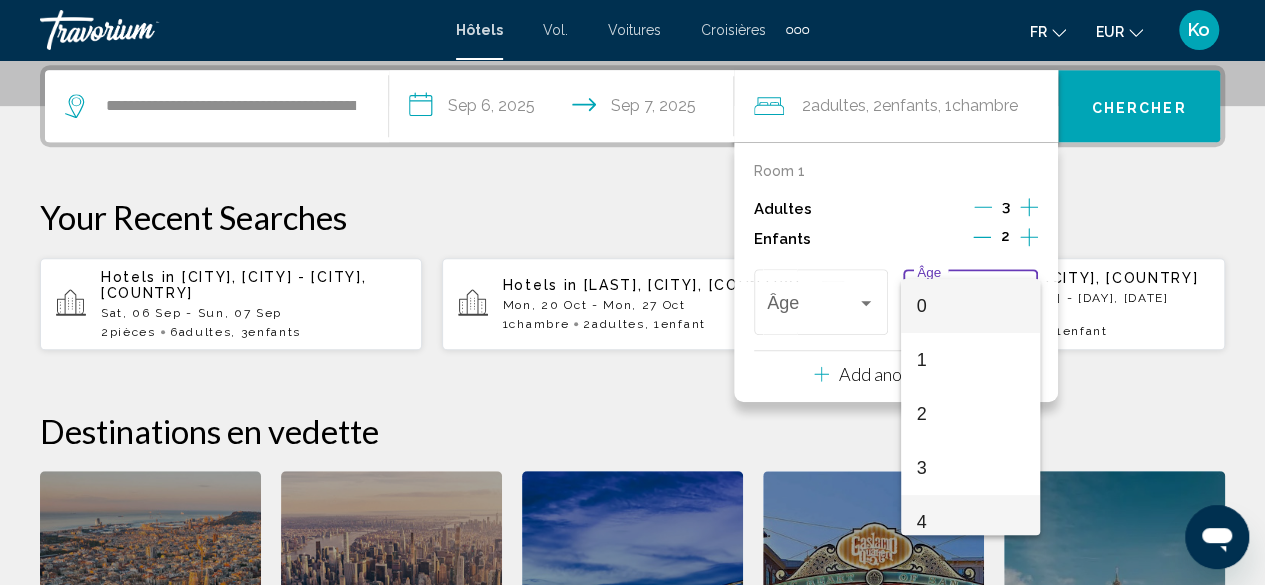 click on "4" at bounding box center [971, 522] 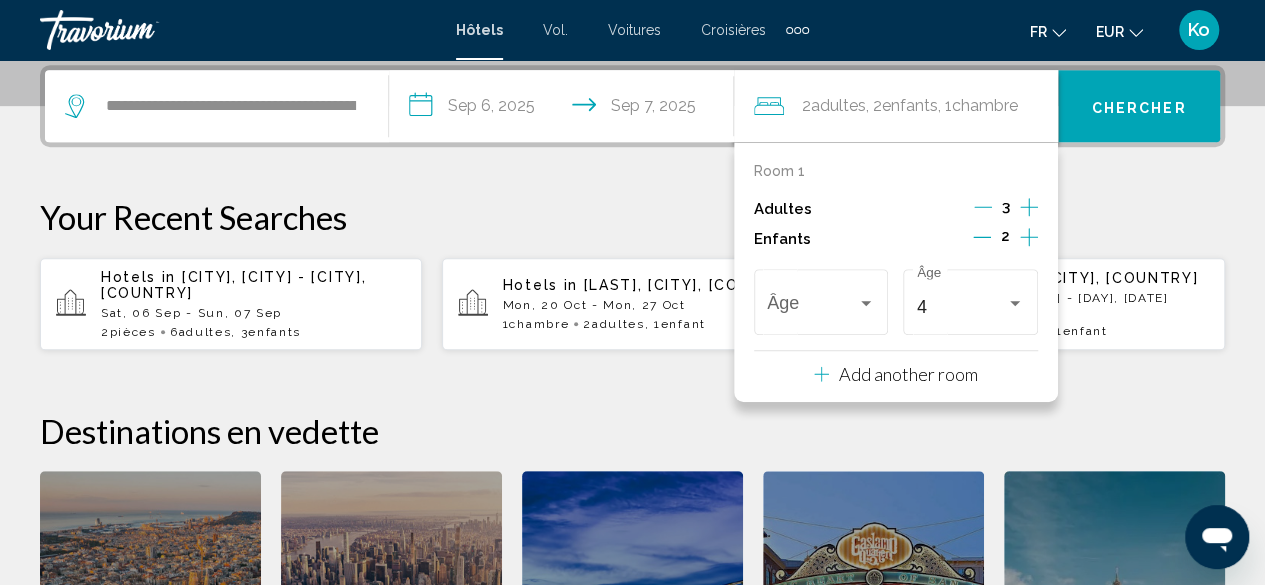 click on "Âge" at bounding box center [821, 299] 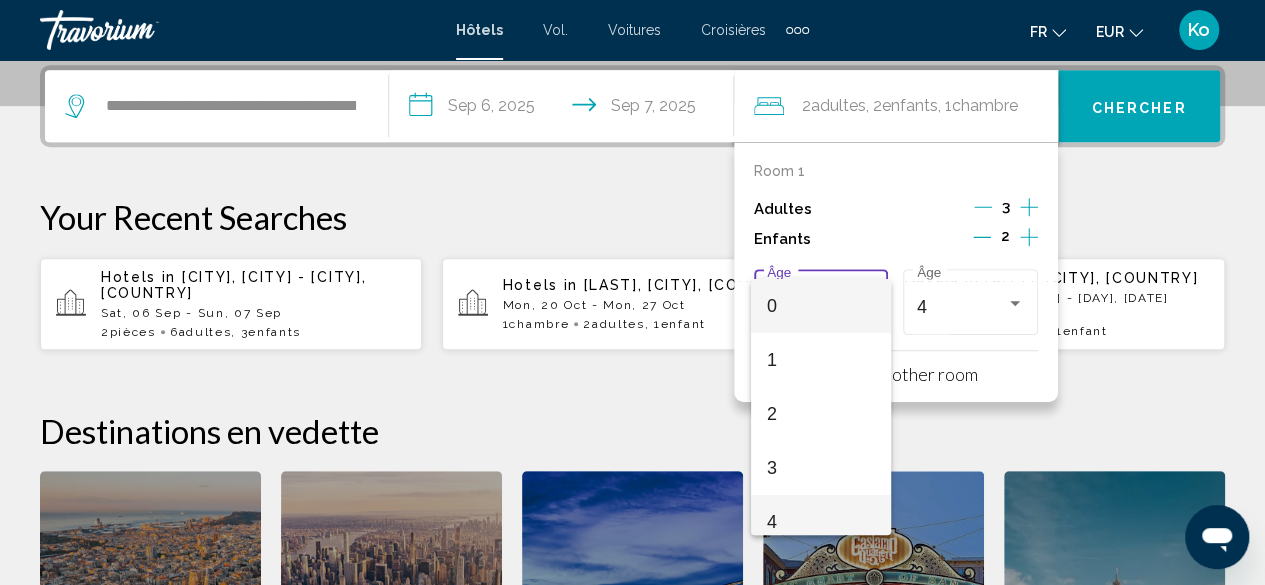 click on "4" at bounding box center [821, 522] 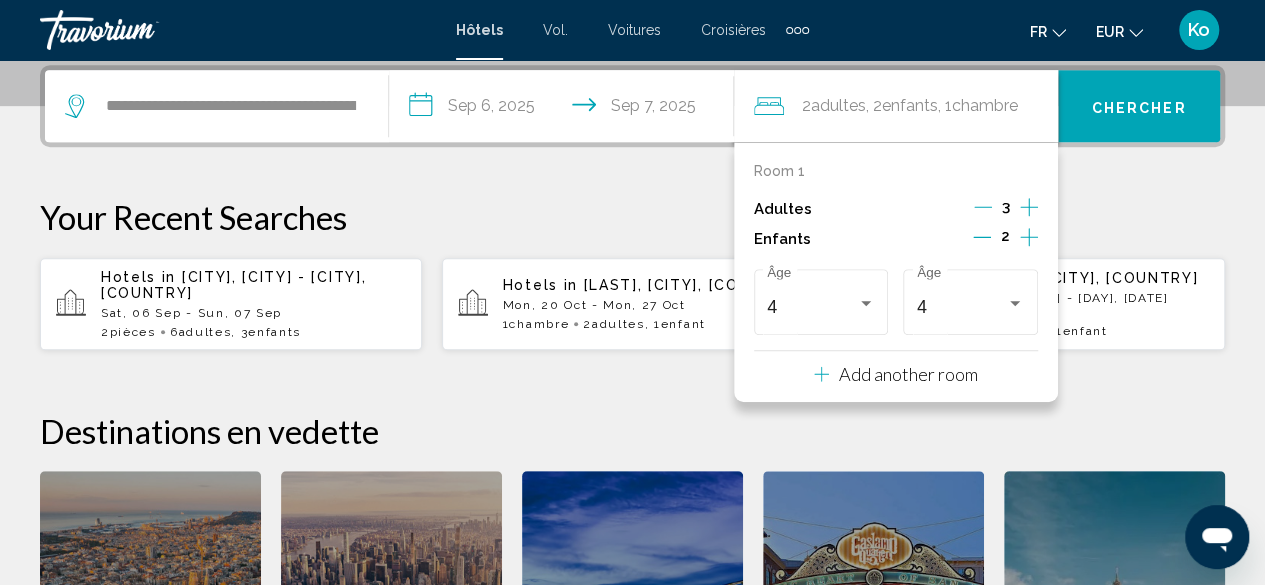 click on "Add another room" at bounding box center [908, 374] 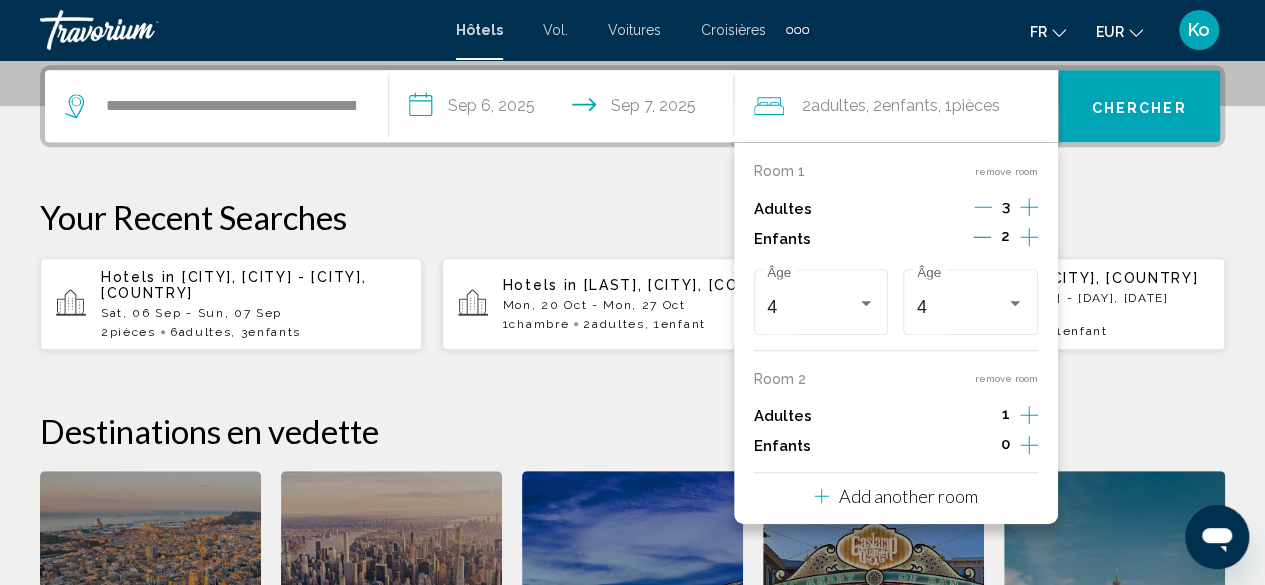 click 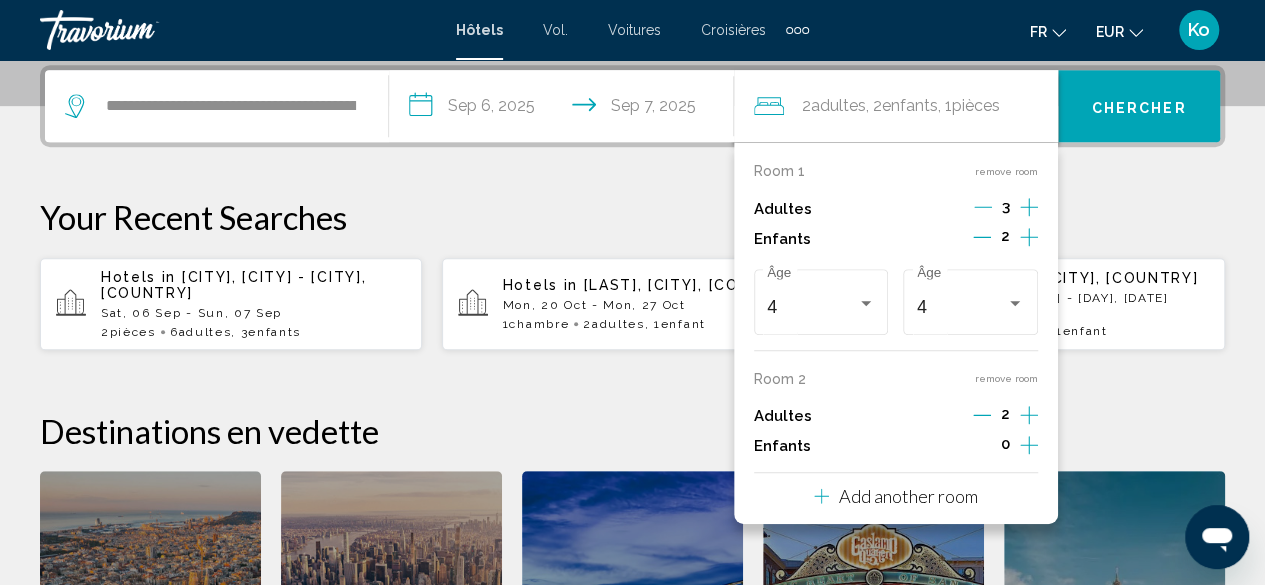 click 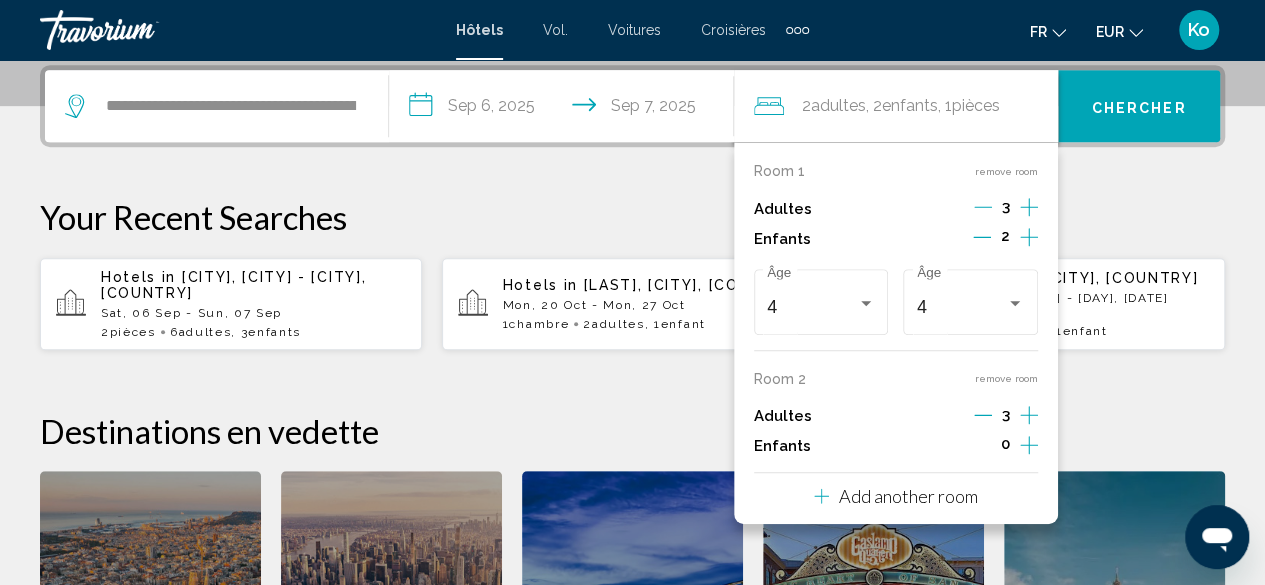 click 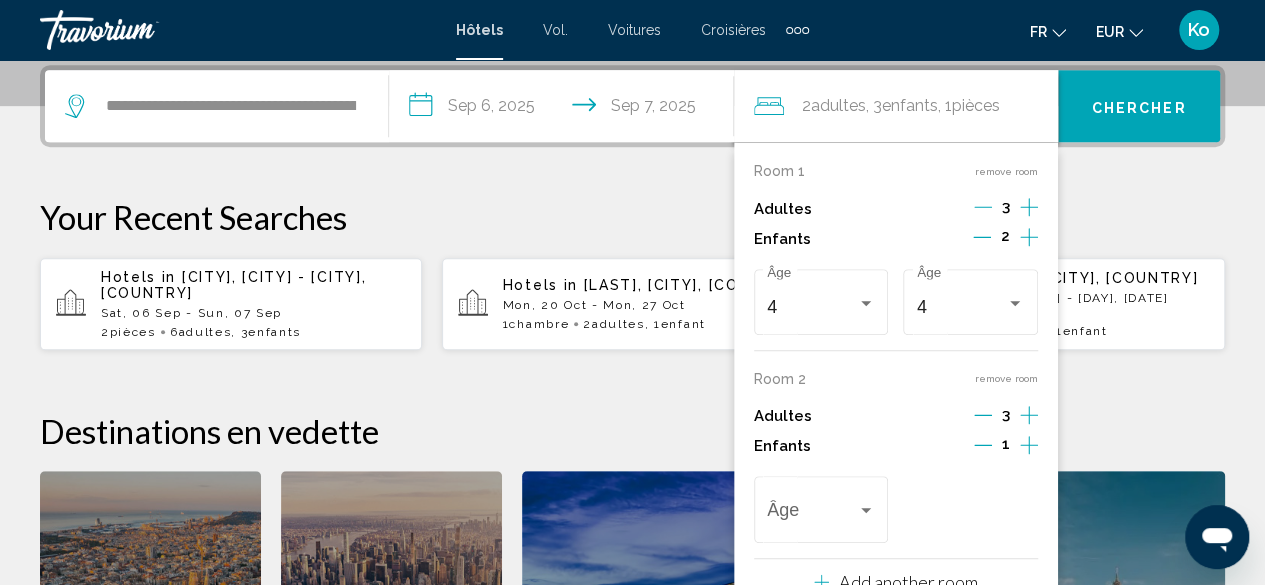 click on "Âge" at bounding box center [821, 507] 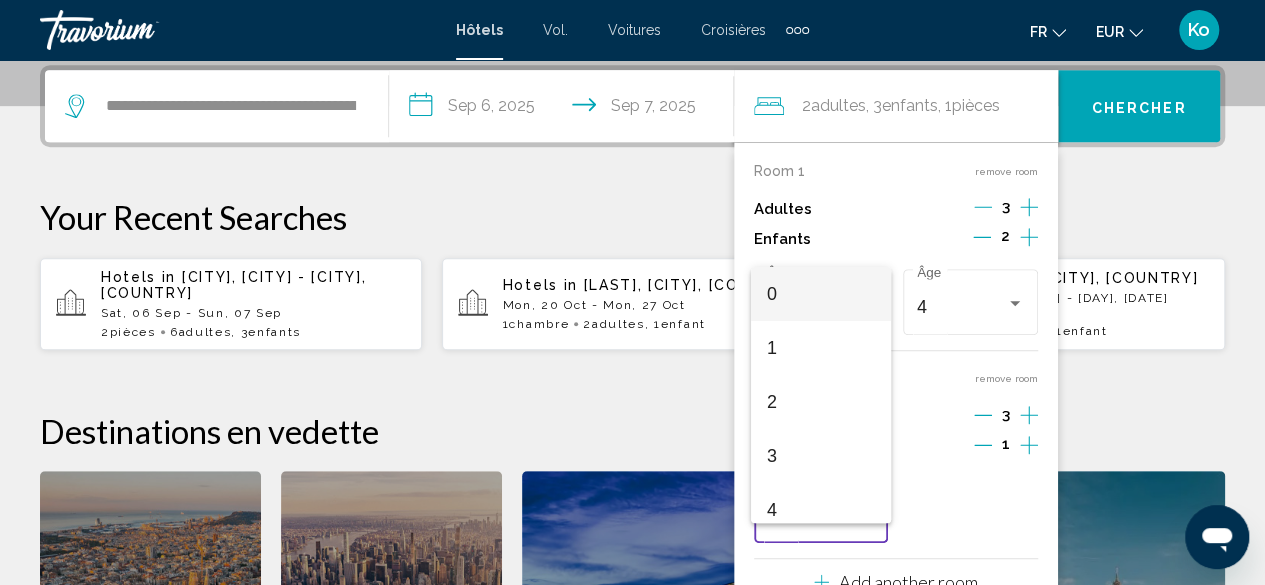 click on "0" at bounding box center [821, 294] 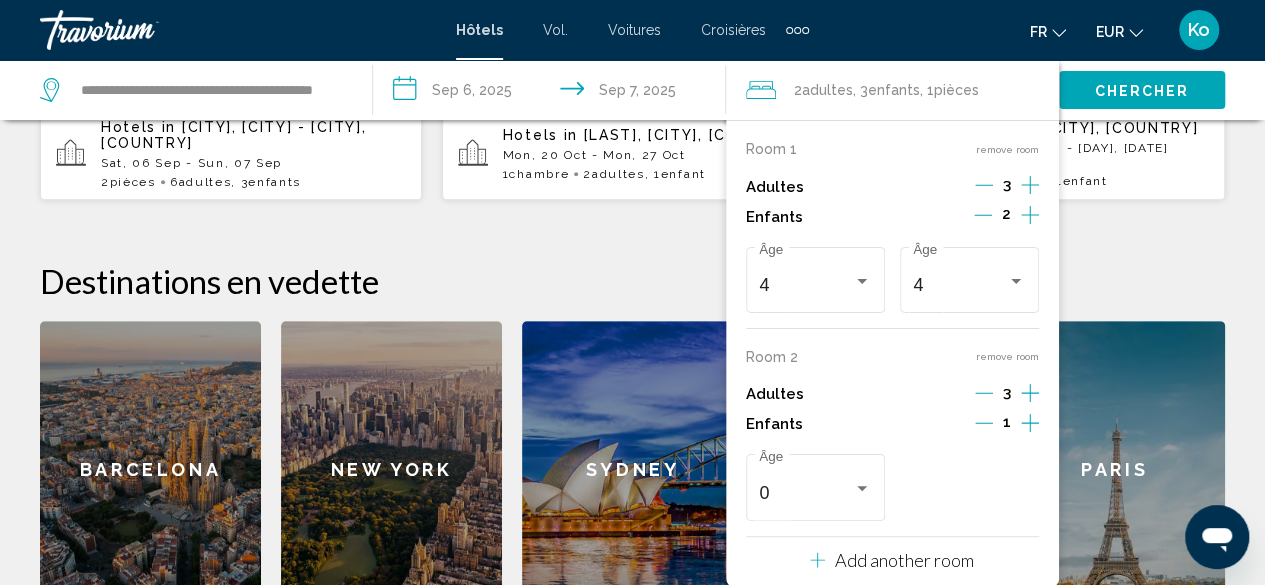 scroll, scrollTop: 644, scrollLeft: 0, axis: vertical 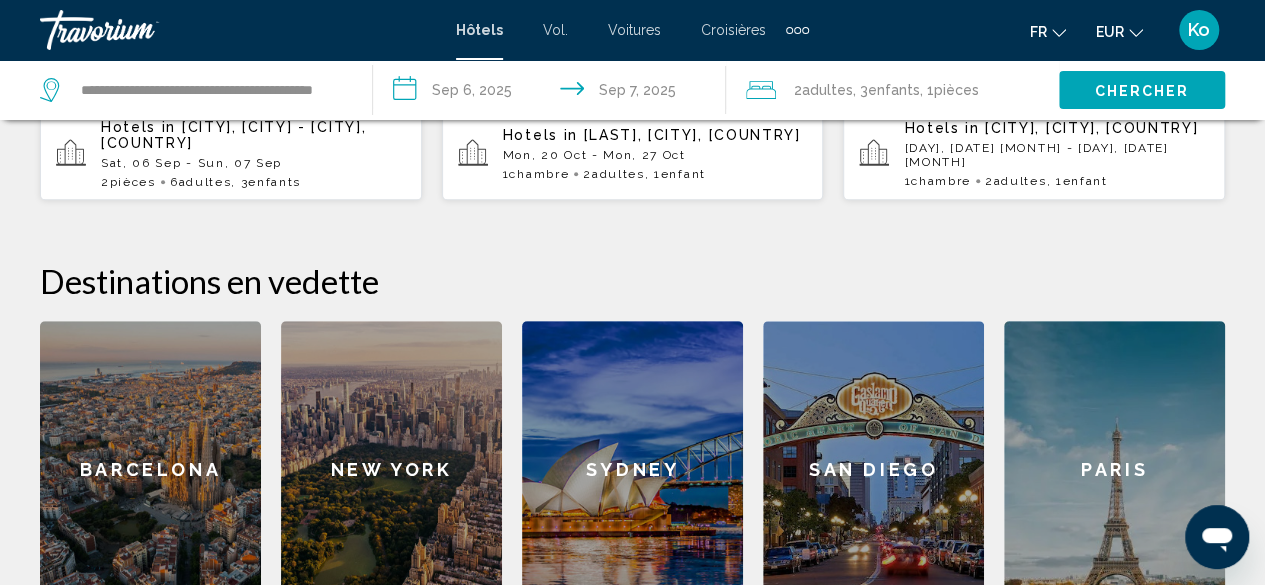 click on "Chercher" at bounding box center (1141, 90) 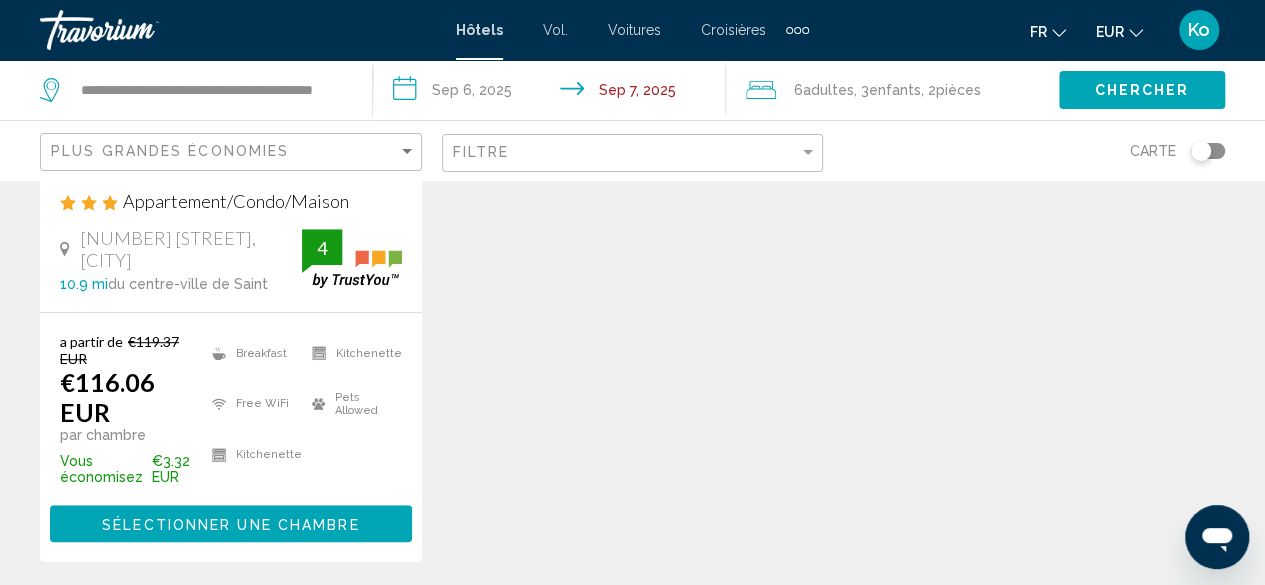 scroll, scrollTop: 466, scrollLeft: 0, axis: vertical 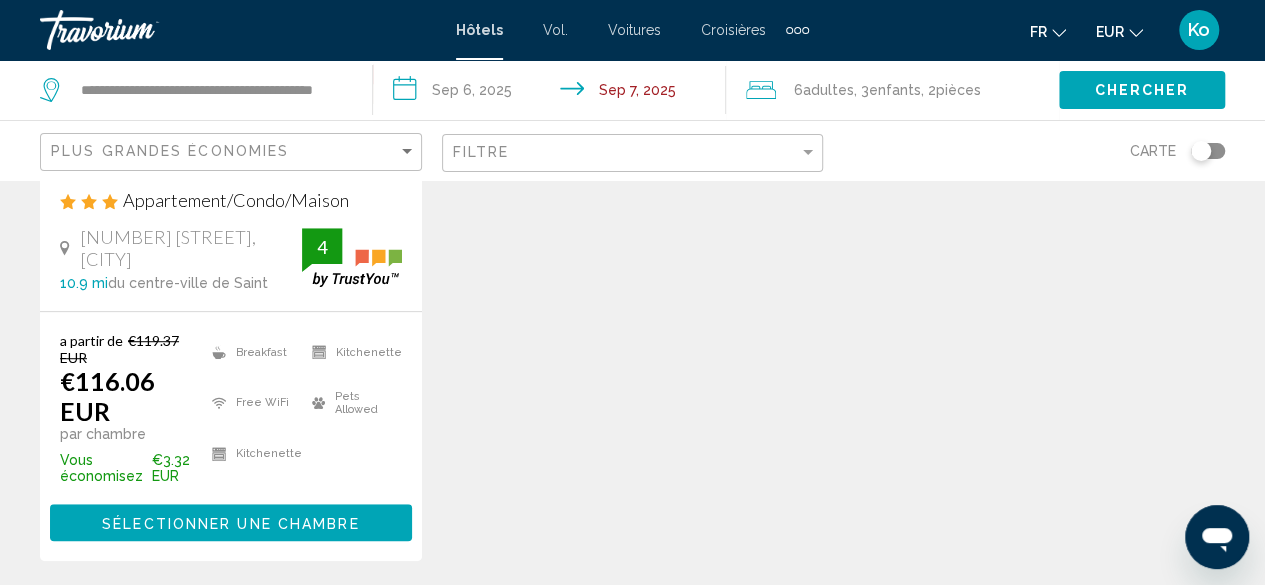 click on "Sélectionner une chambre" at bounding box center (230, 523) 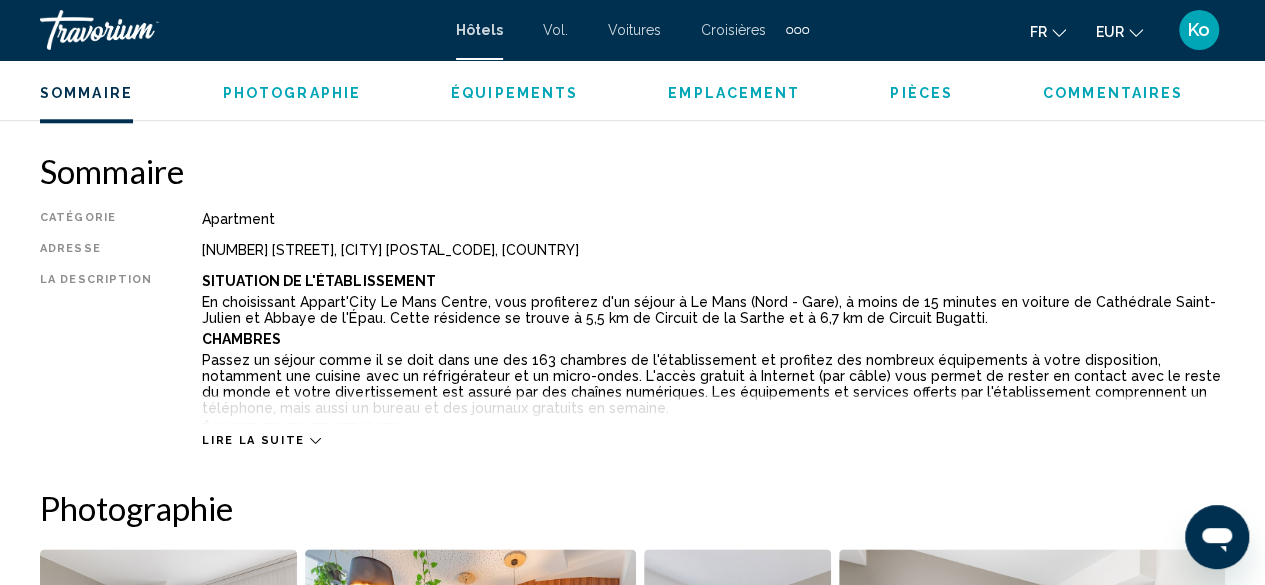 scroll, scrollTop: 961, scrollLeft: 0, axis: vertical 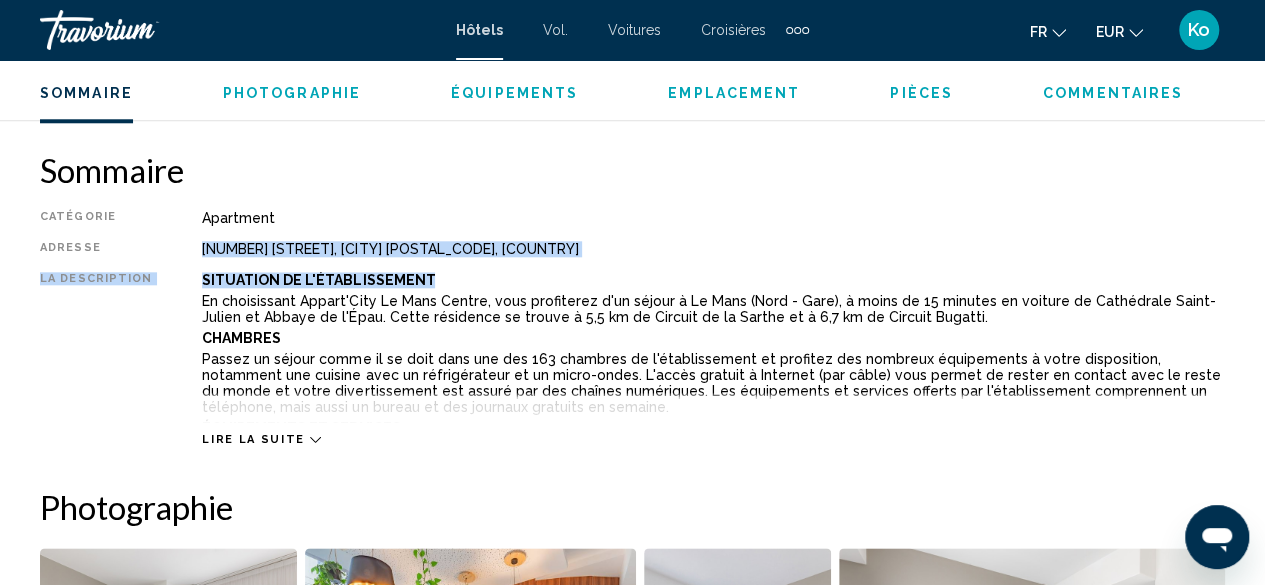 drag, startPoint x: 195, startPoint y: 249, endPoint x: 528, endPoint y: 265, distance: 333.38416 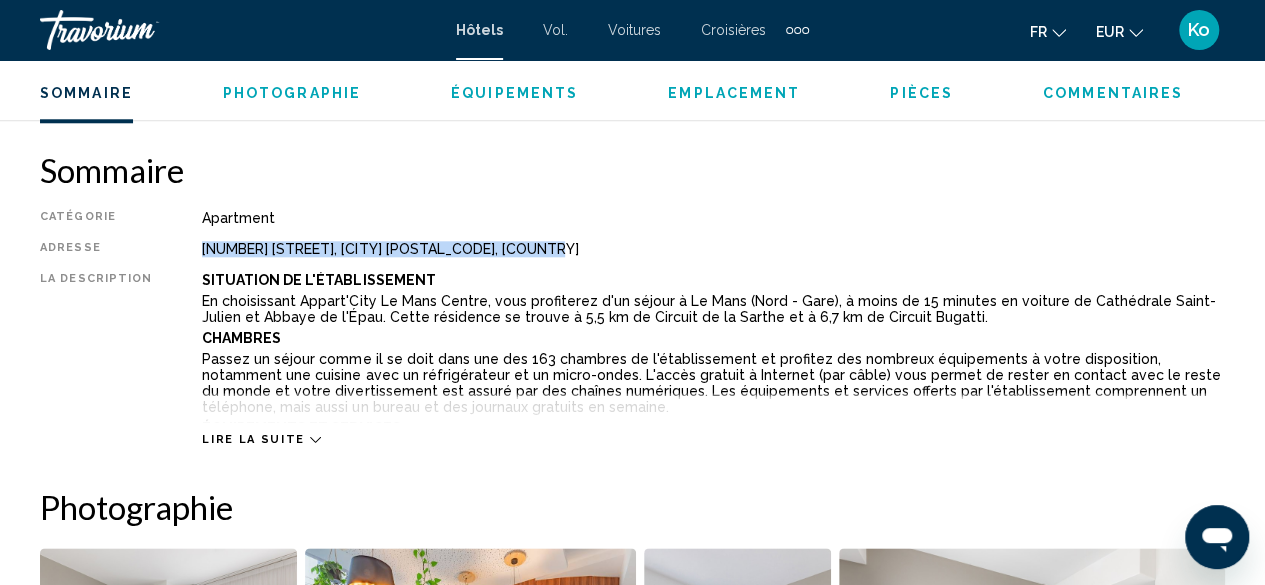 drag, startPoint x: 194, startPoint y: 249, endPoint x: 524, endPoint y: 247, distance: 330.00607 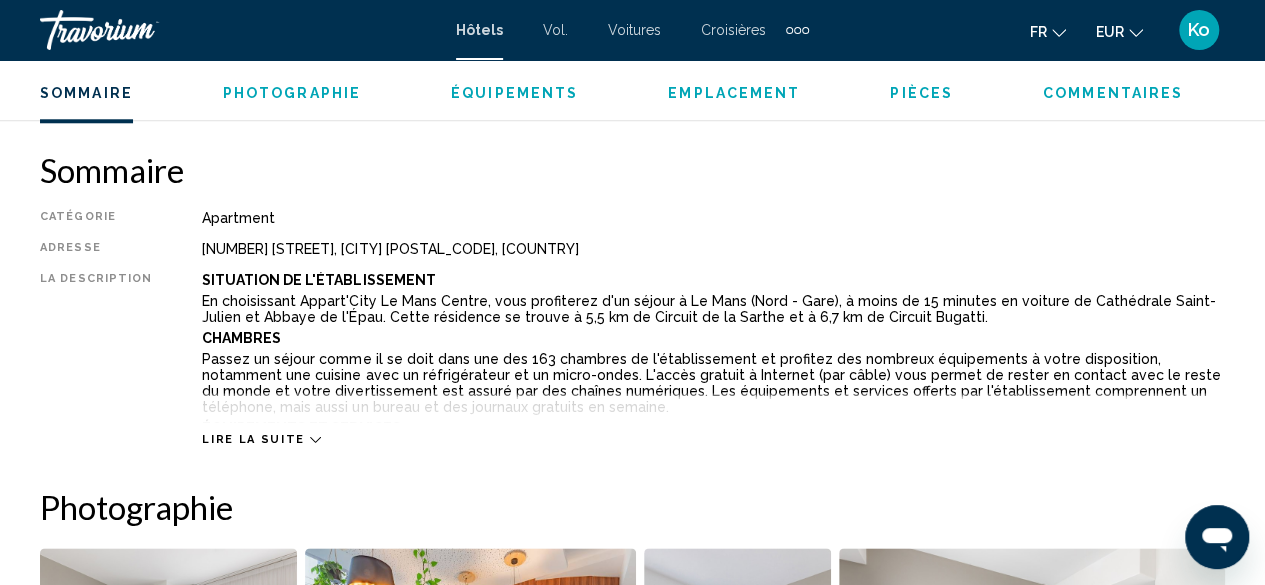 click on "Situation De L'établissement" at bounding box center (713, 280) 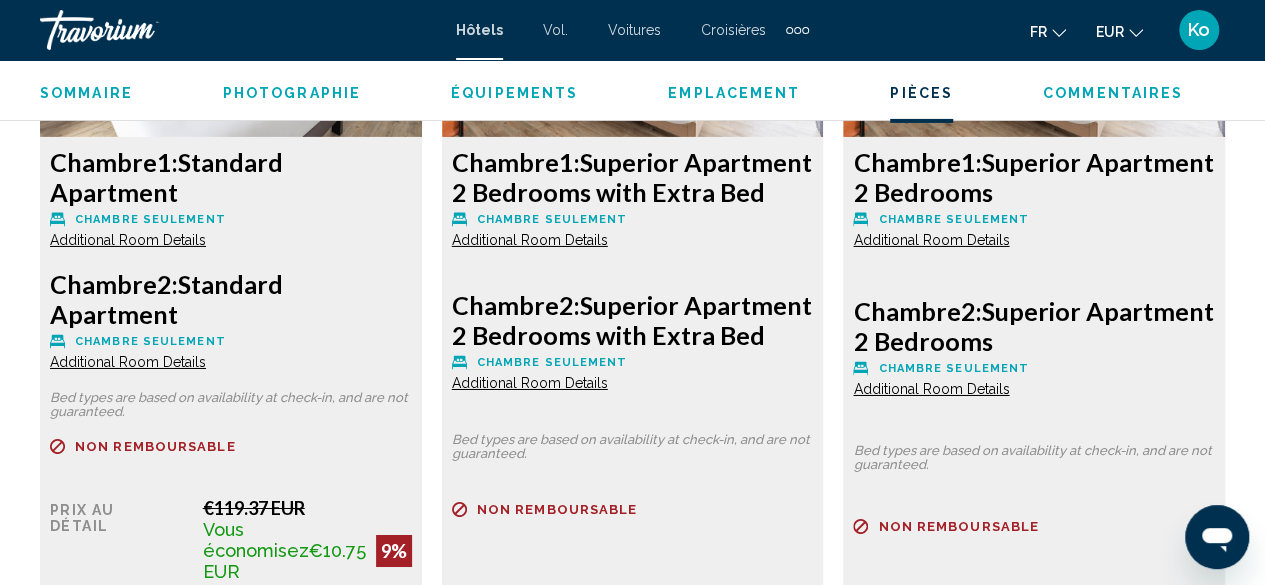 scroll, scrollTop: 3296, scrollLeft: 0, axis: vertical 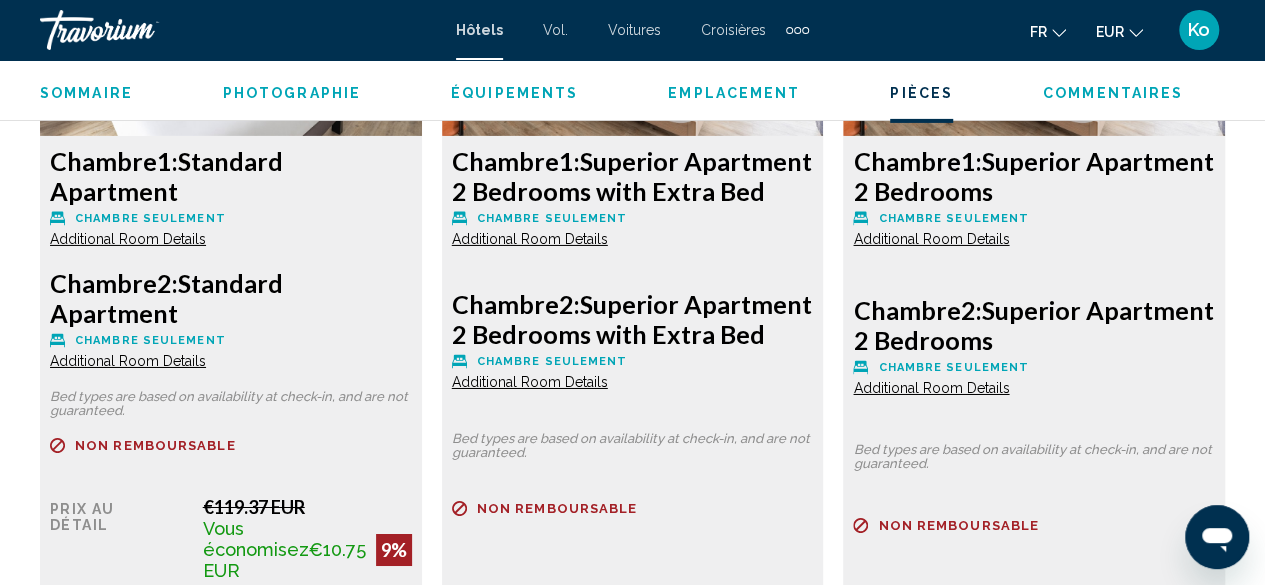 click on "Chambre  1:  Standard Apartment
Chambre seulement Additional Room Details" at bounding box center [231, 197] 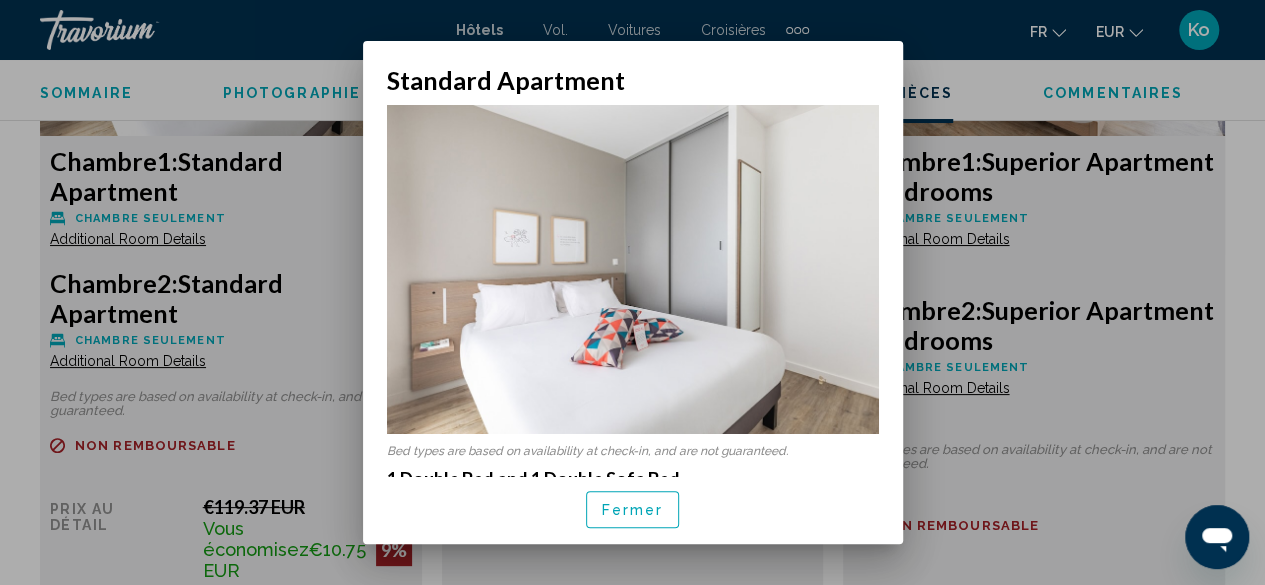 scroll, scrollTop: 0, scrollLeft: 0, axis: both 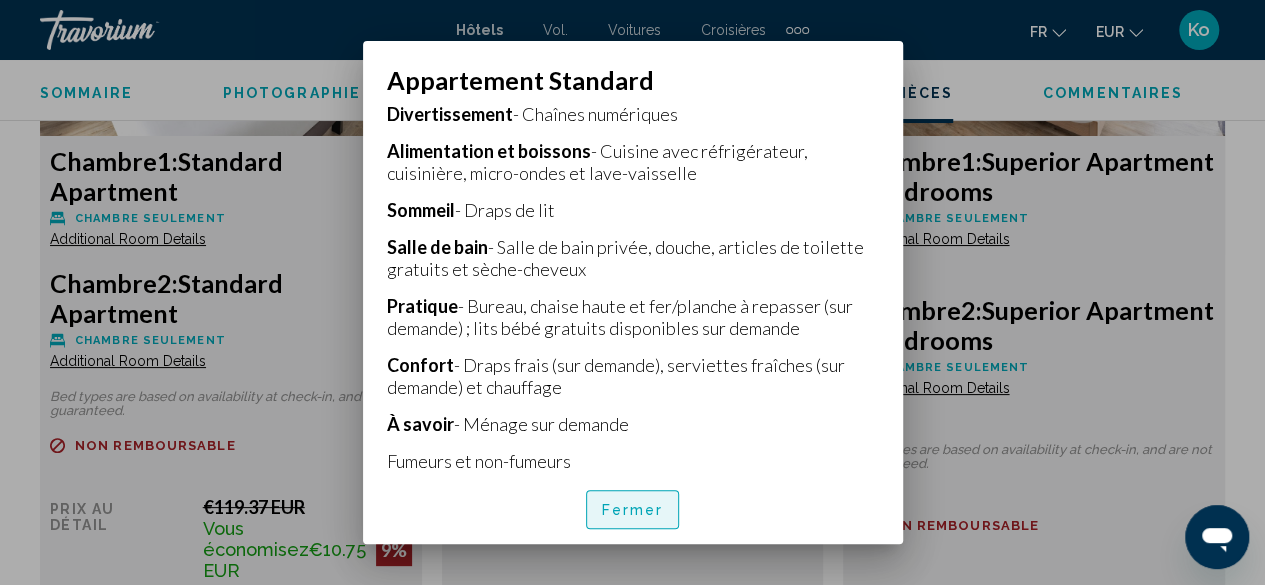 click on "Fermer" at bounding box center [633, 511] 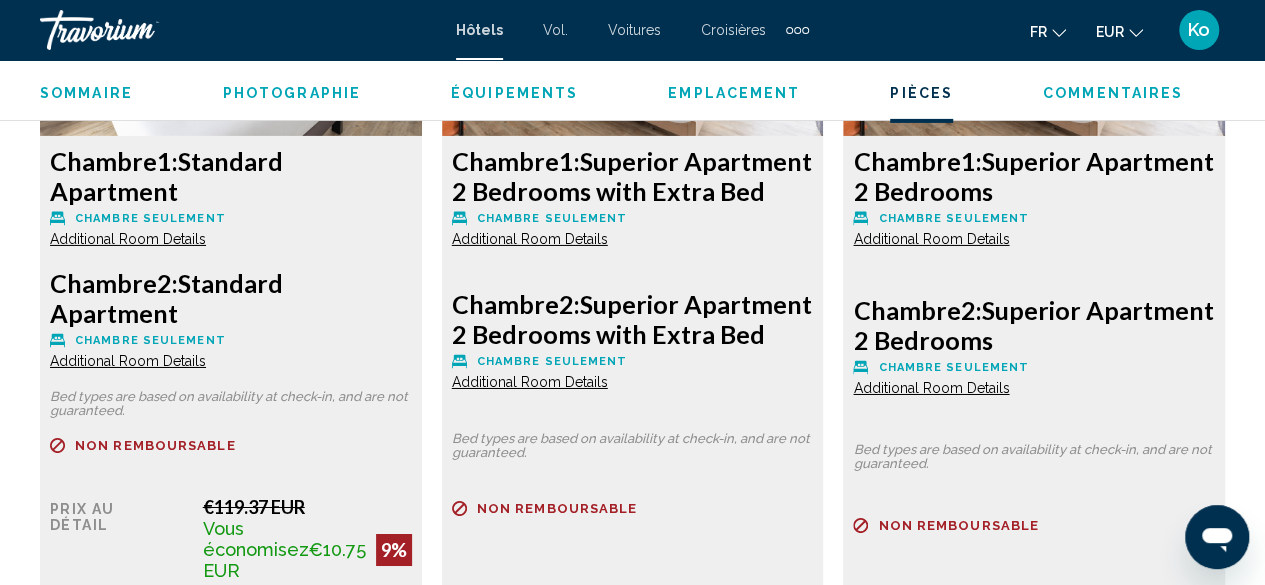 click on "Additional Room Details" at bounding box center (128, 361) 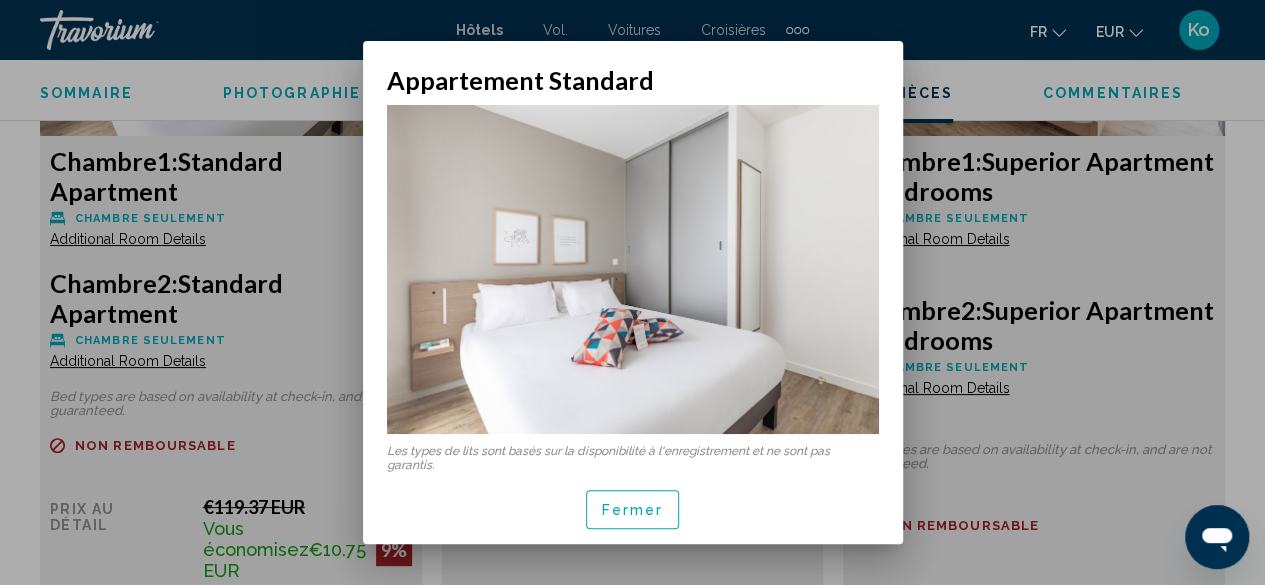 scroll, scrollTop: 0, scrollLeft: 0, axis: both 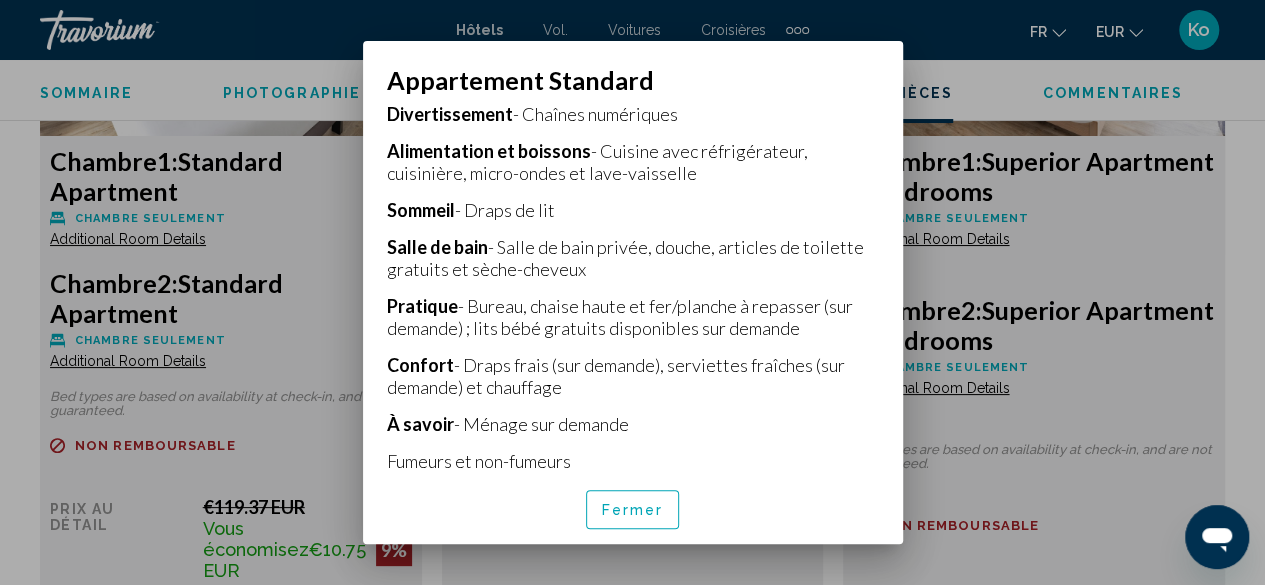 click on "Fermer" at bounding box center (633, 511) 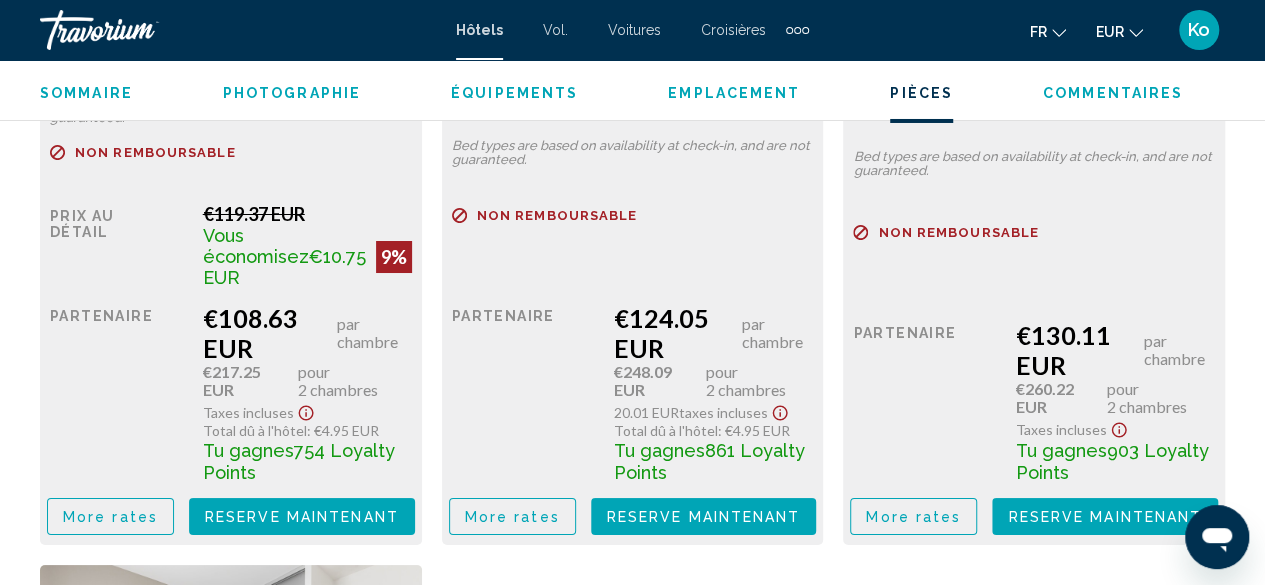 scroll, scrollTop: 3590, scrollLeft: 0, axis: vertical 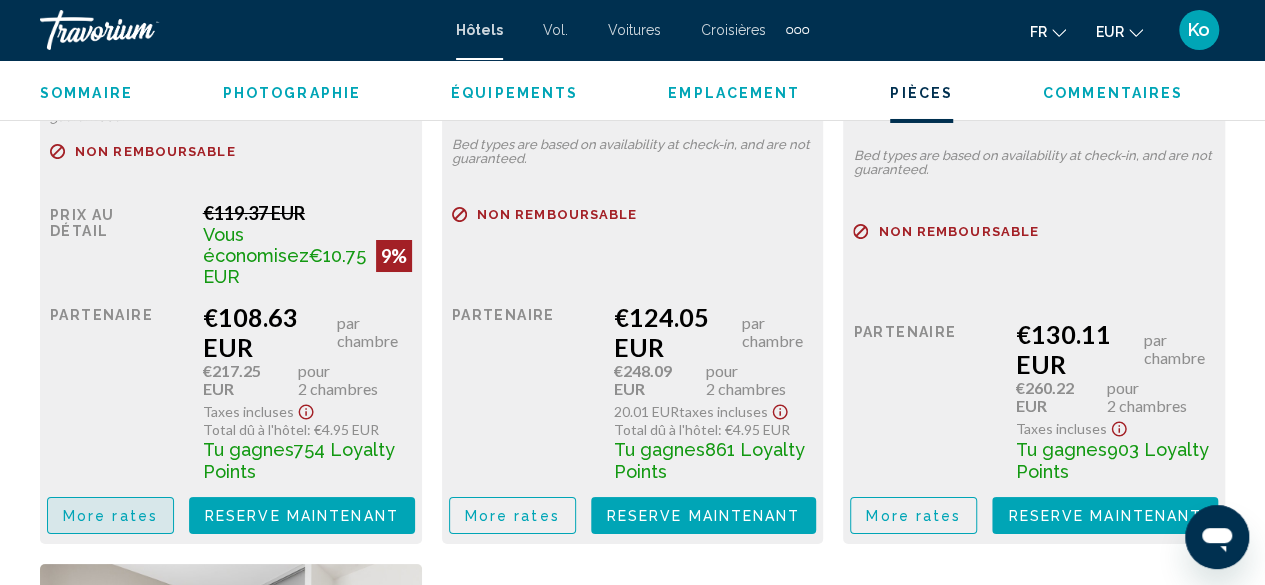 click on "More rates" at bounding box center [110, 516] 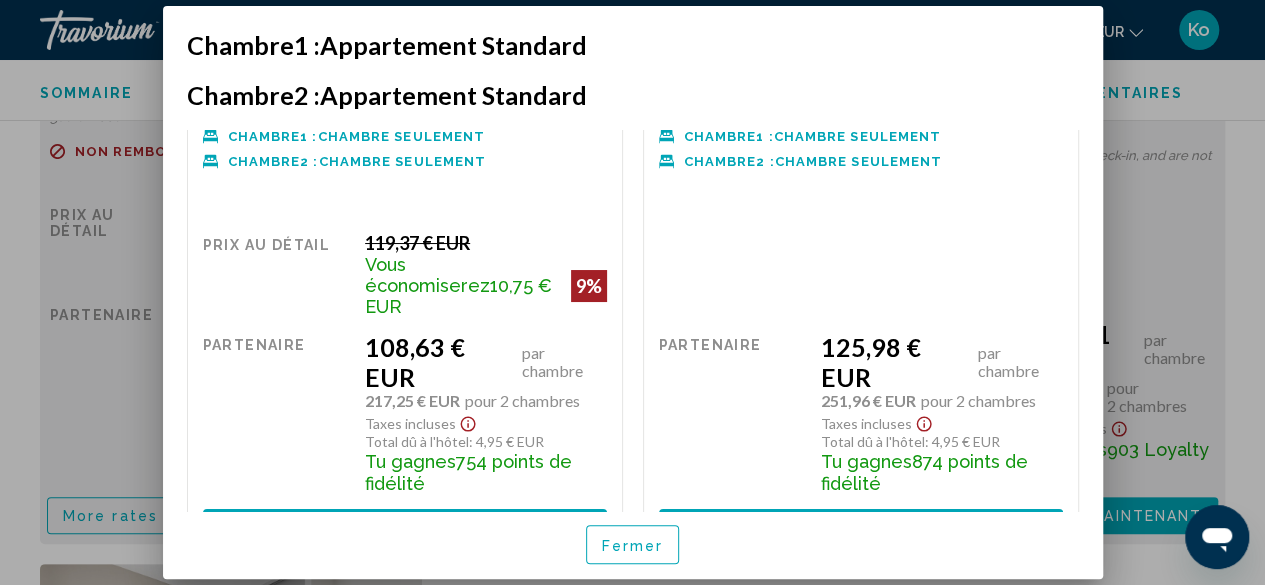 scroll, scrollTop: 43, scrollLeft: 0, axis: vertical 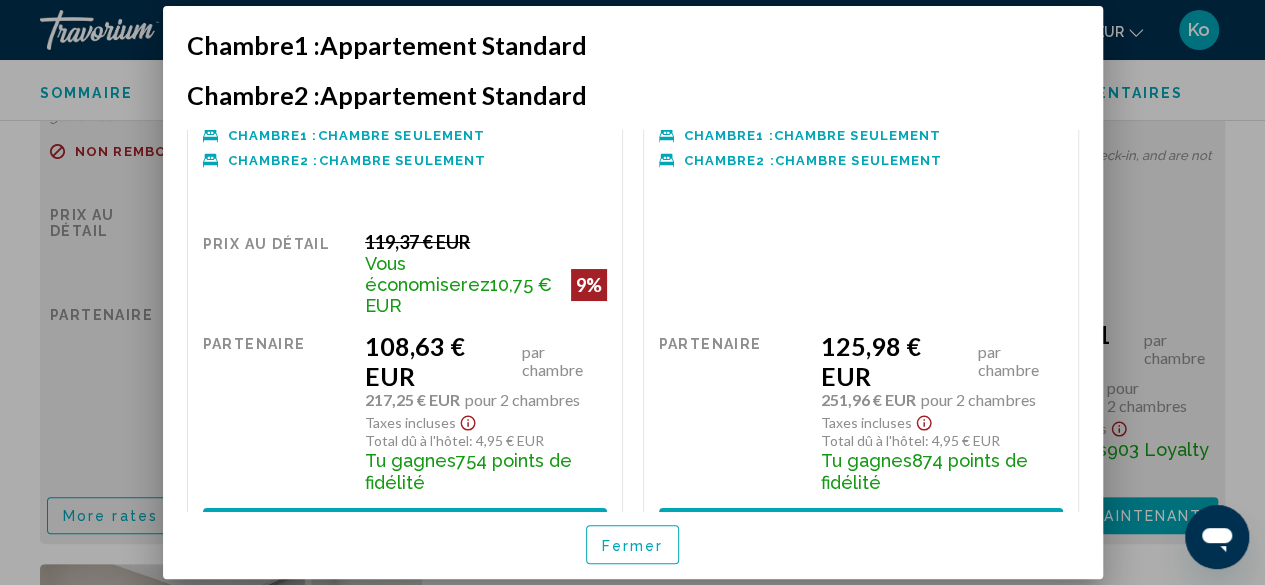 click at bounding box center (632, 292) 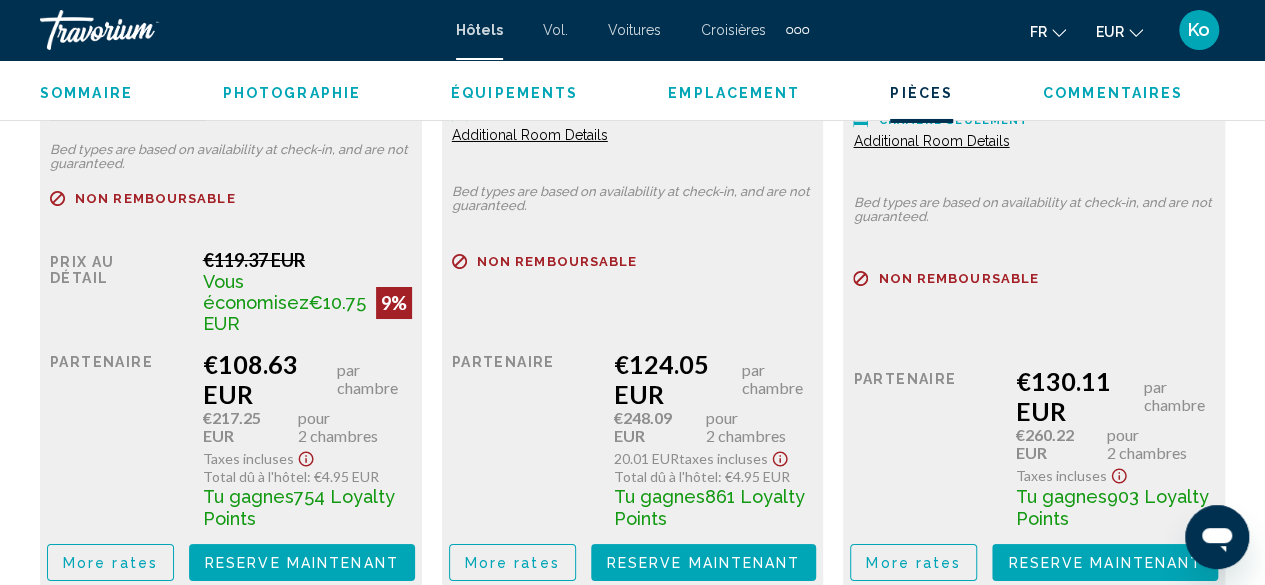 scroll, scrollTop: 3538, scrollLeft: 0, axis: vertical 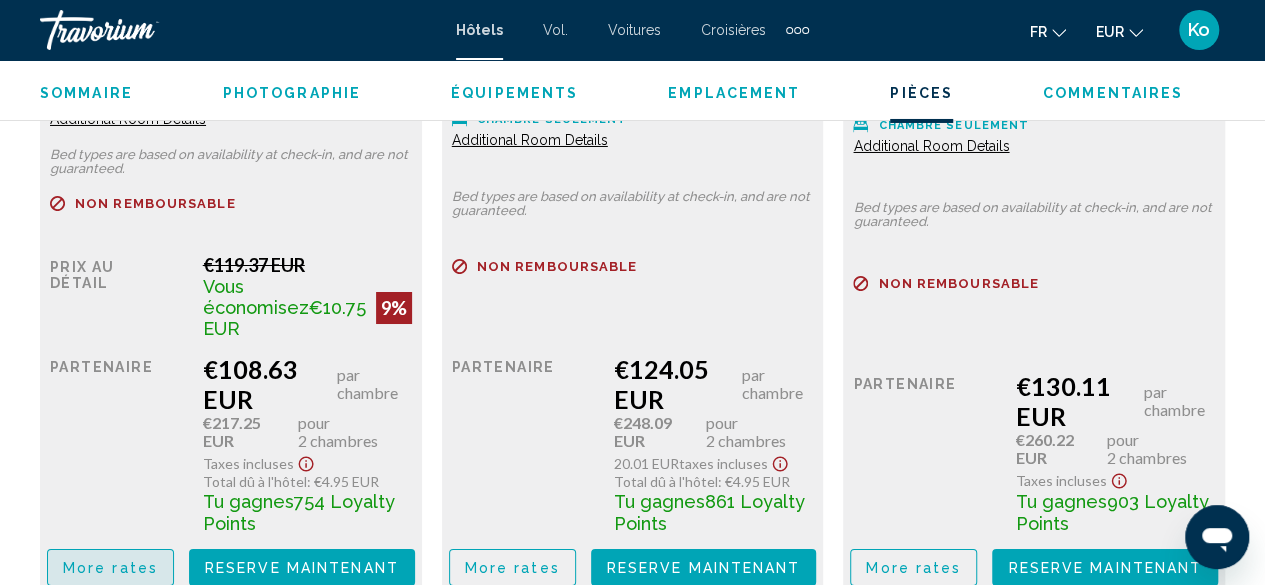 click on "More rates" at bounding box center (110, 568) 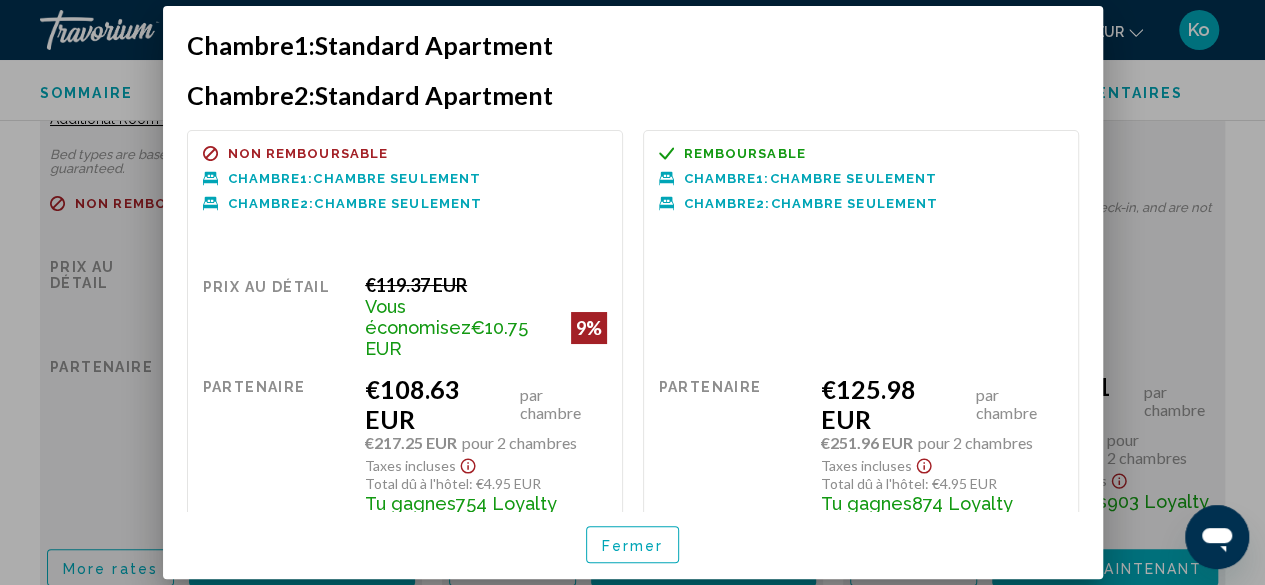 scroll, scrollTop: 0, scrollLeft: 0, axis: both 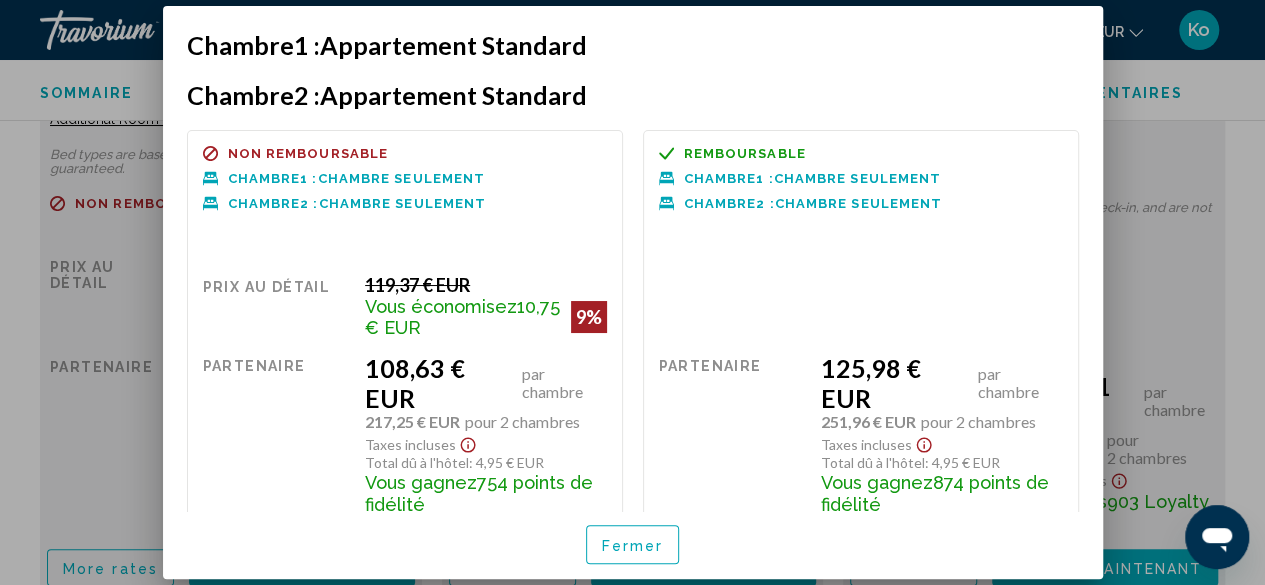 click at bounding box center (632, 292) 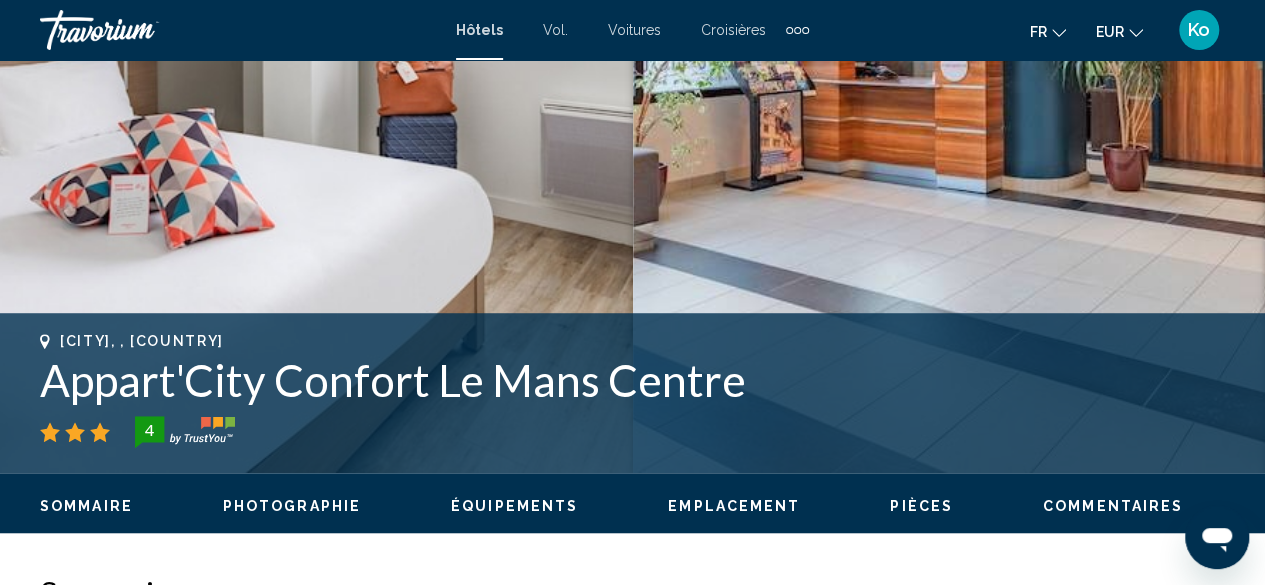 scroll, scrollTop: 538, scrollLeft: 0, axis: vertical 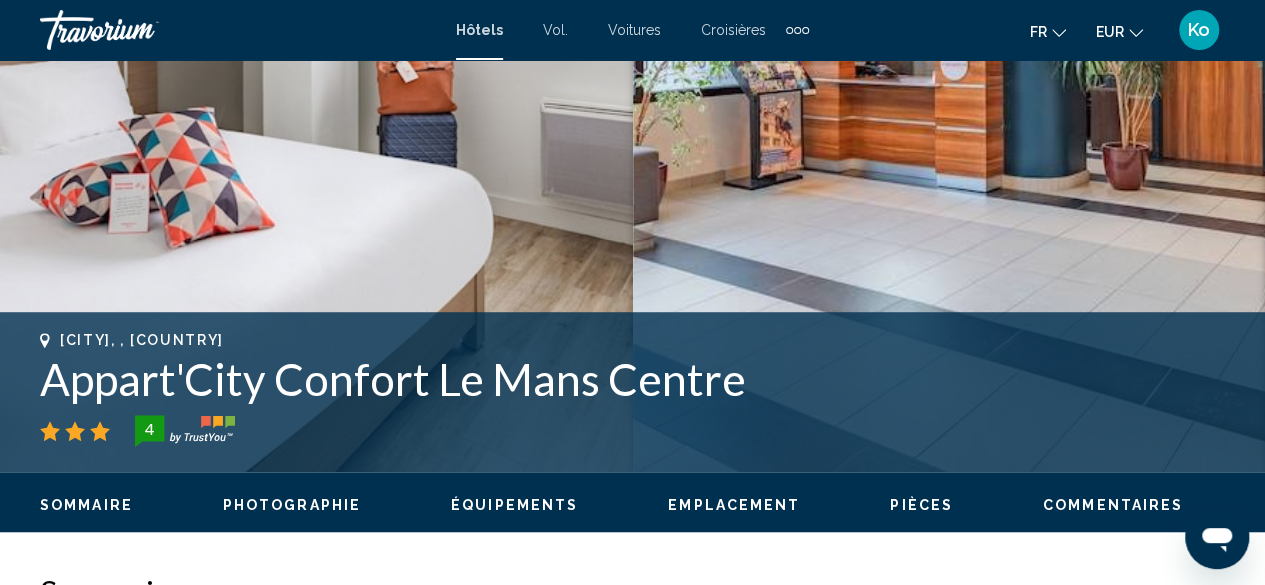 click at bounding box center (140, 30) 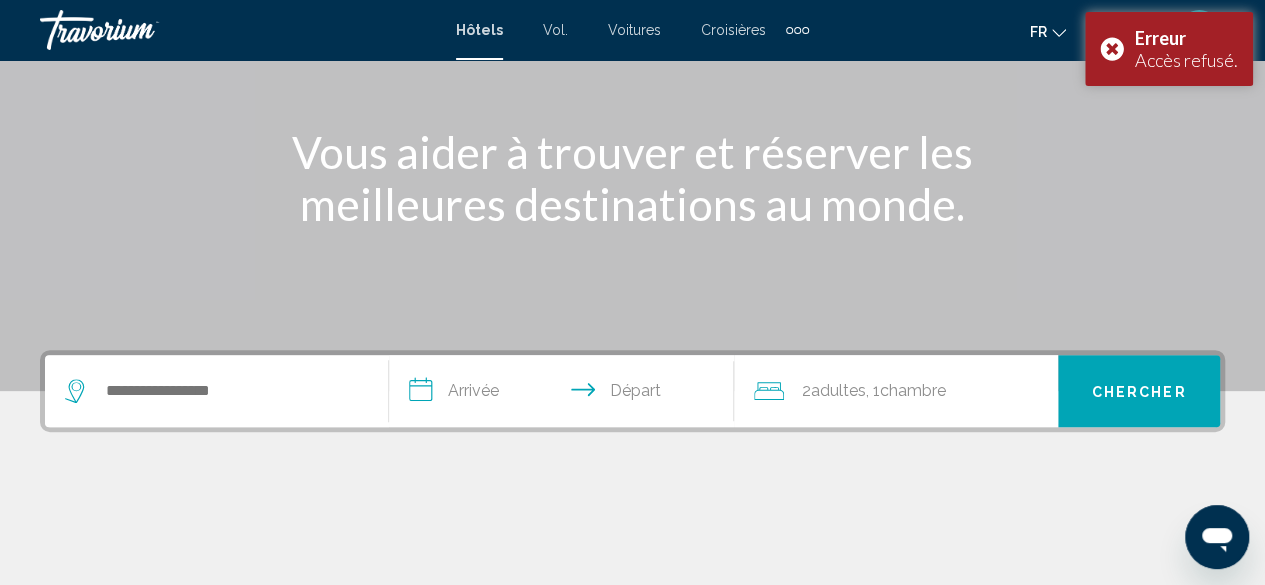 scroll, scrollTop: 228, scrollLeft: 0, axis: vertical 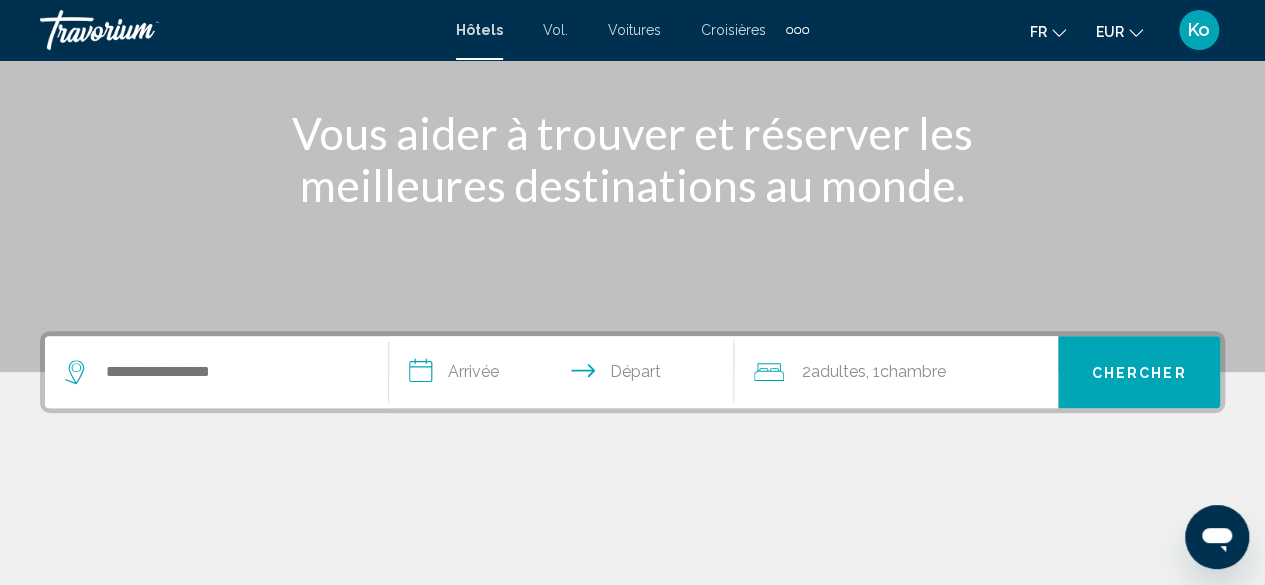 click on "Ko" at bounding box center (1199, 30) 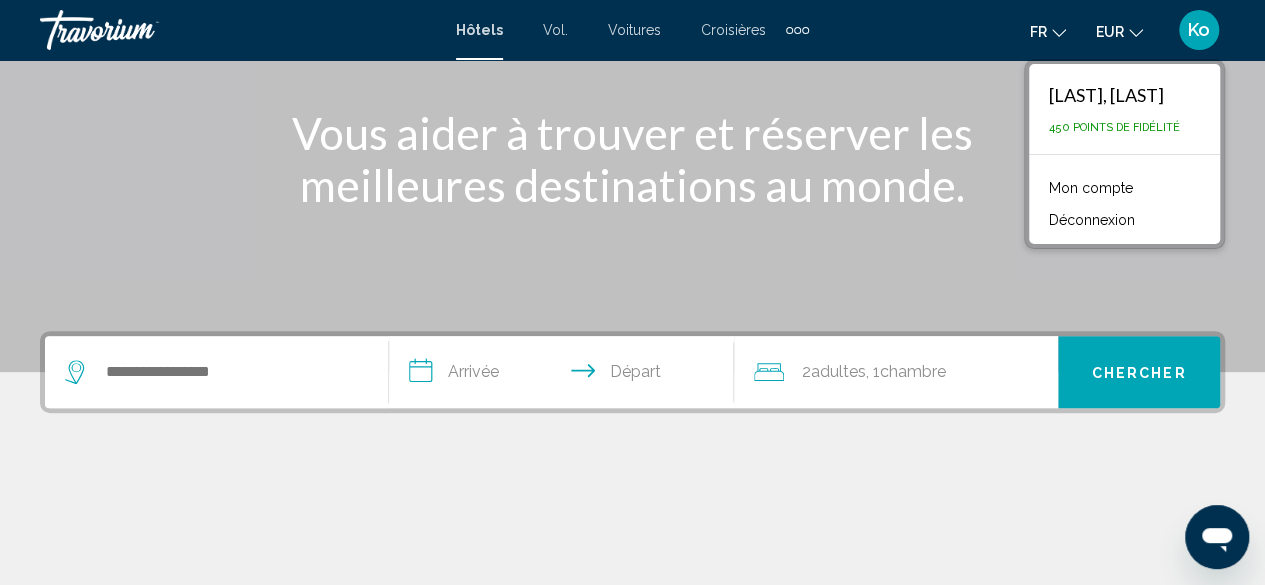 click on "Vol." at bounding box center (555, 30) 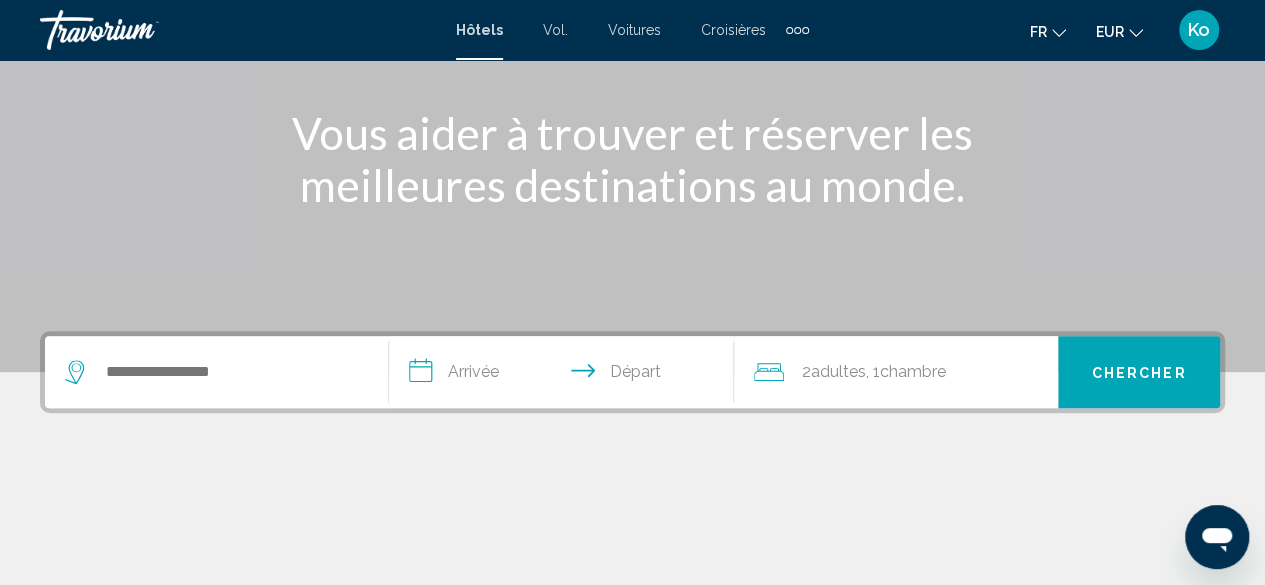 click on "Vol." at bounding box center (555, 30) 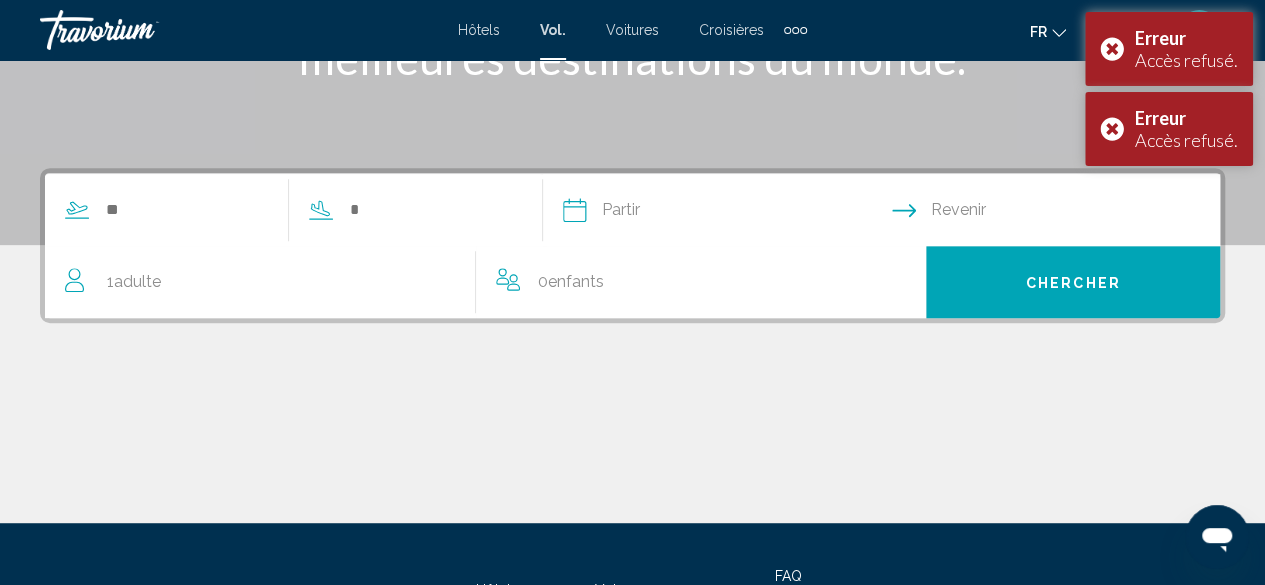 scroll, scrollTop: 356, scrollLeft: 0, axis: vertical 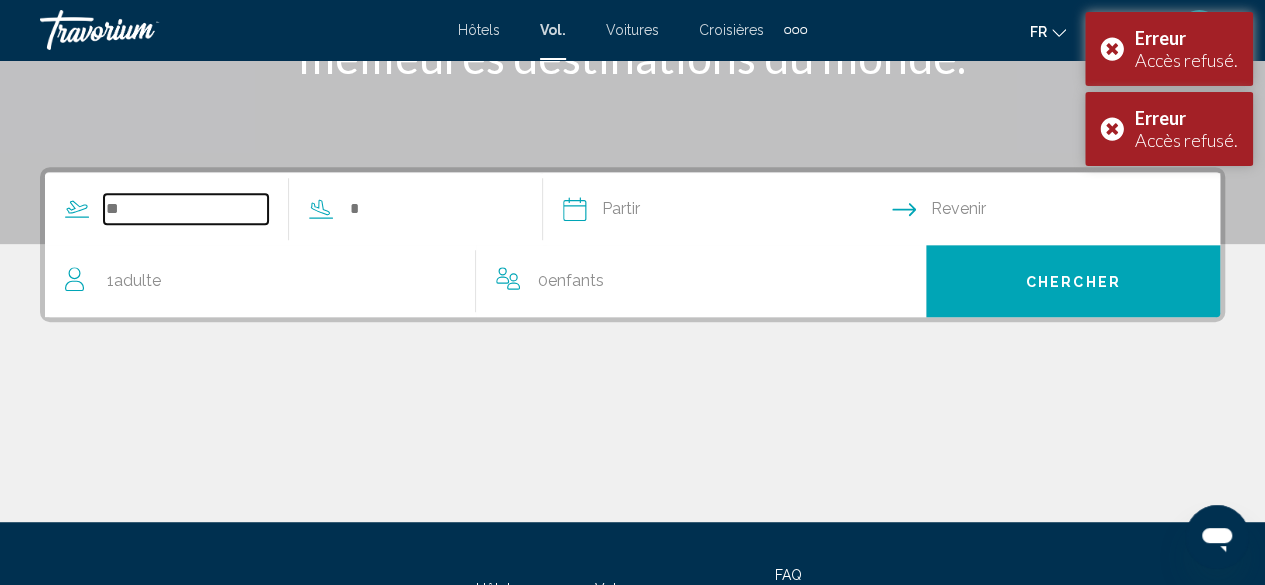 click at bounding box center [186, 209] 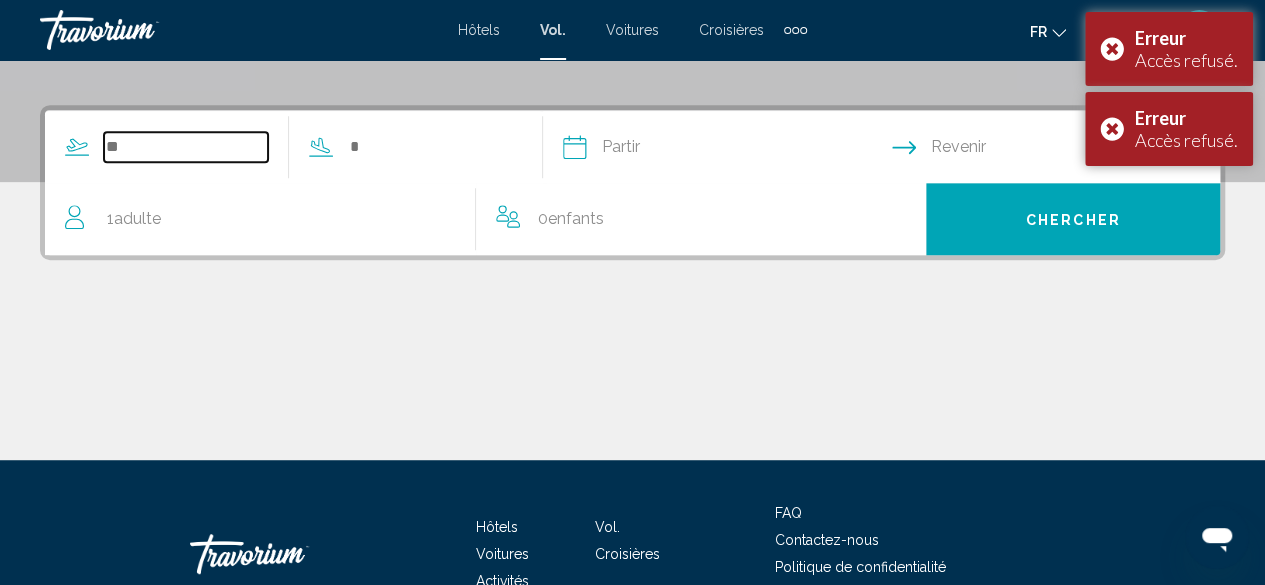 scroll, scrollTop: 458, scrollLeft: 0, axis: vertical 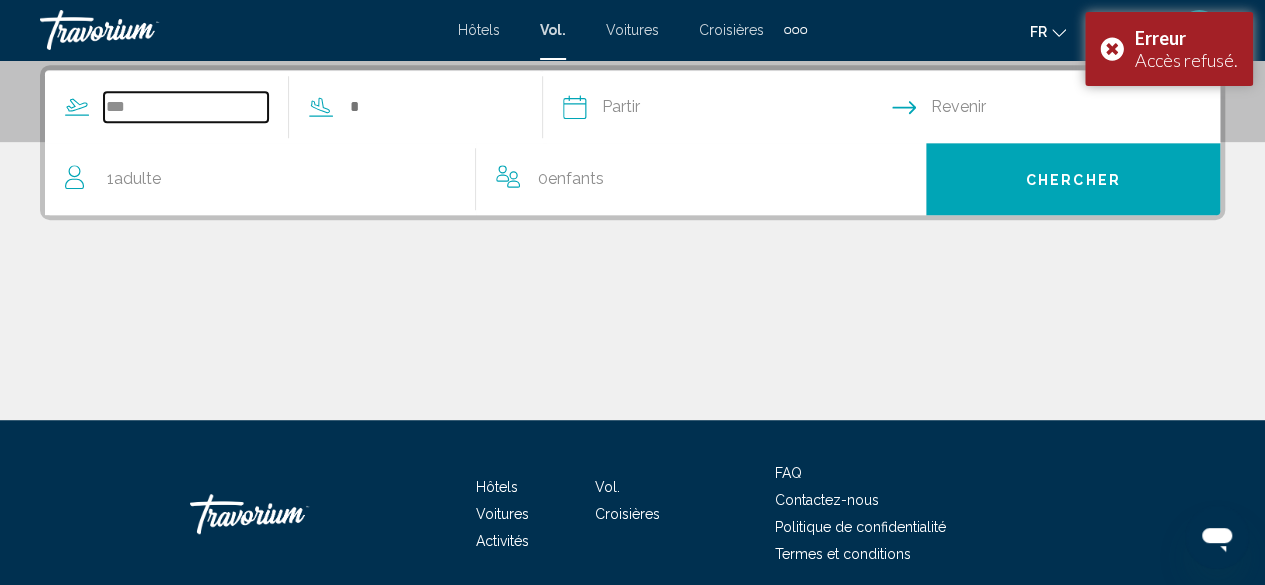 type on "****" 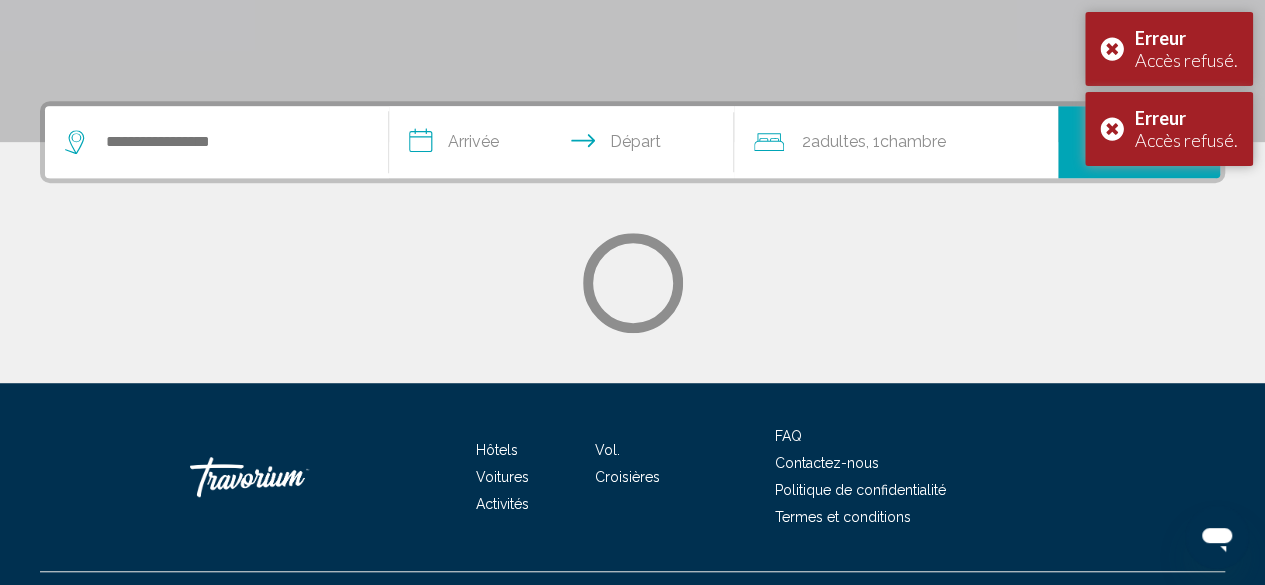 scroll, scrollTop: 0, scrollLeft: 0, axis: both 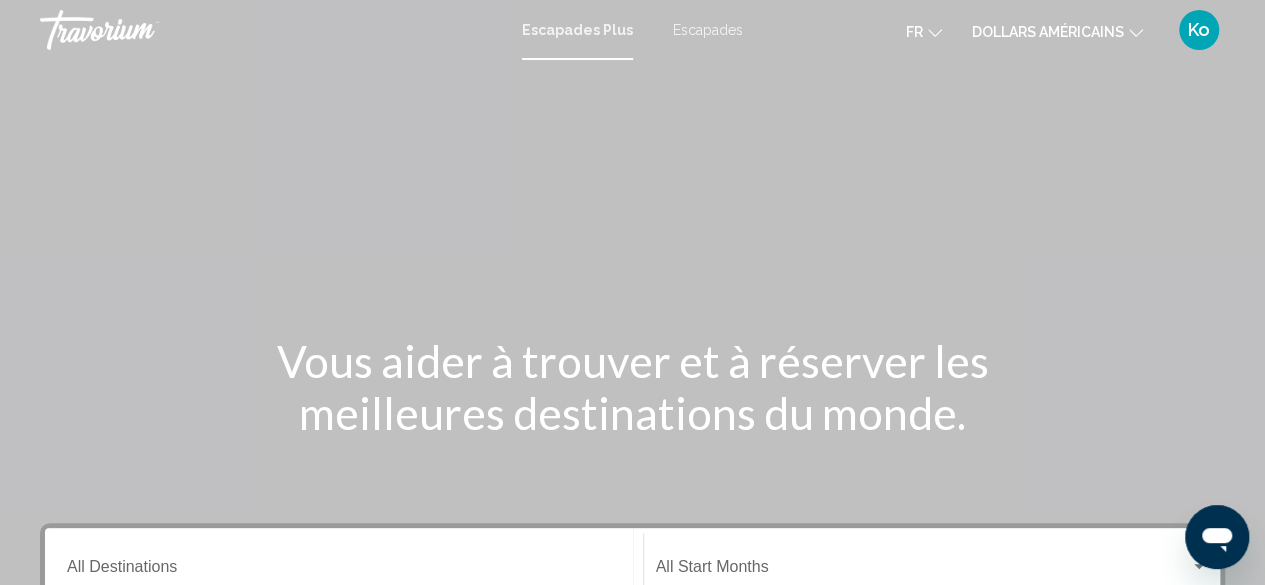 click on "dollars américains
USD ($) MXN (Mex$) CAD (Can$) GBP (£) EUR (€) AUD (A$) NZD (NZ$) CNY (CN¥)" 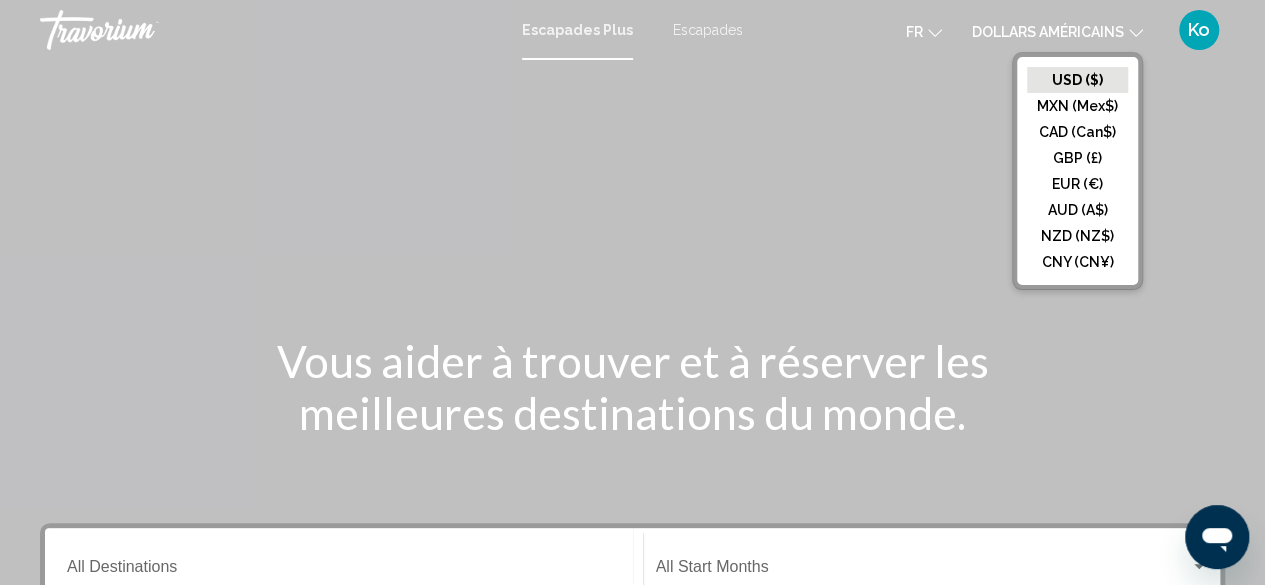 click on "EUR (€)" 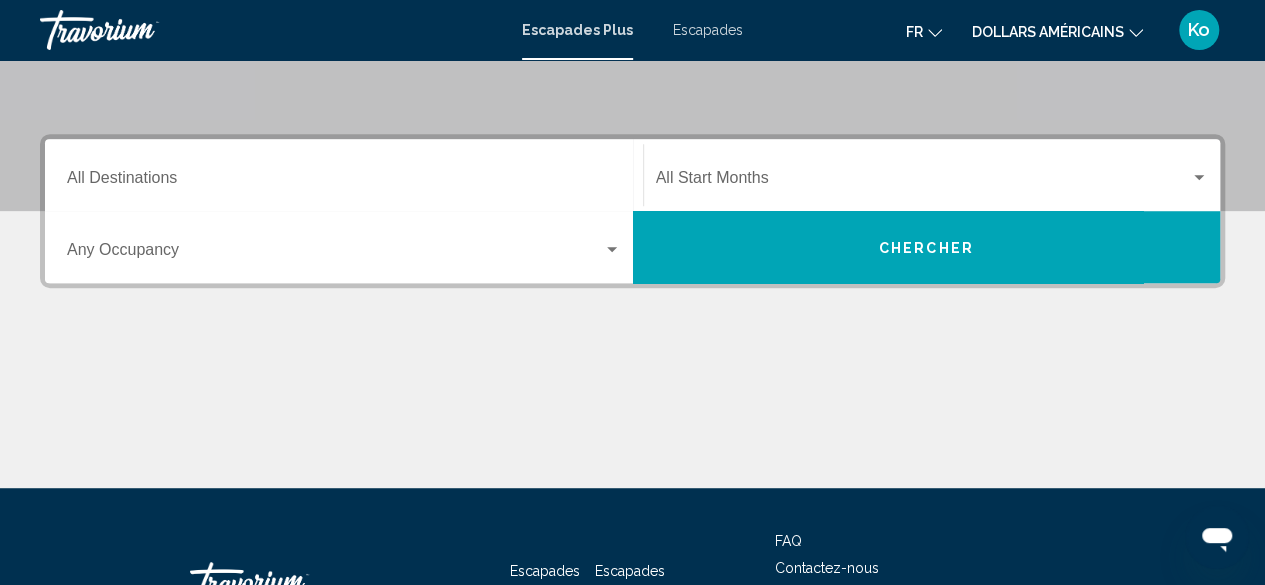 scroll, scrollTop: 390, scrollLeft: 0, axis: vertical 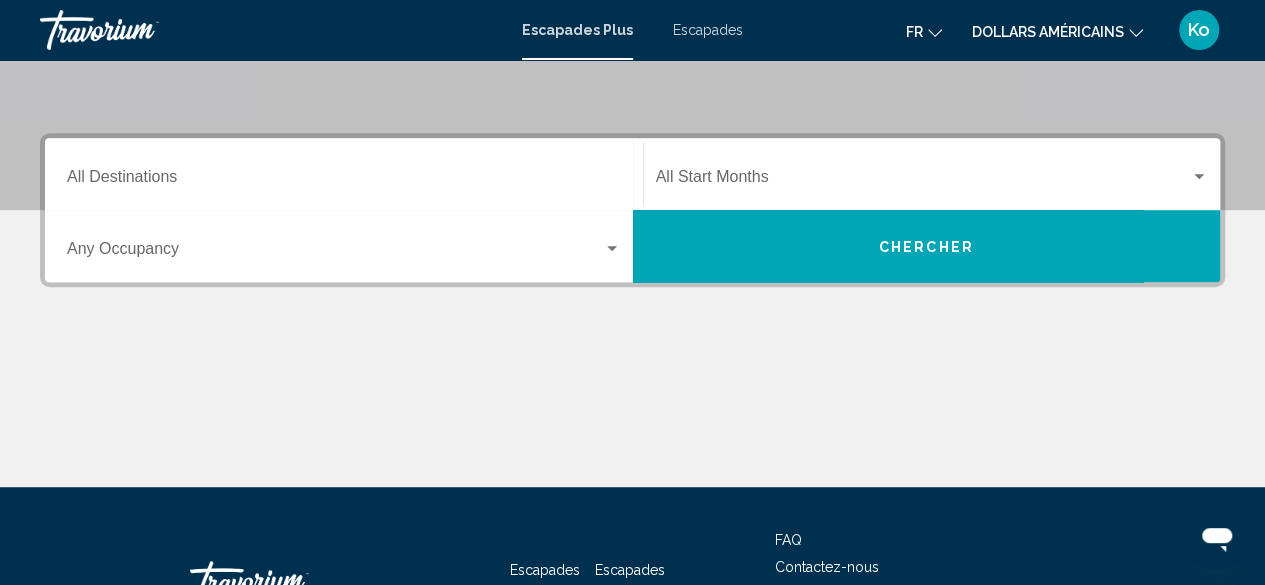 click on "Occupancy Any Occupancy" at bounding box center (344, 246) 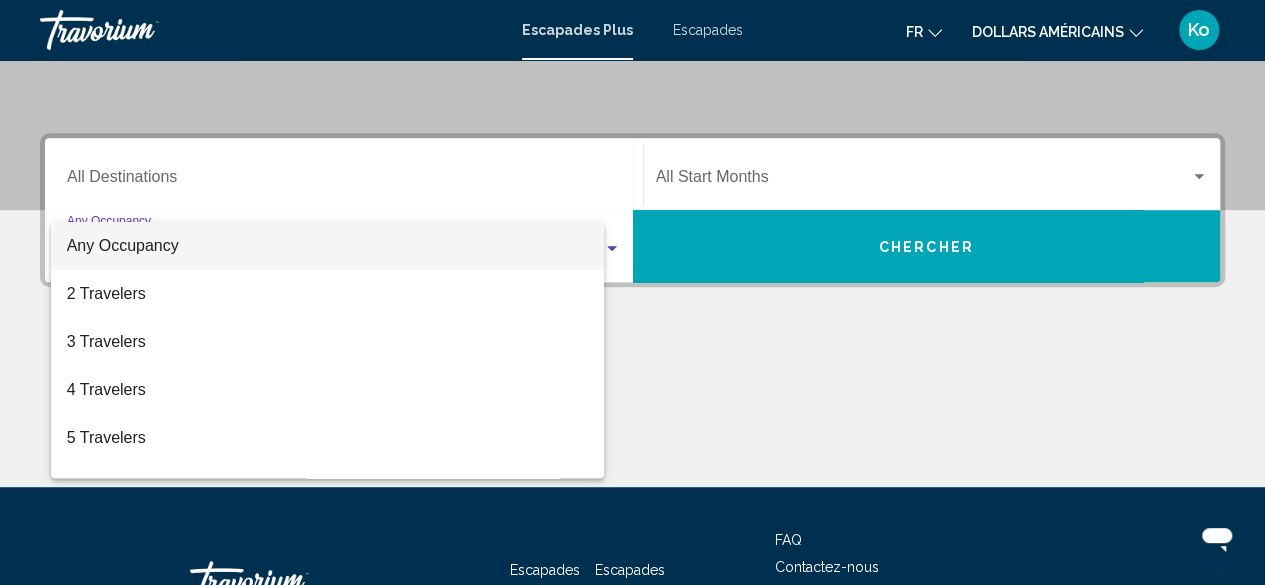 scroll, scrollTop: 458, scrollLeft: 0, axis: vertical 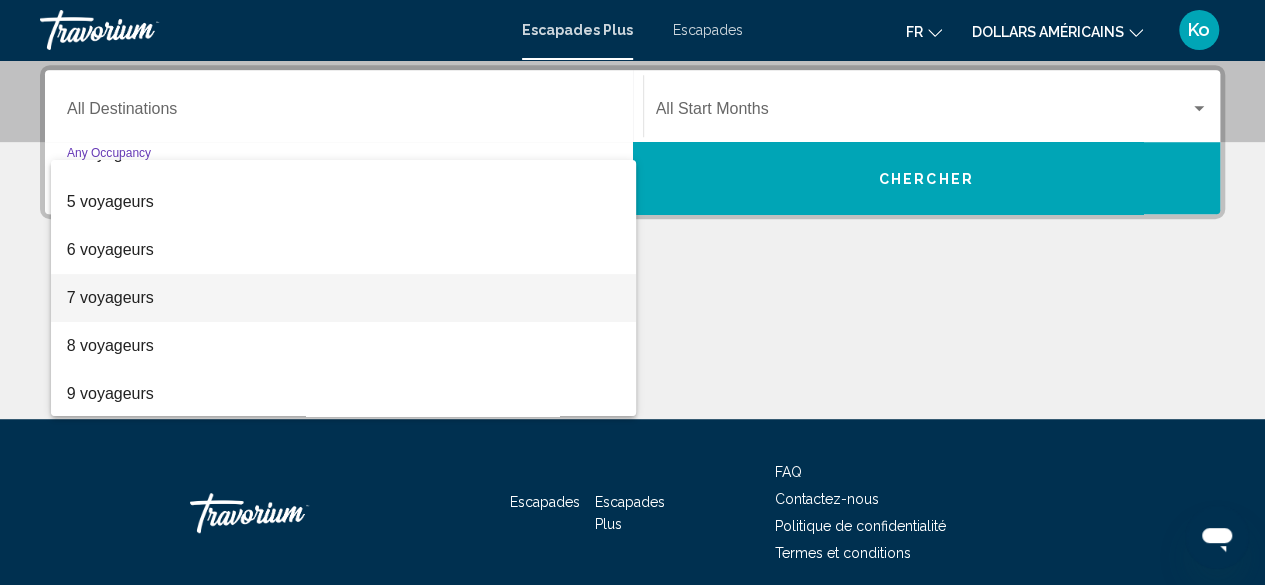 click on "7 voyageurs" at bounding box center (344, 298) 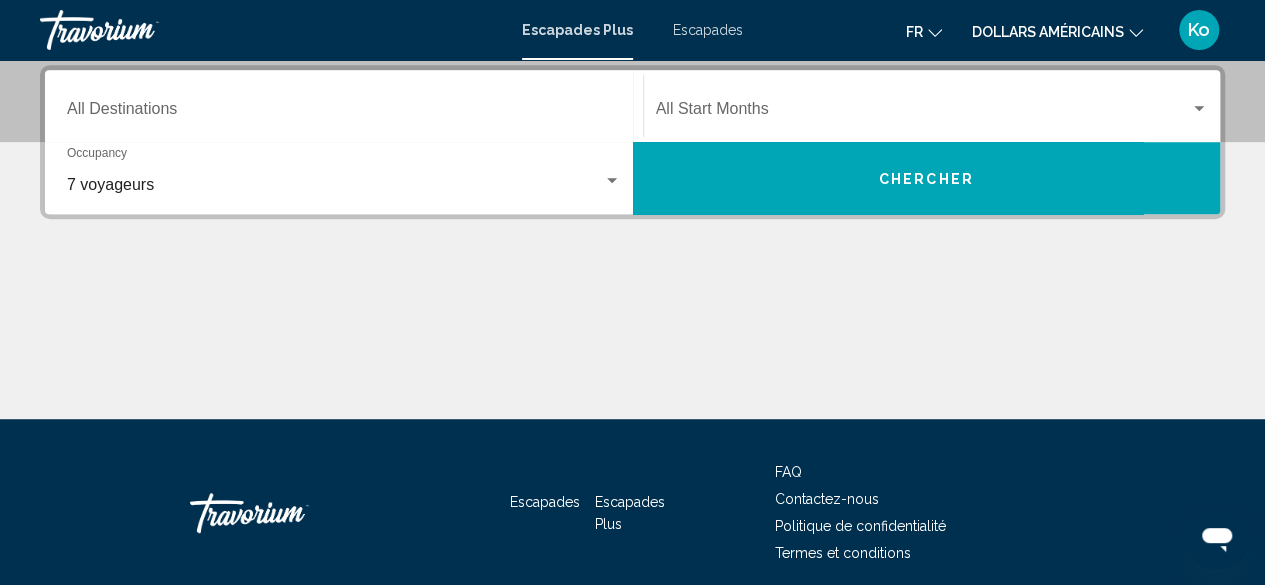 click on "Start Month All Start Months" 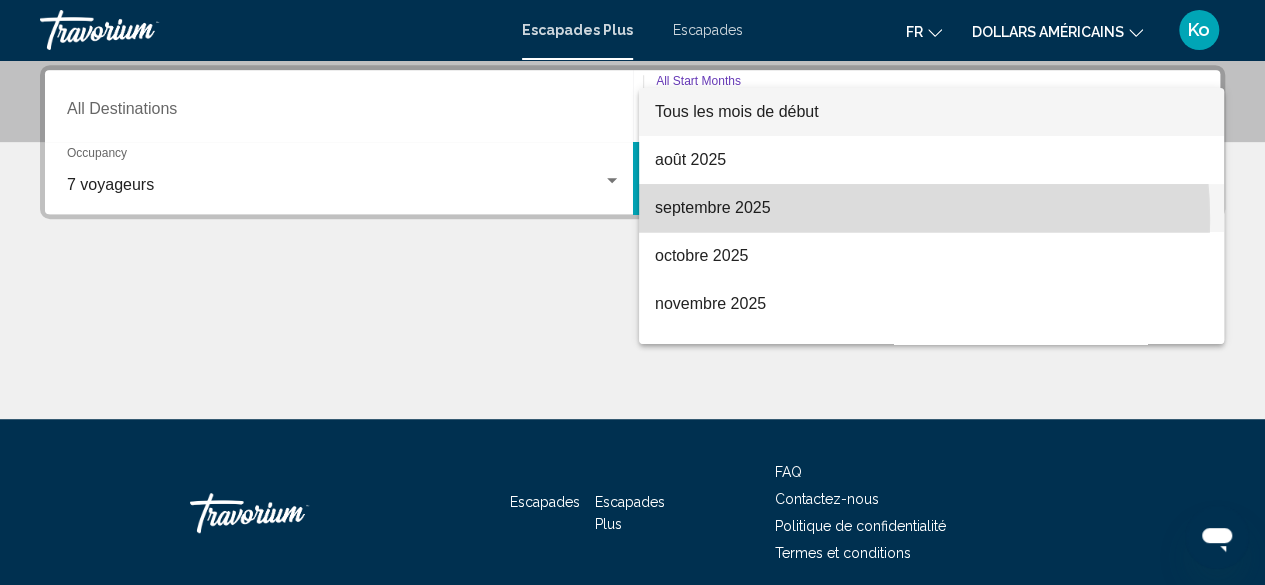 click on "septembre 2025" at bounding box center [931, 208] 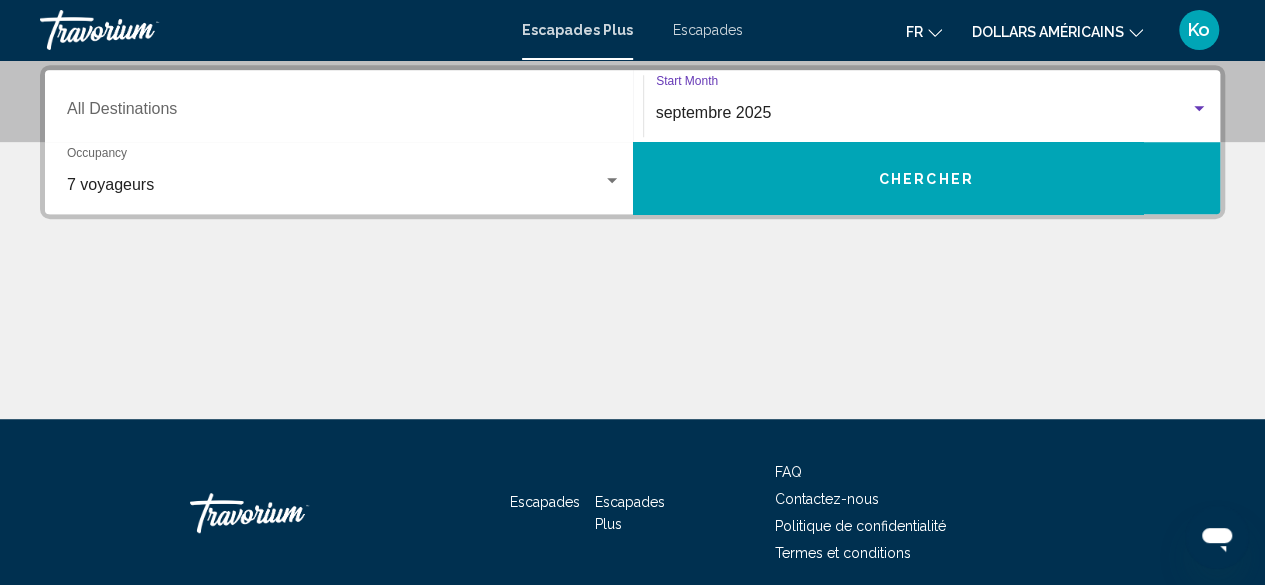 click on "Destination All Destinations" at bounding box center [344, 106] 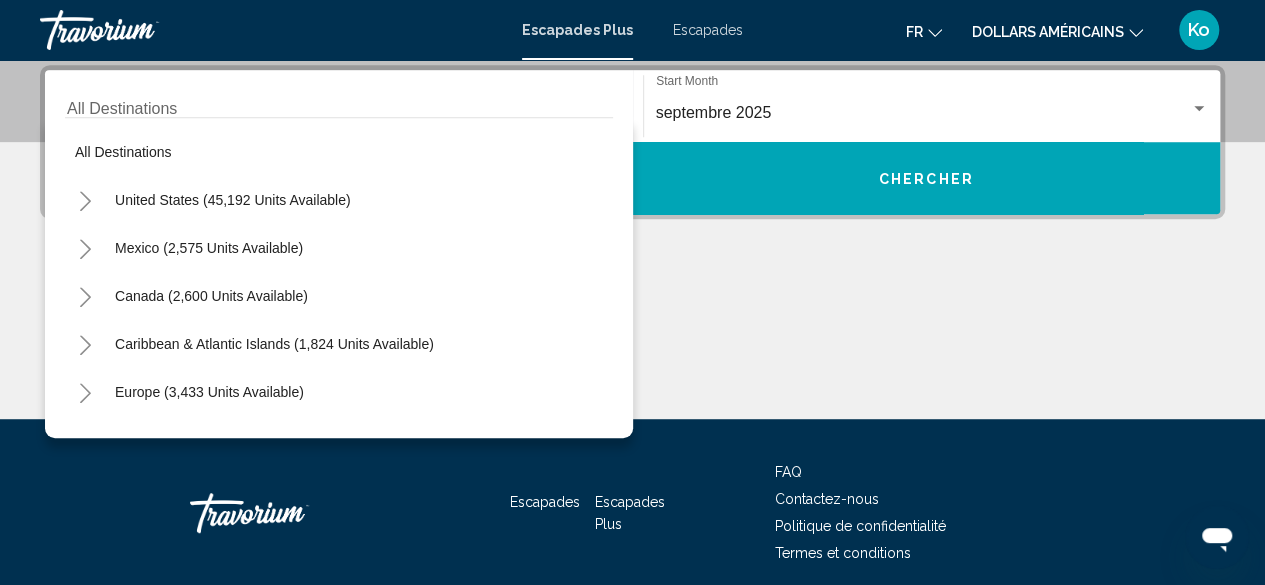 click on "Europe (3,433 units available)" at bounding box center (339, 440) 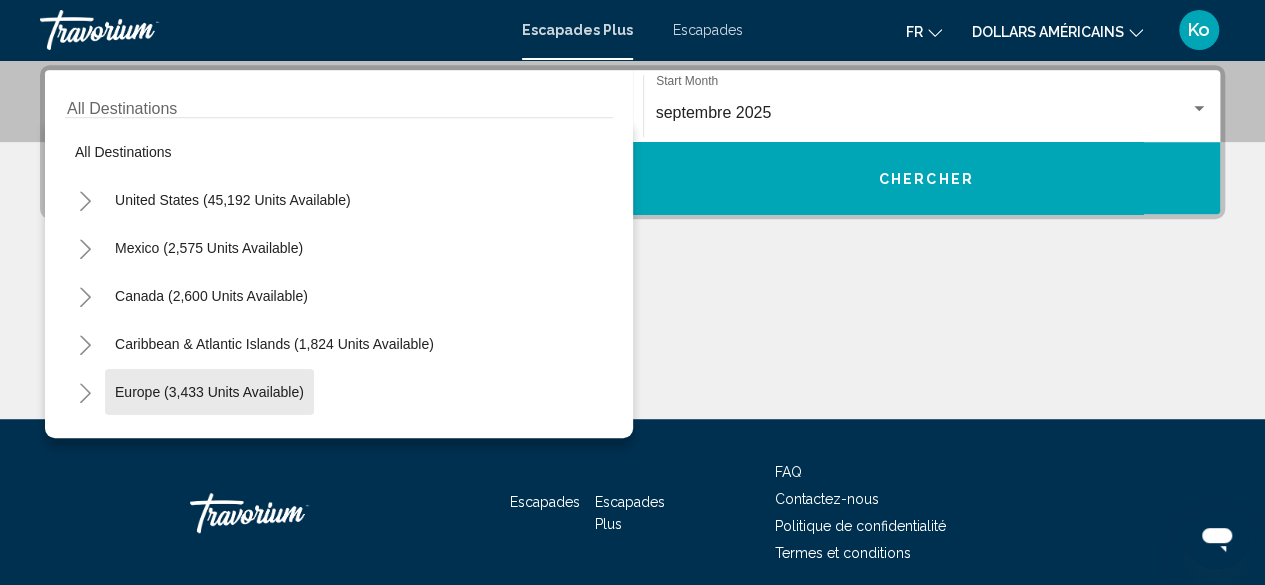 drag, startPoint x: 300, startPoint y: 399, endPoint x: 184, endPoint y: 395, distance: 116.06895 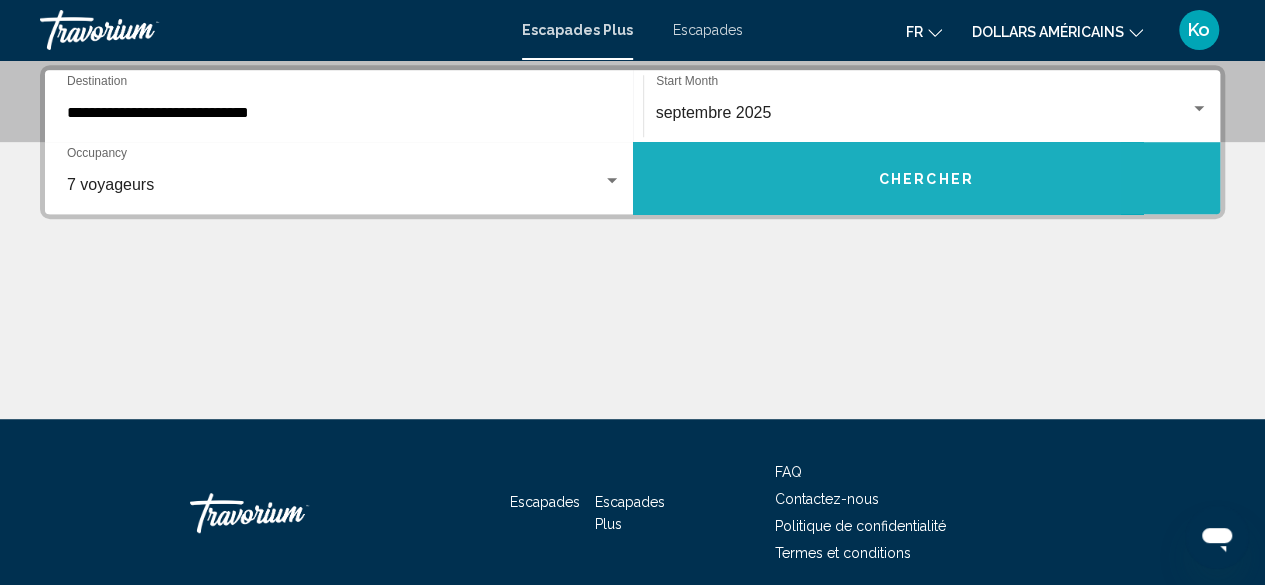 click on "Chercher" at bounding box center (927, 178) 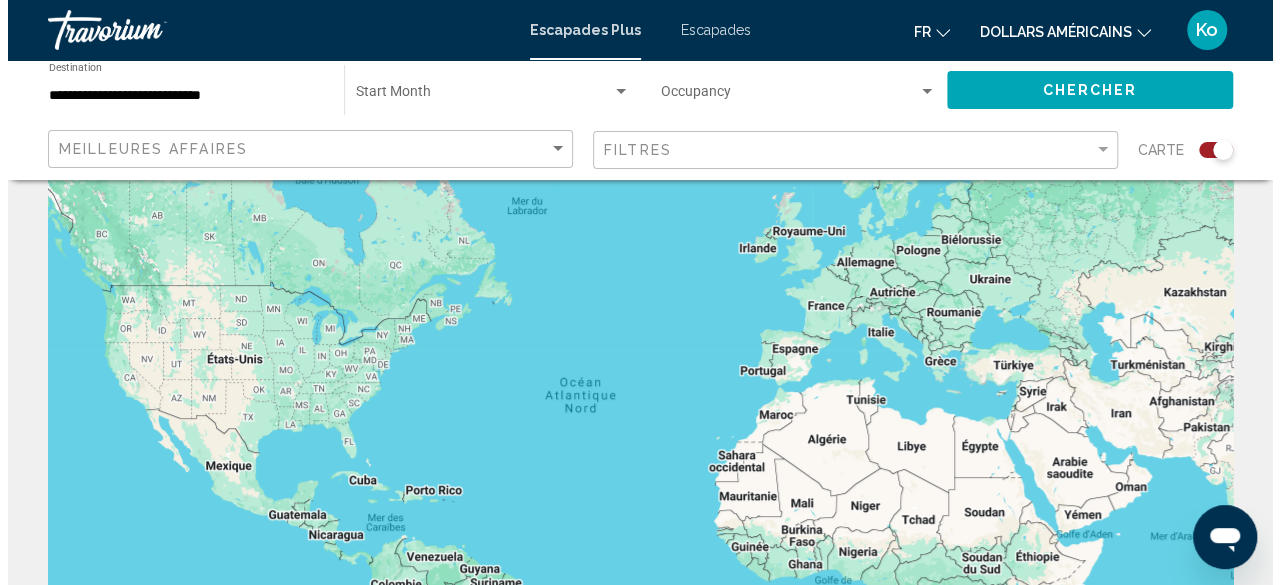 scroll, scrollTop: 0, scrollLeft: 0, axis: both 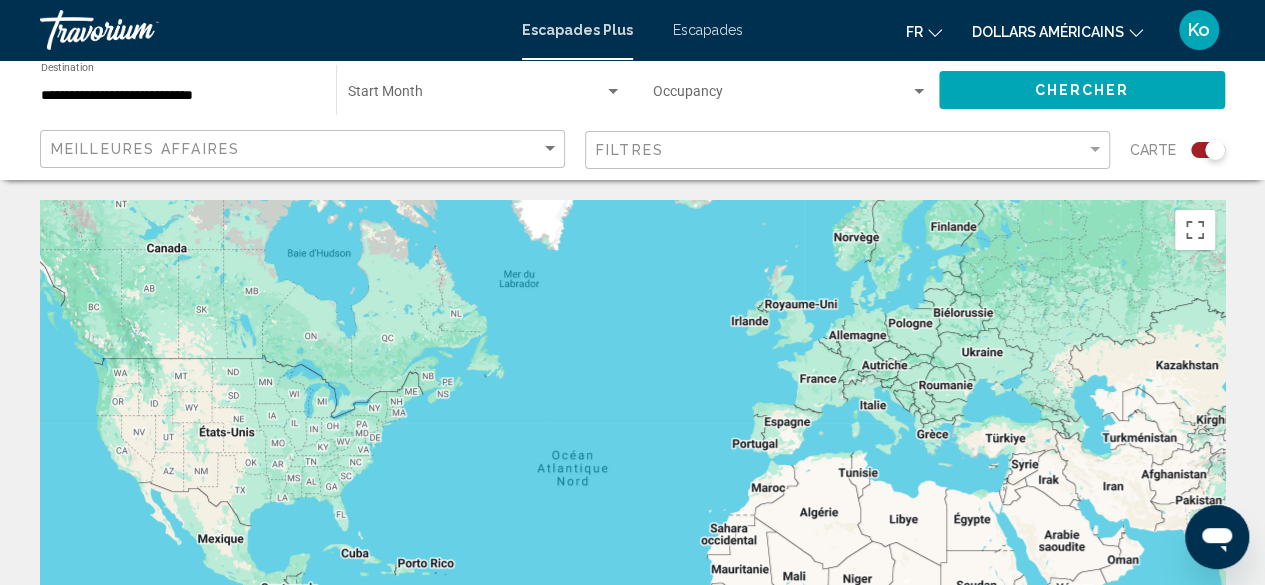 click 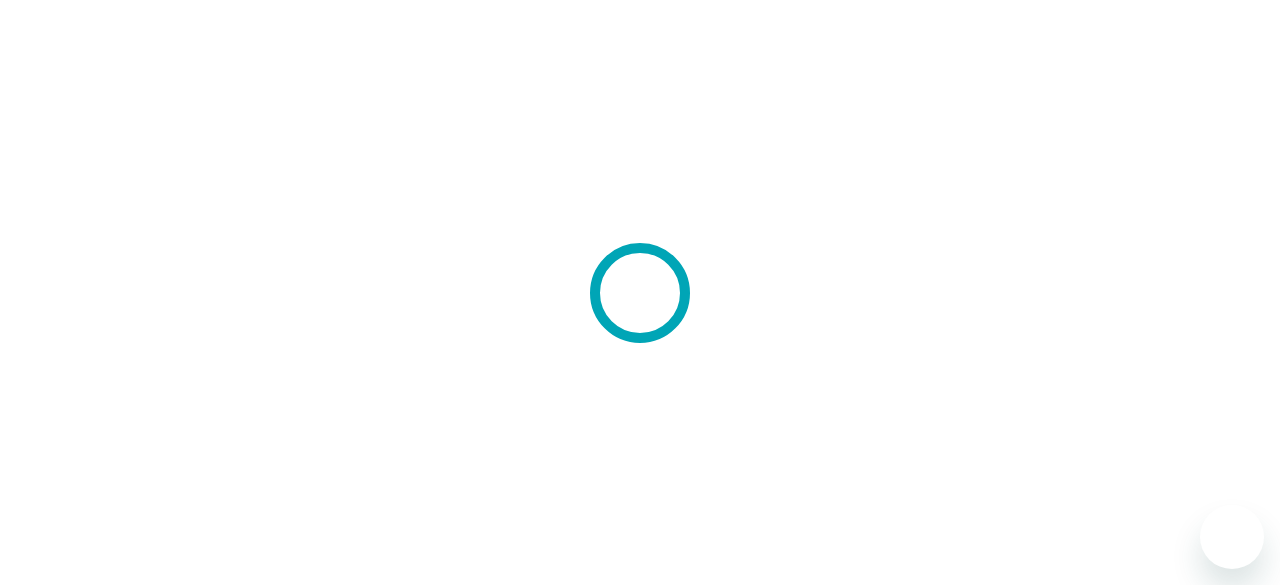 scroll, scrollTop: 0, scrollLeft: 0, axis: both 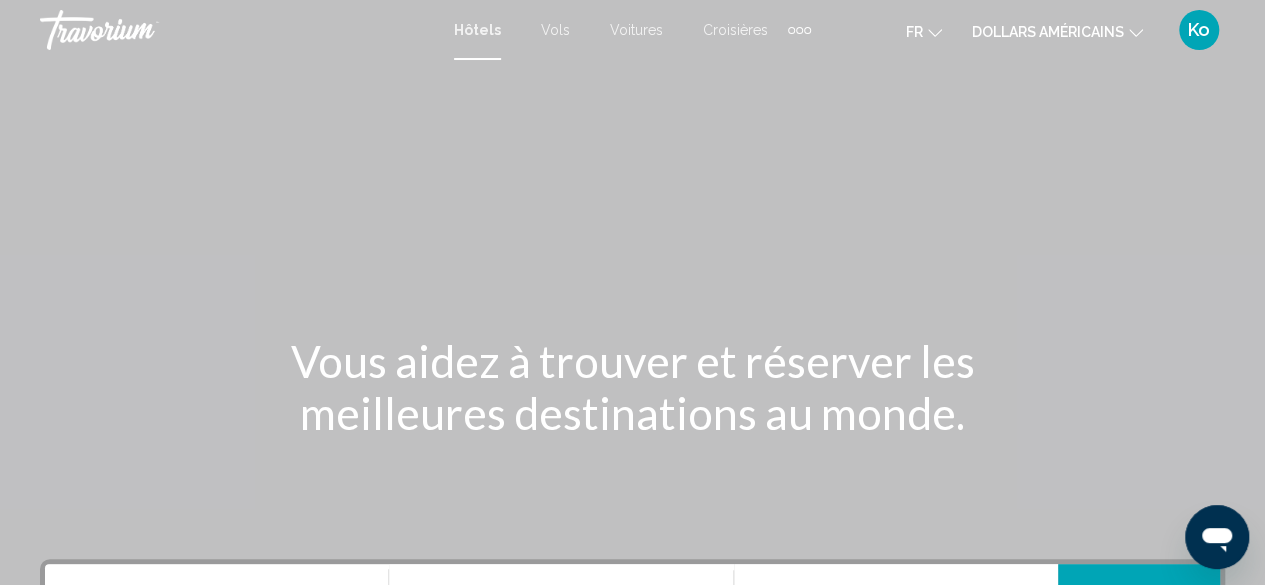 click on "dollars américains" 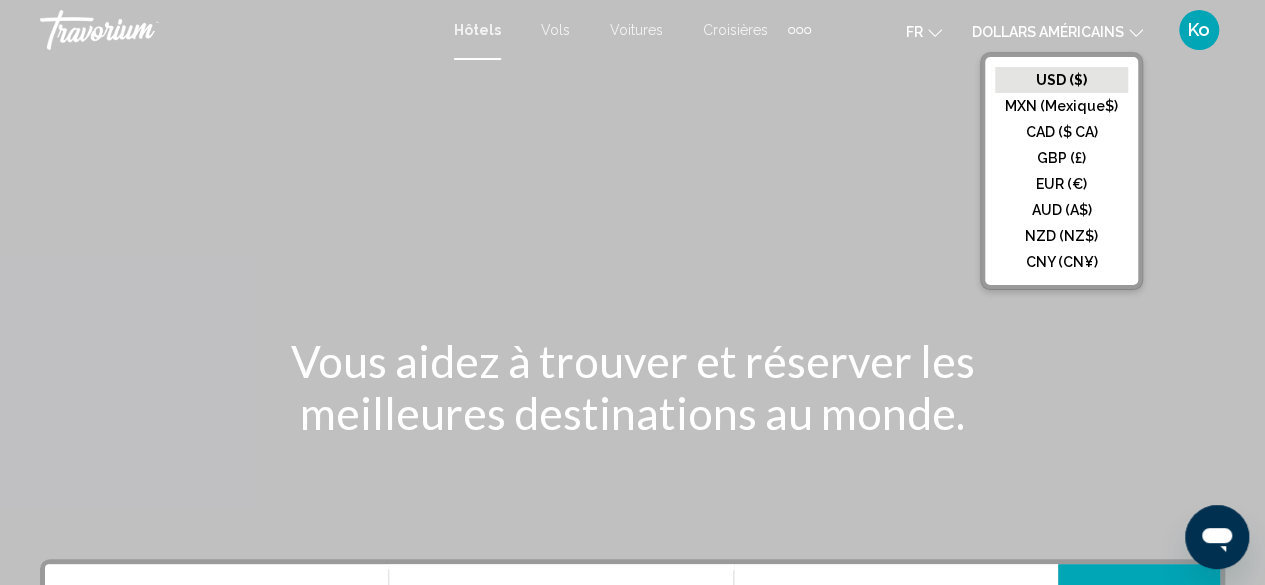 click on "EUR (€)" 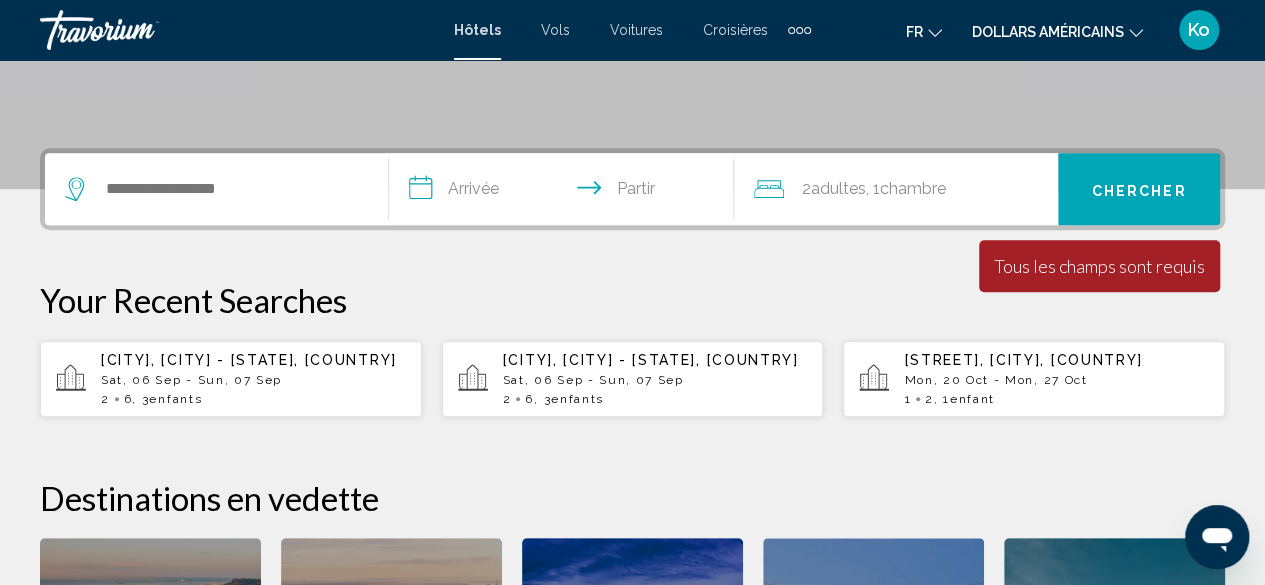 scroll, scrollTop: 426, scrollLeft: 0, axis: vertical 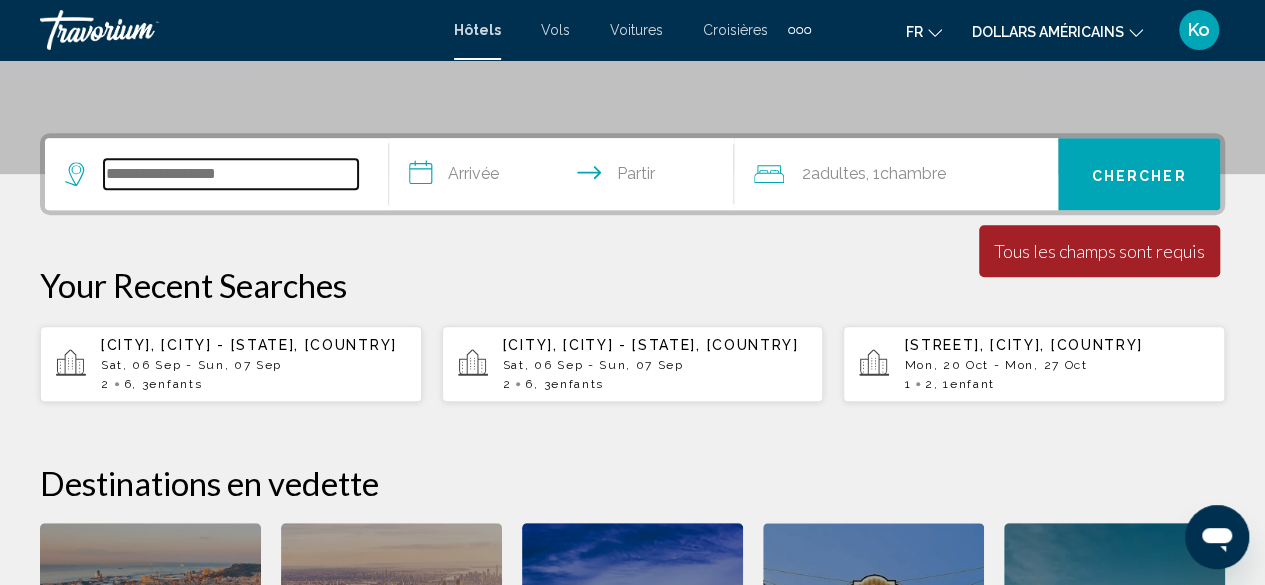click at bounding box center (231, 174) 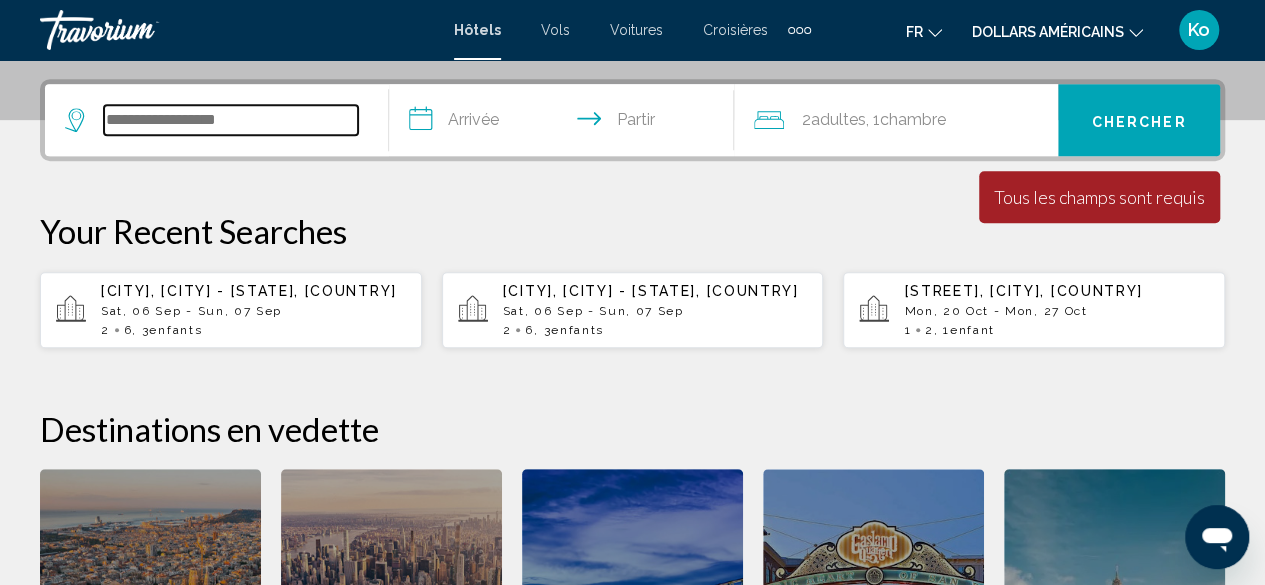 scroll, scrollTop: 494, scrollLeft: 0, axis: vertical 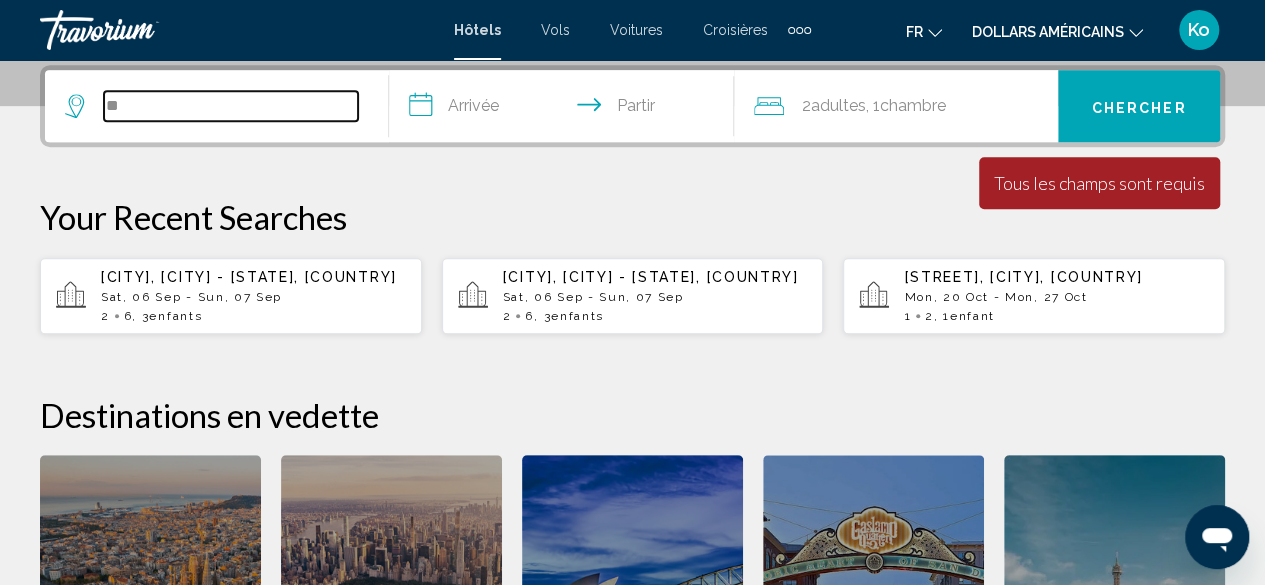 type on "*" 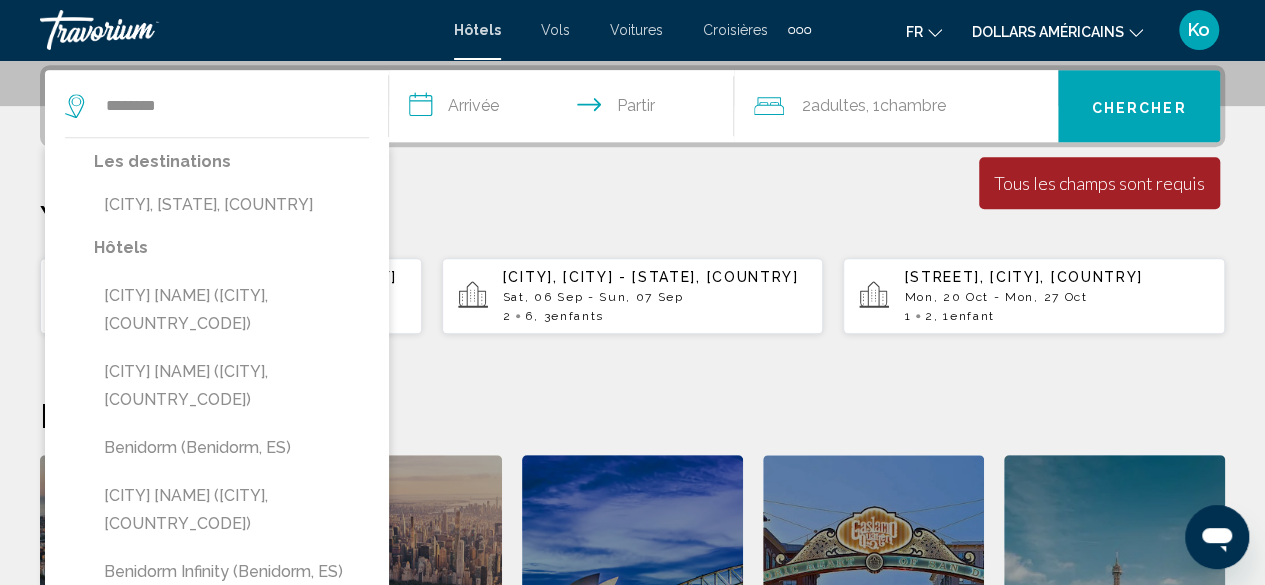 click on "[CITY], [STATE], [COUNTRY]" at bounding box center [231, 205] 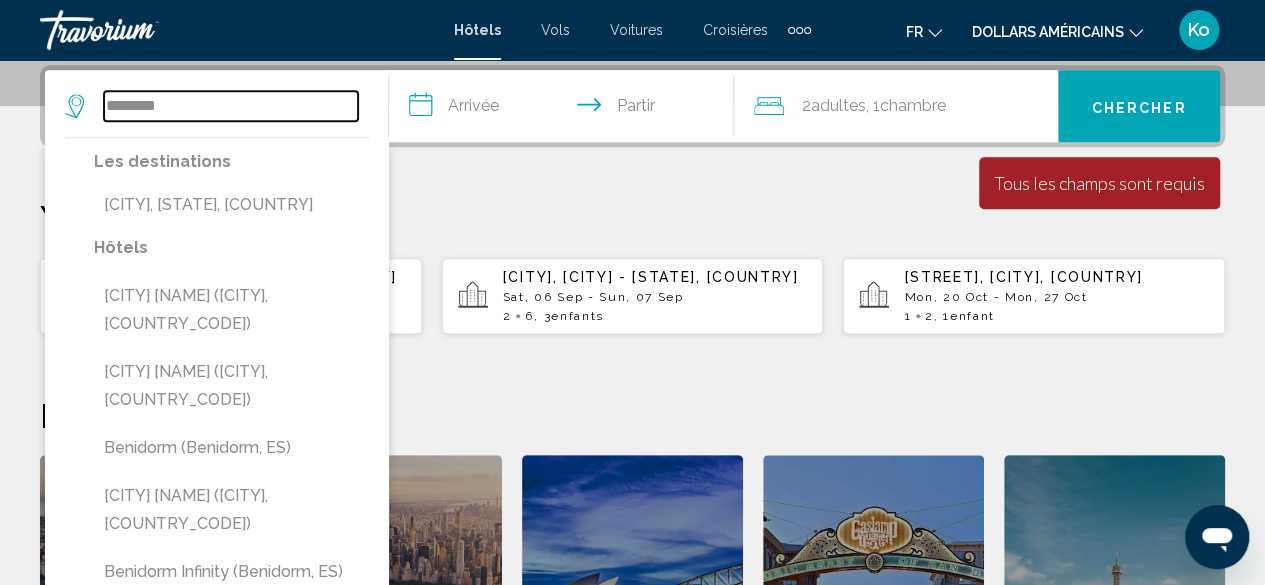 type on "**********" 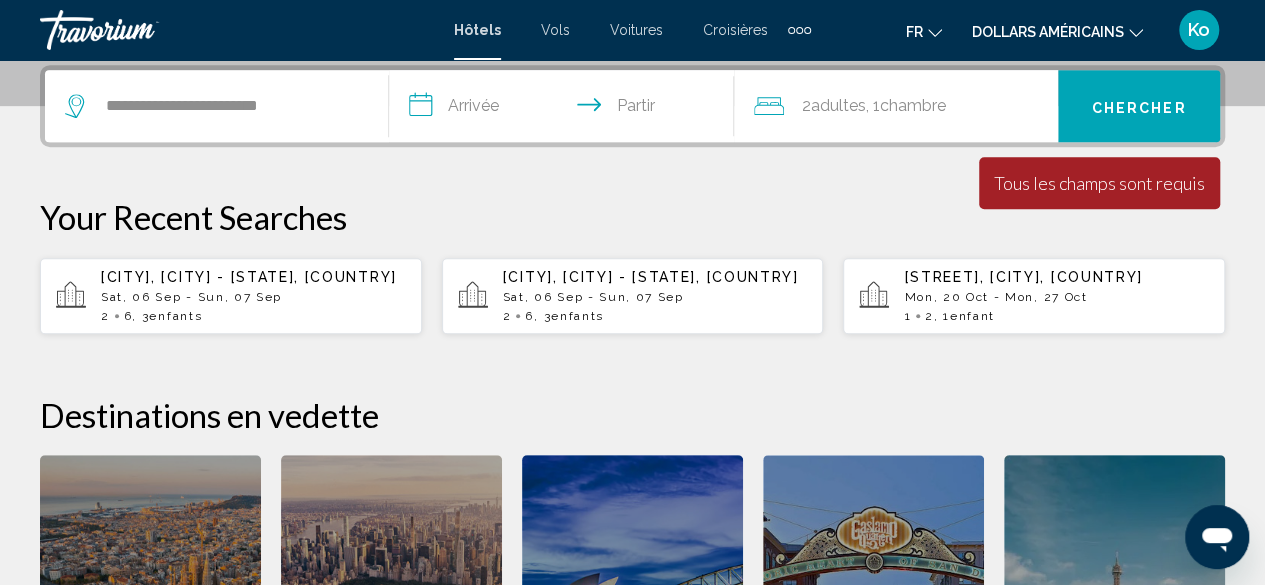 click on "**********" at bounding box center (565, 109) 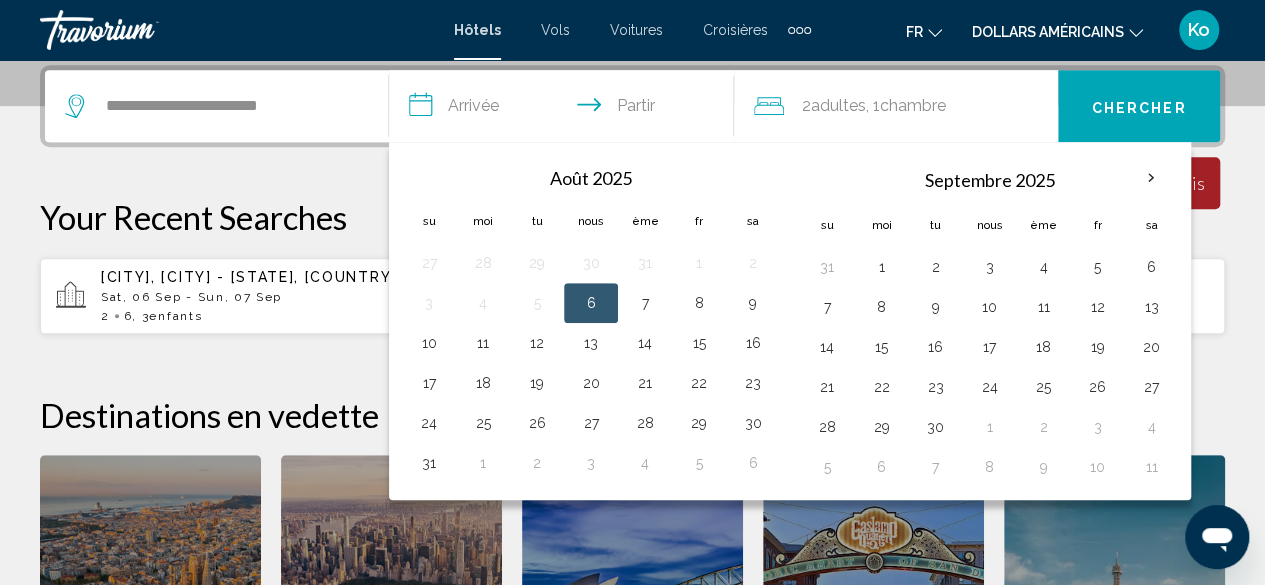 click at bounding box center [1151, 178] 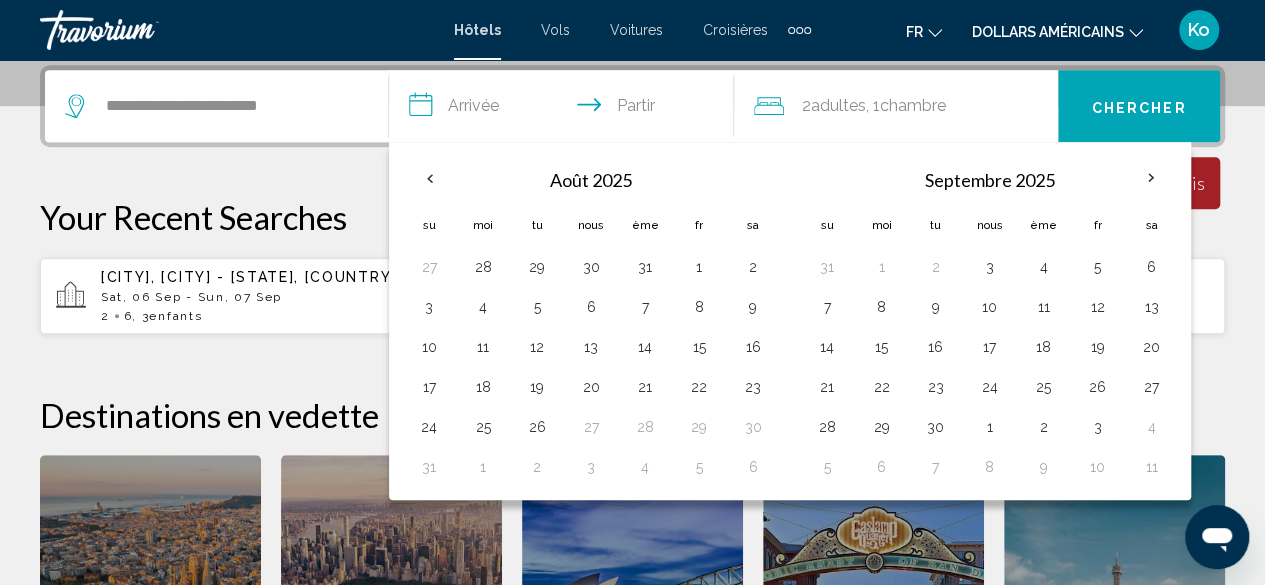 click at bounding box center [1151, 178] 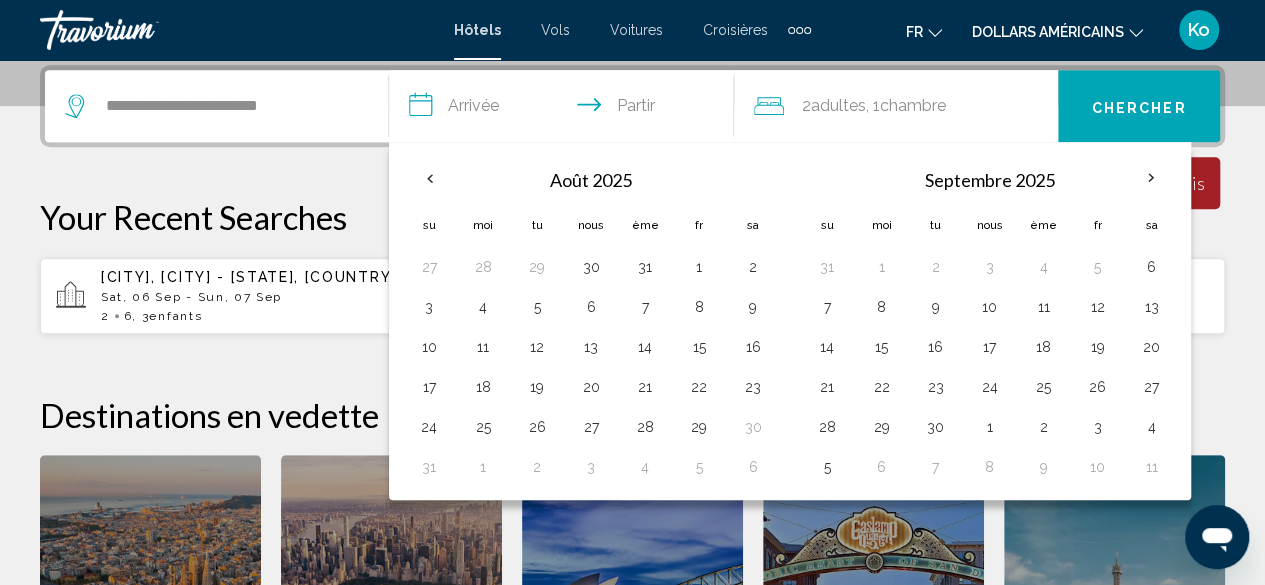 click on "**********" at bounding box center [565, 109] 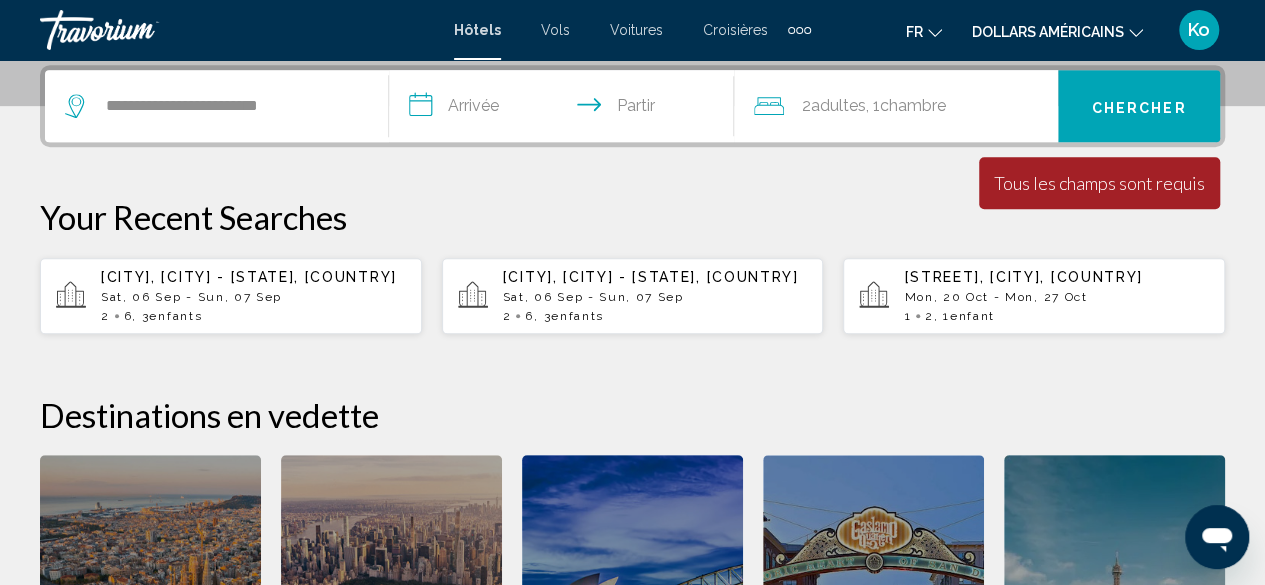 click on "**********" at bounding box center (565, 109) 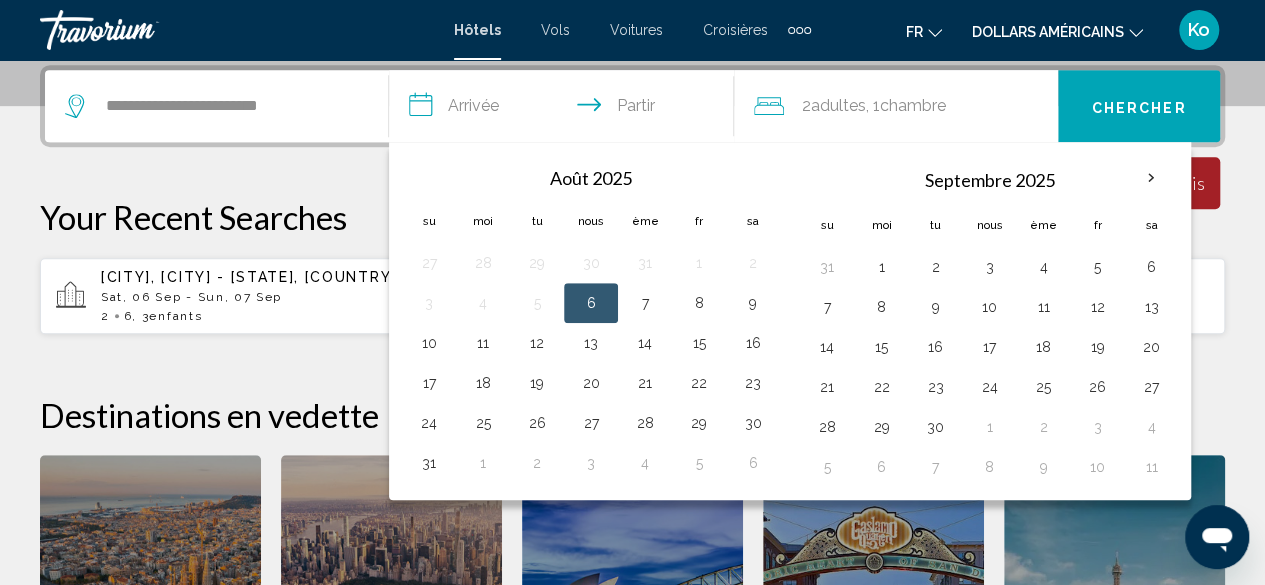 click at bounding box center [1151, 178] 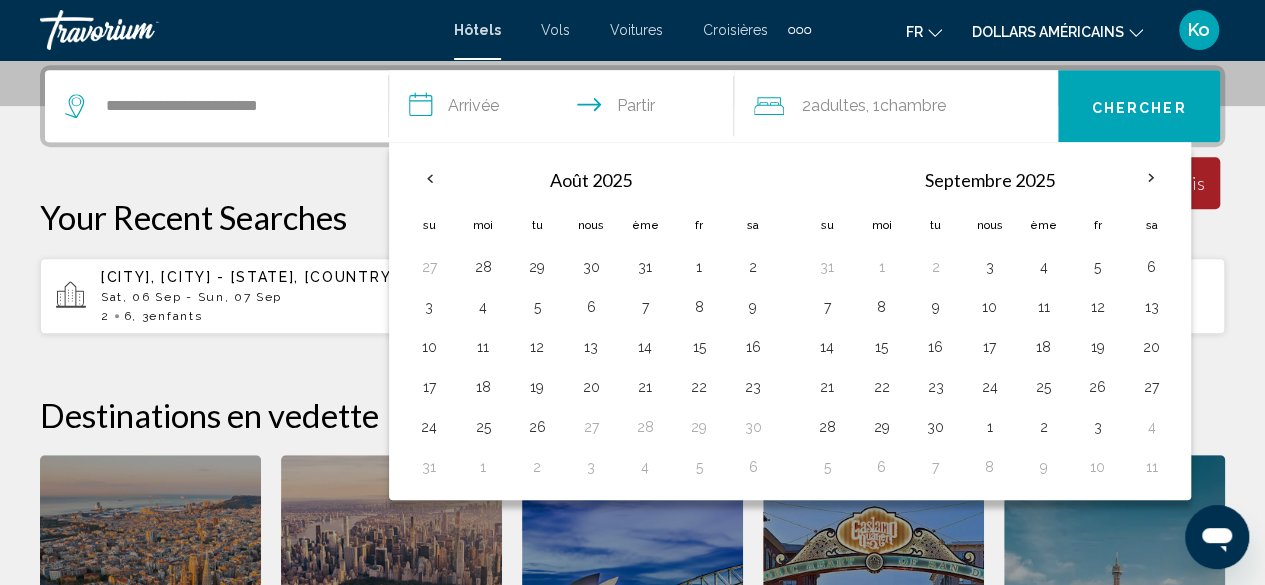 click at bounding box center [1151, 178] 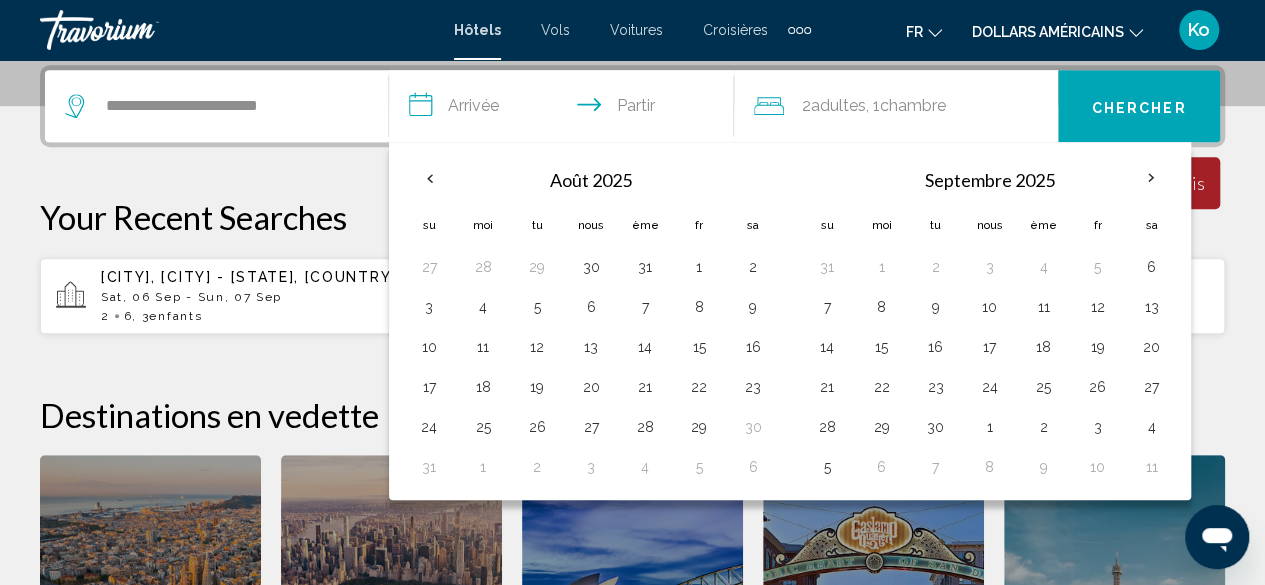 click at bounding box center [1151, 178] 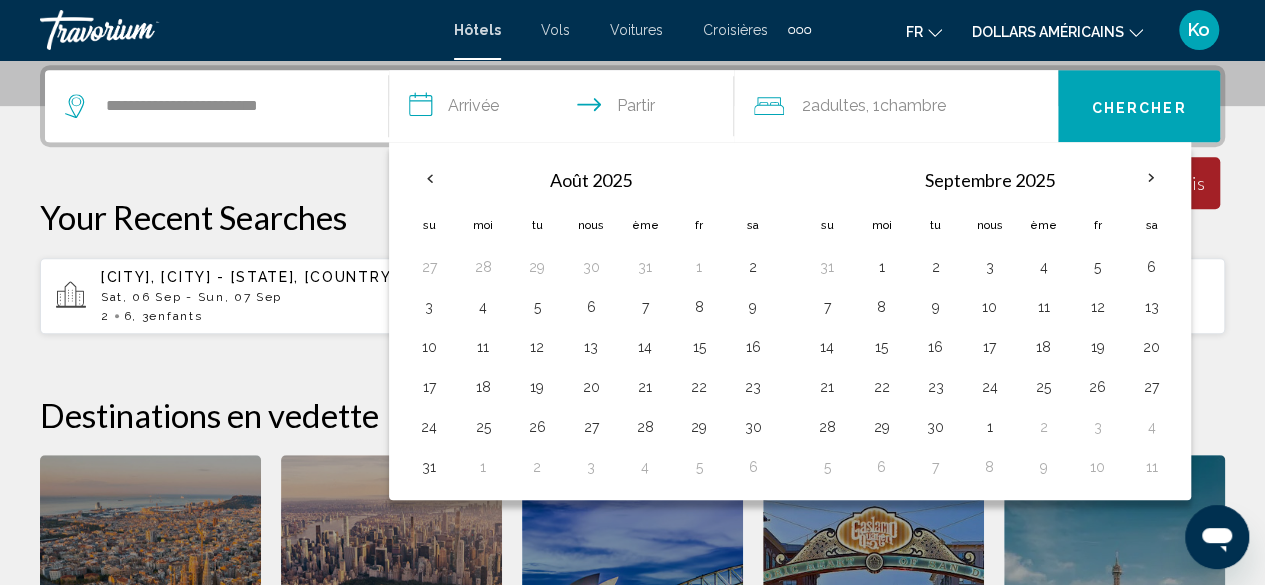 click on "1" at bounding box center [989, 427] 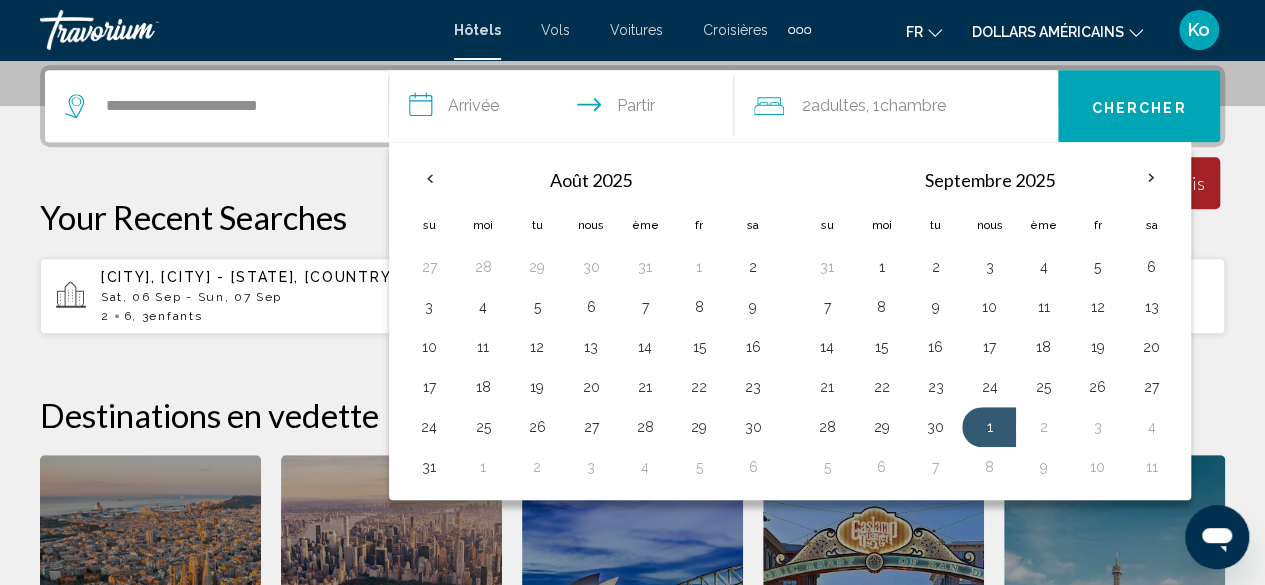 click on "8" at bounding box center [989, 467] 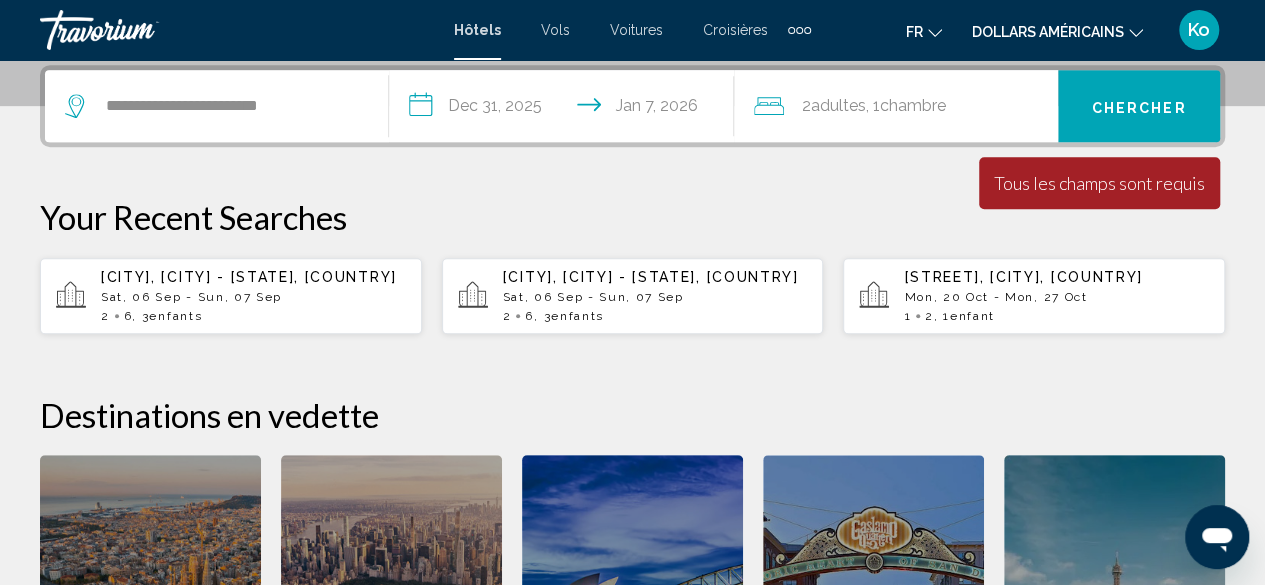 click on "**********" at bounding box center [565, 109] 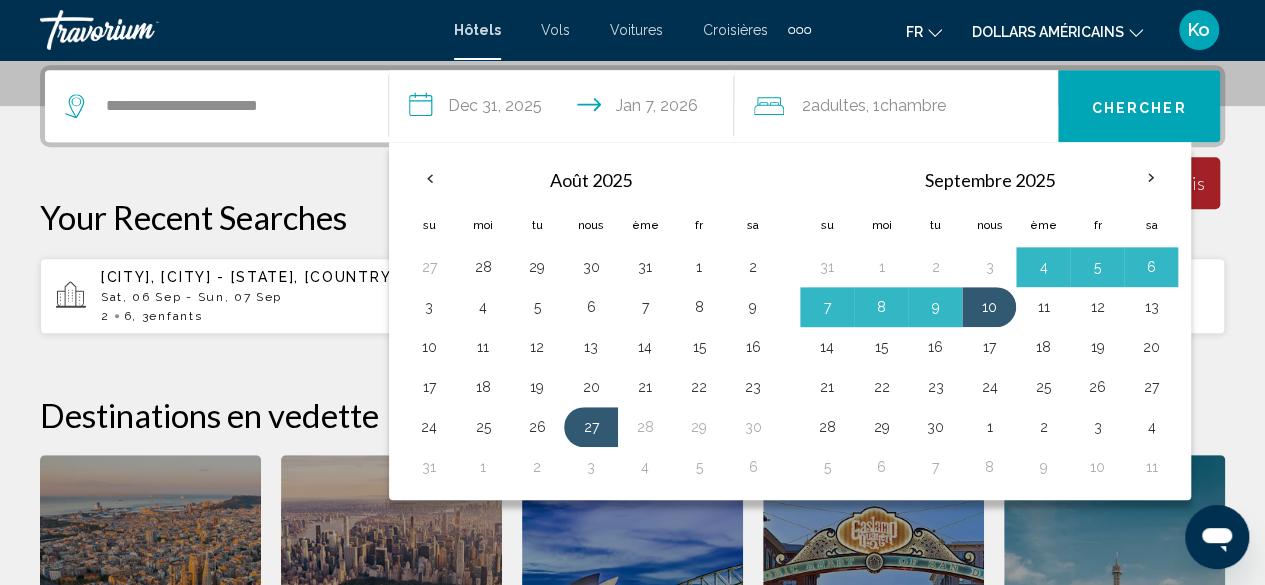 click at bounding box center [429, 178] 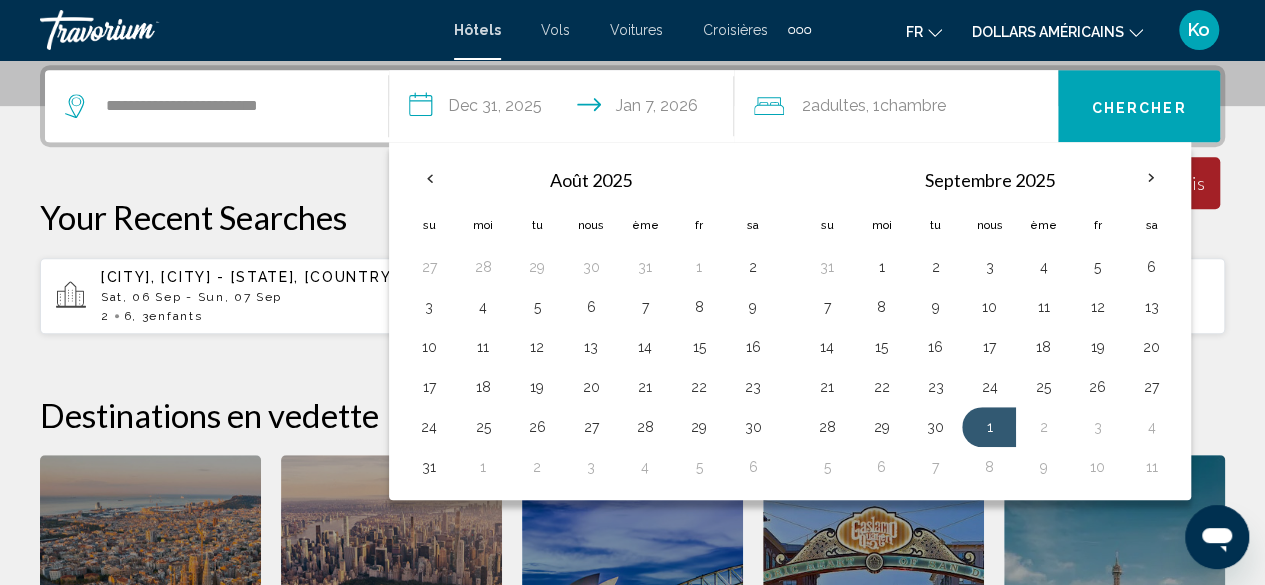 click at bounding box center [429, 178] 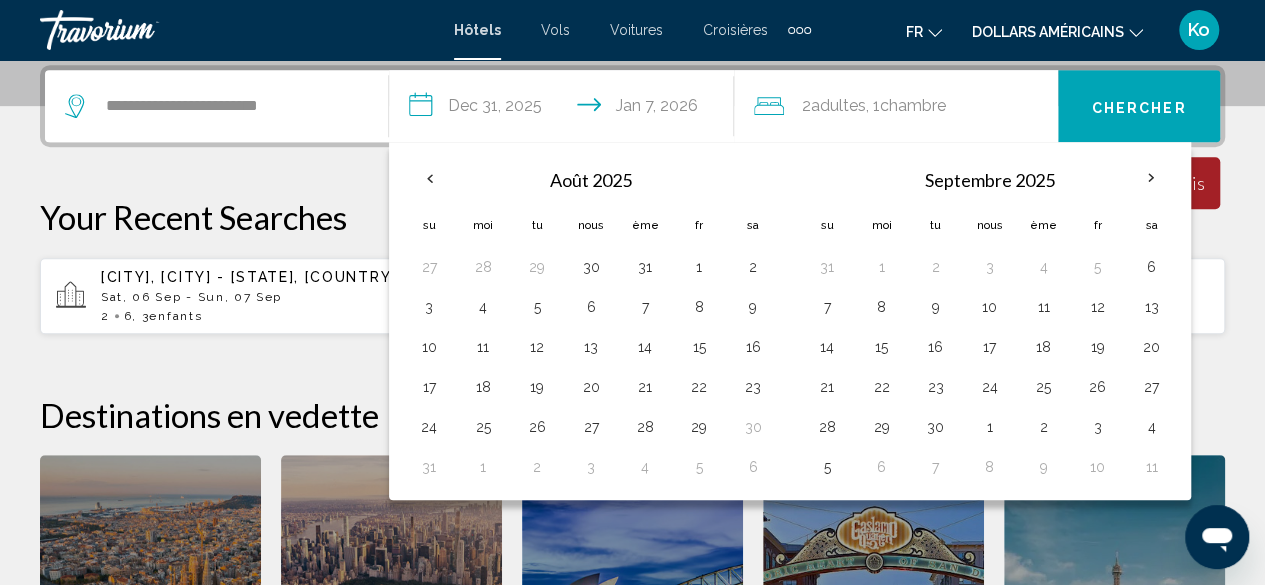 click at bounding box center (429, 178) 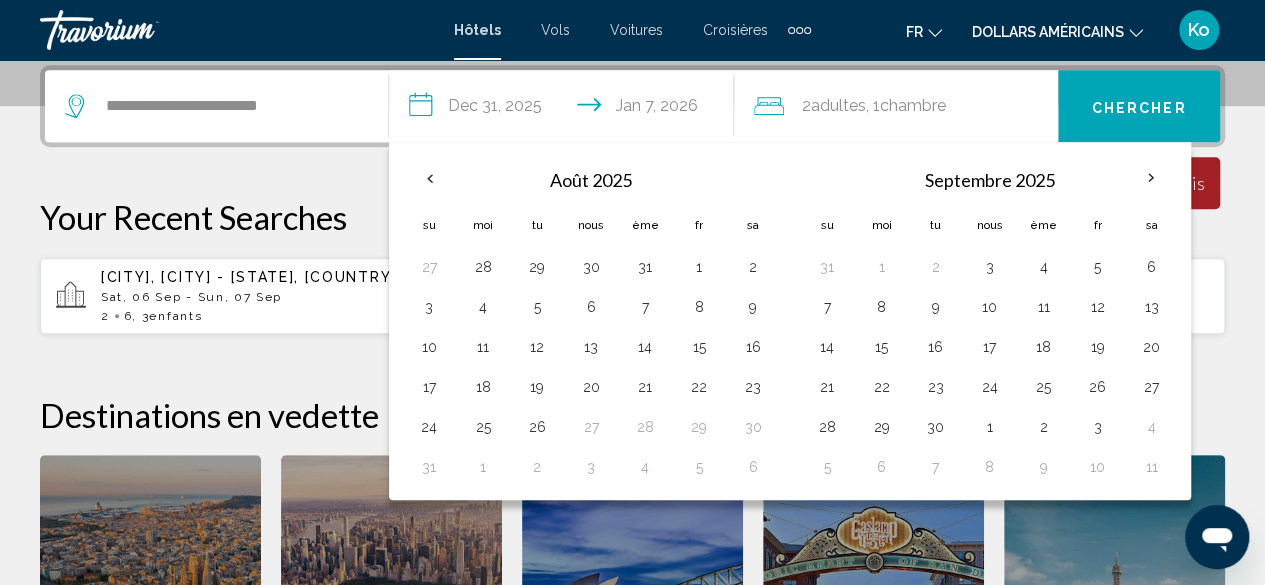 click on "20" at bounding box center (591, 387) 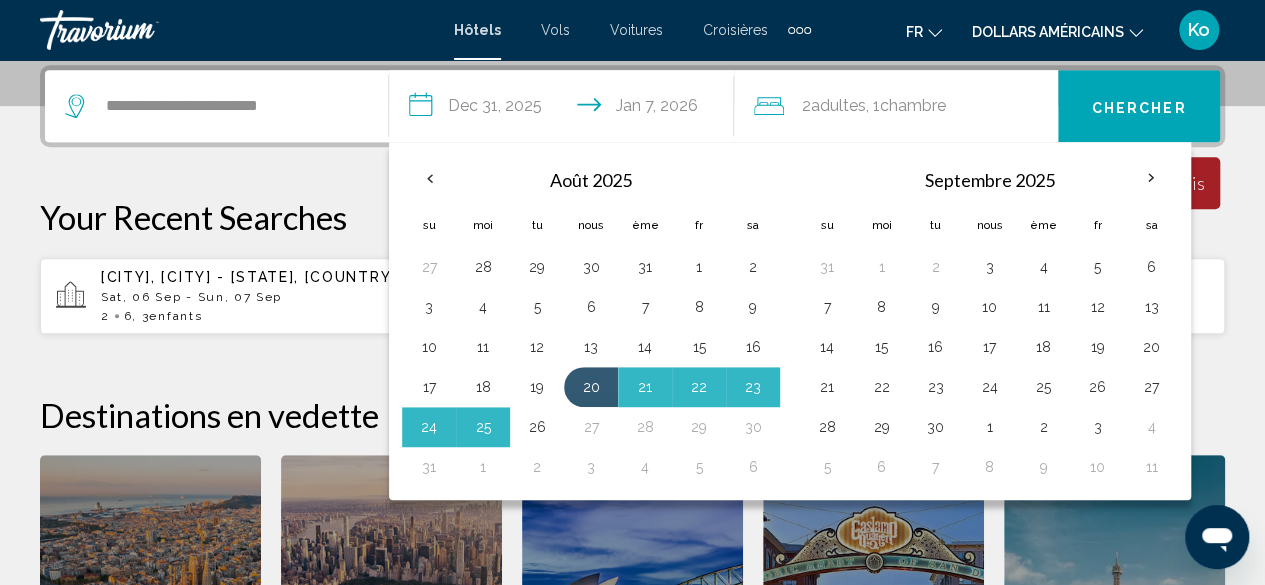 click on "26" at bounding box center [537, 427] 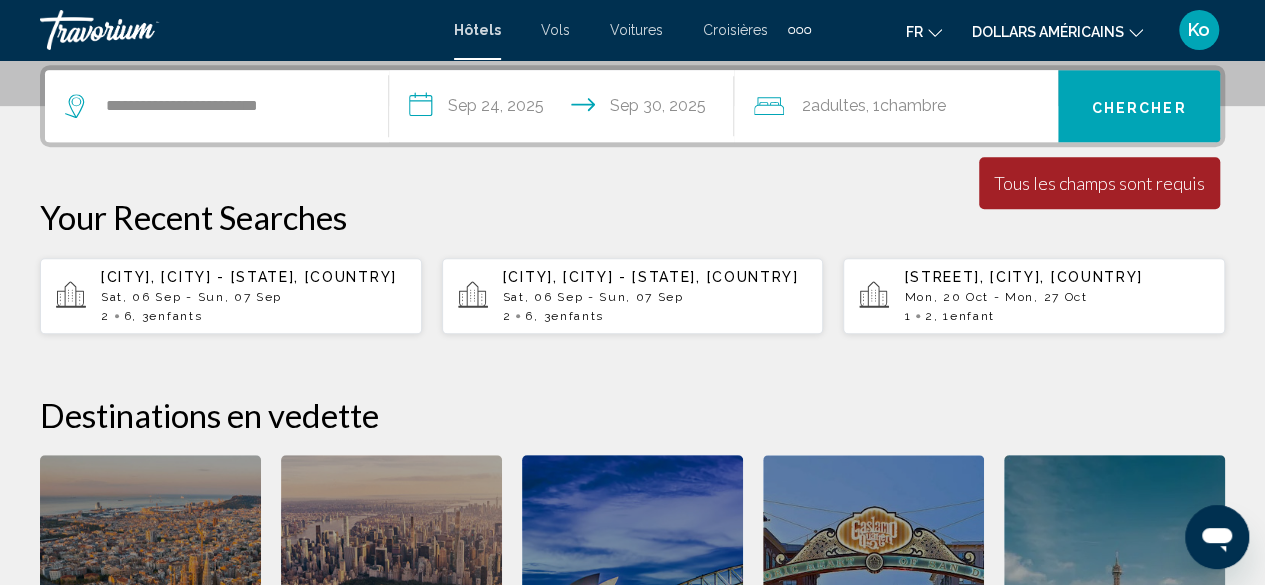 click on "**********" at bounding box center [565, 109] 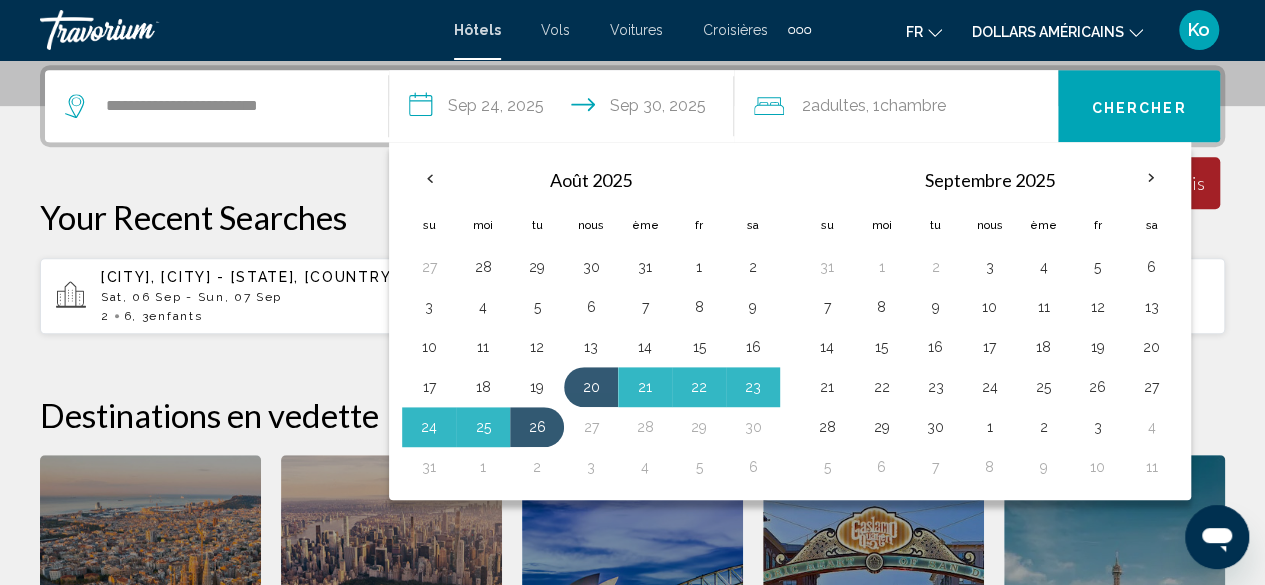 click on "20" at bounding box center [1151, 347] 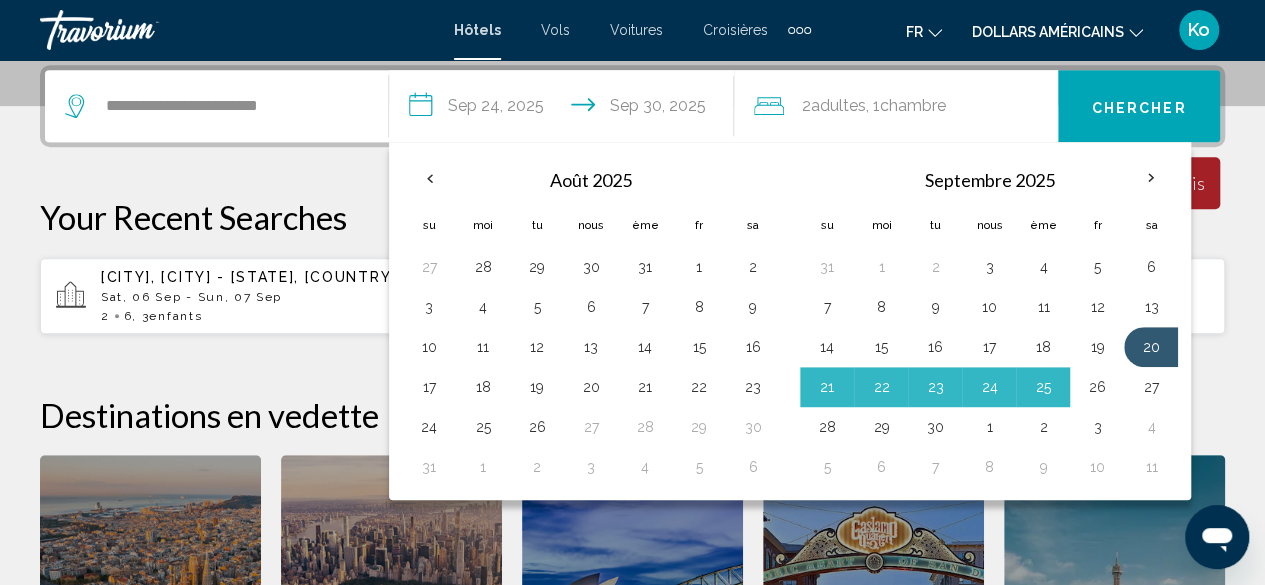 click on "26" at bounding box center (1097, 387) 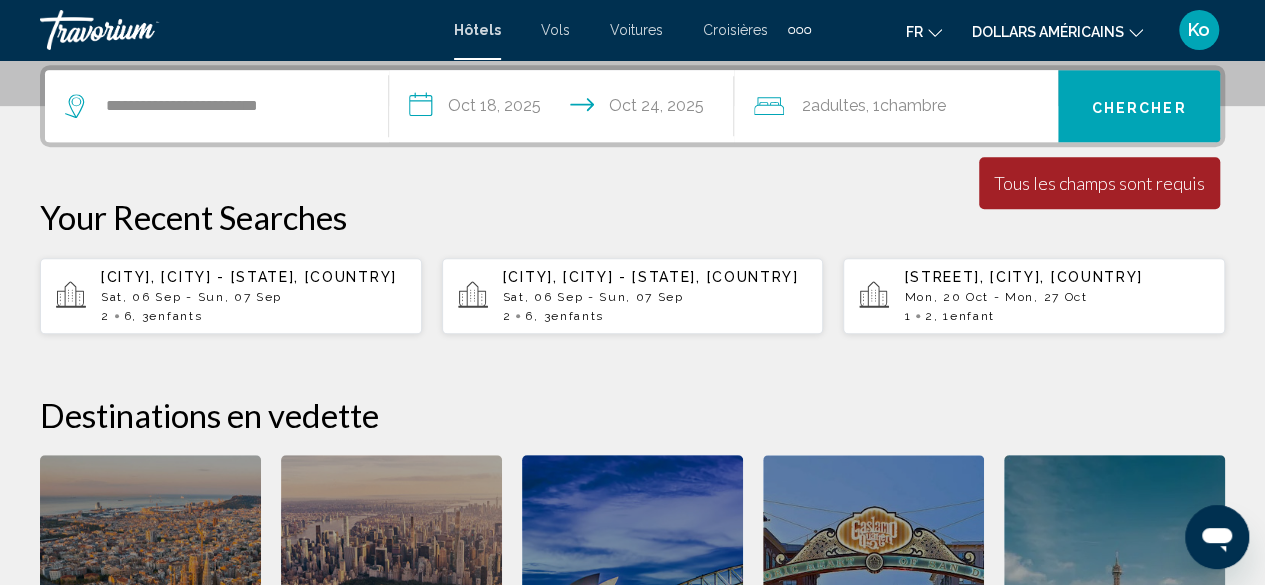 click on "**********" at bounding box center (565, 109) 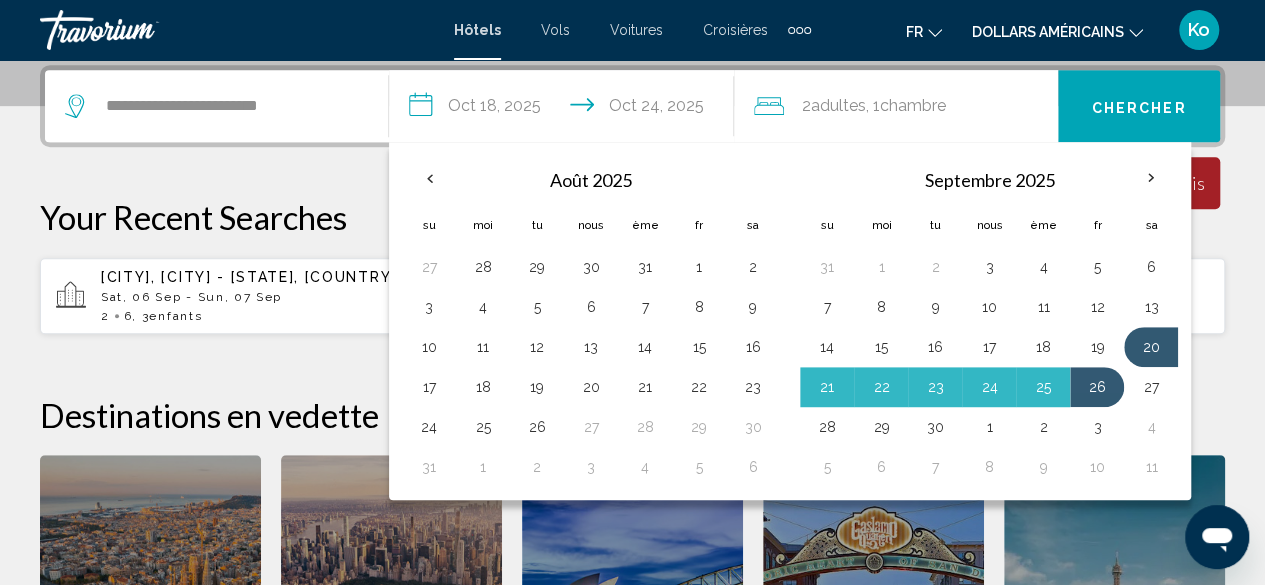 click on "22" at bounding box center [881, 387] 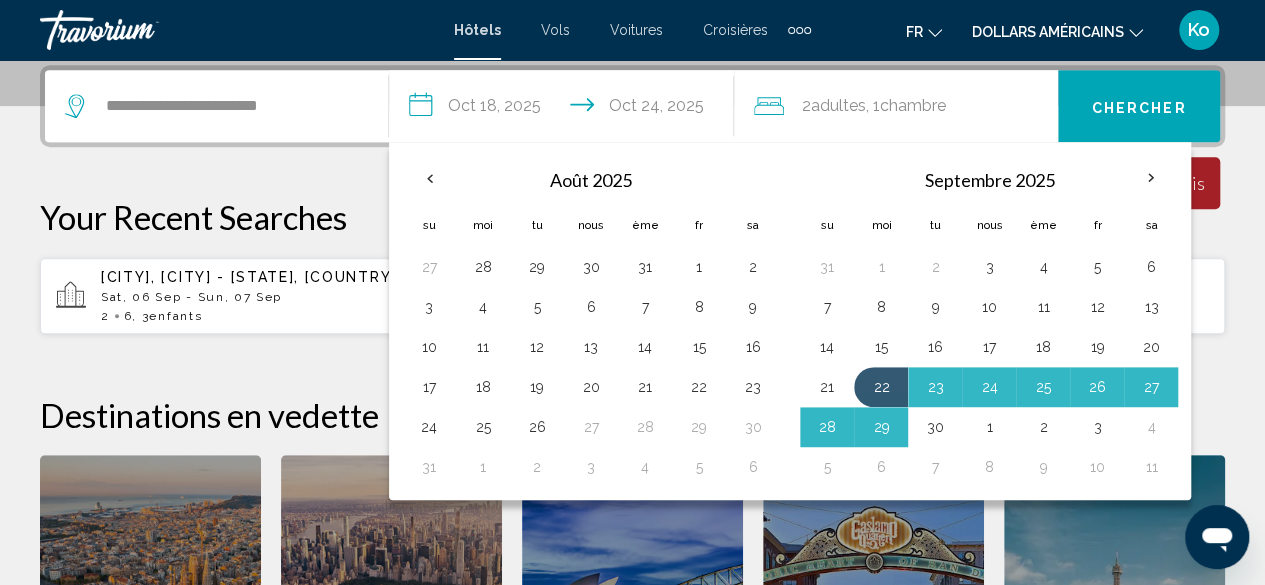 click on "30" at bounding box center (935, 427) 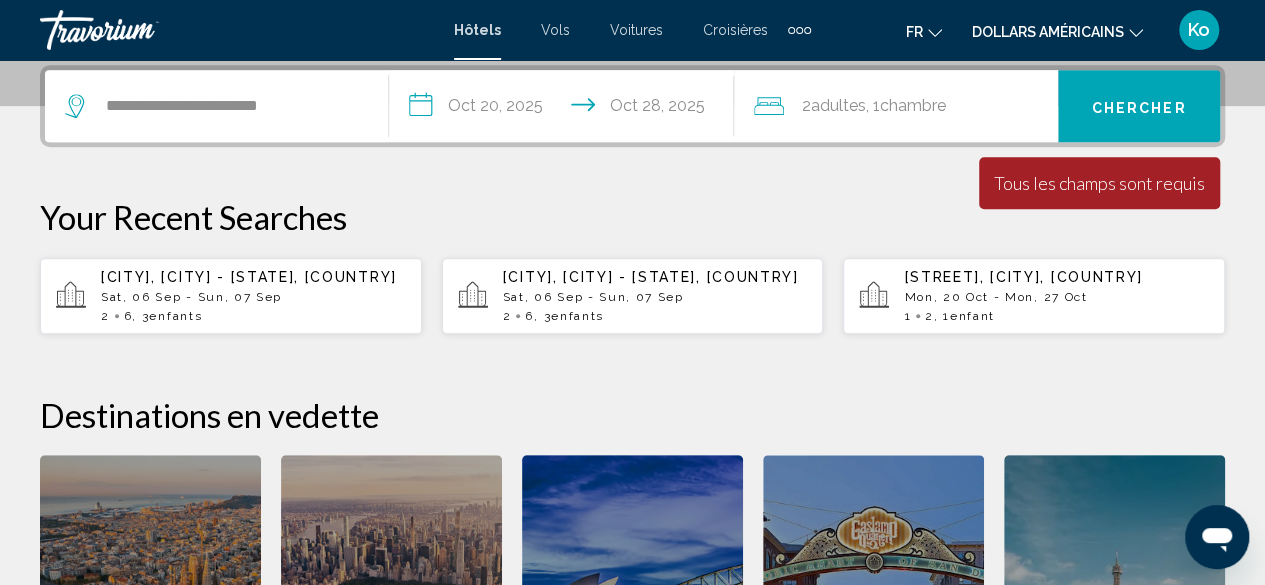 click on "**********" at bounding box center [565, 109] 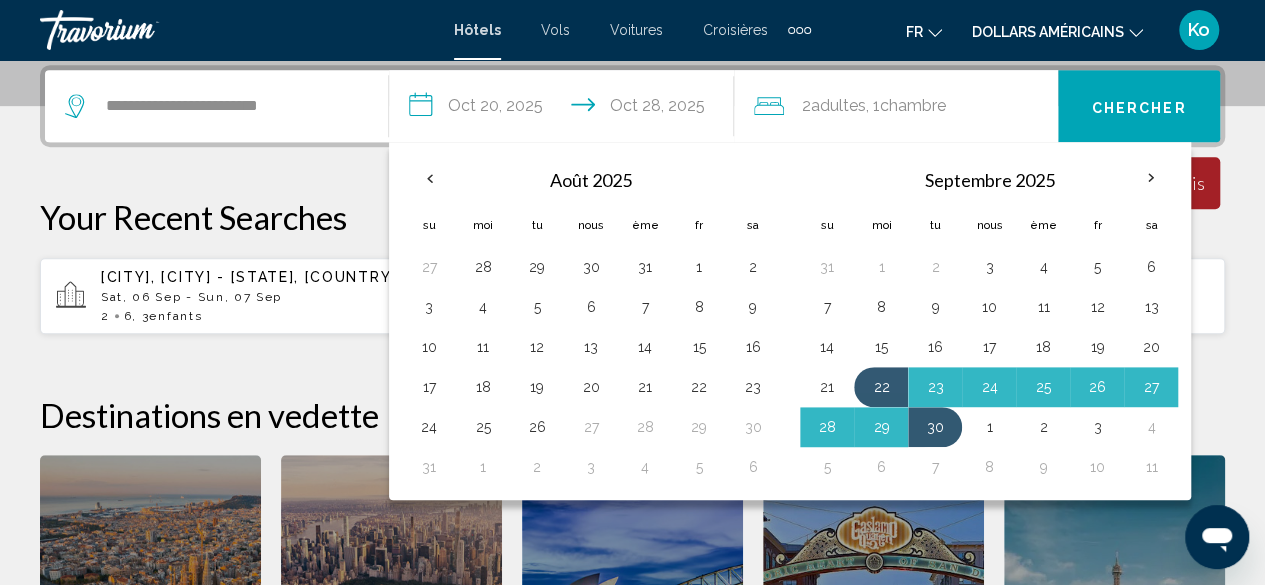 click on "22" at bounding box center (881, 387) 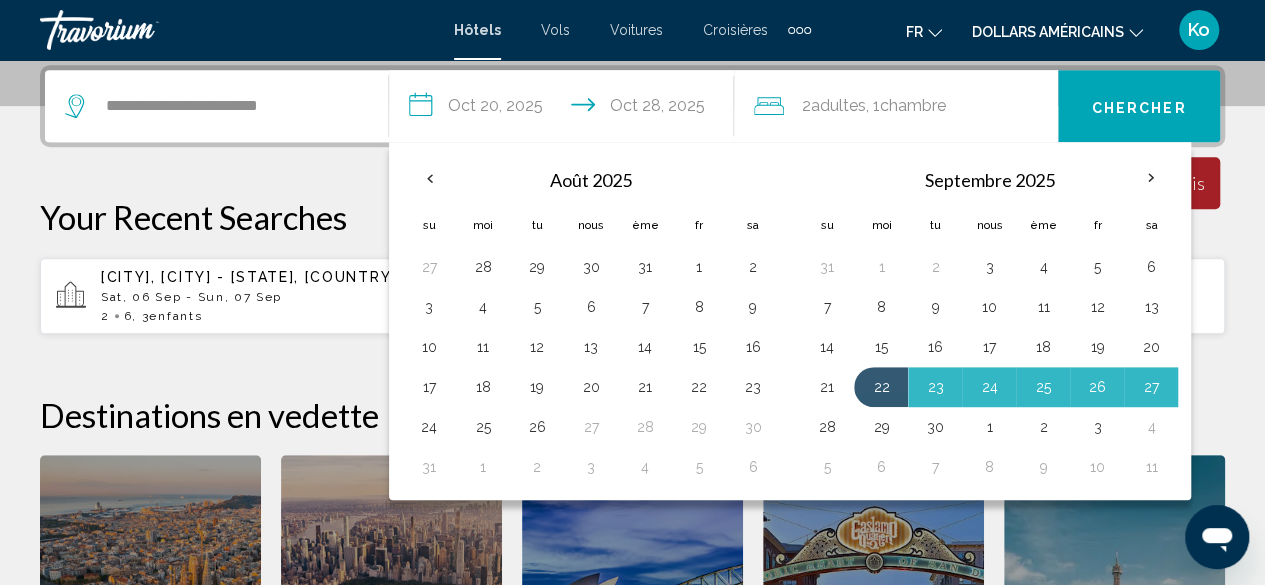 click on "28" at bounding box center (827, 427) 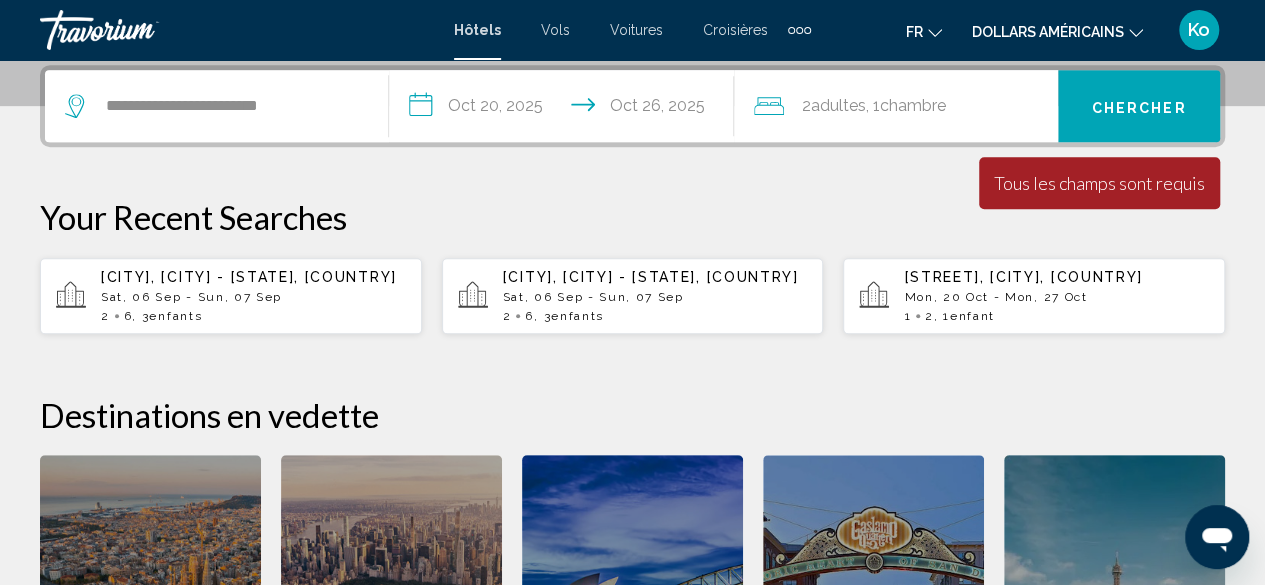 click on "adultes" 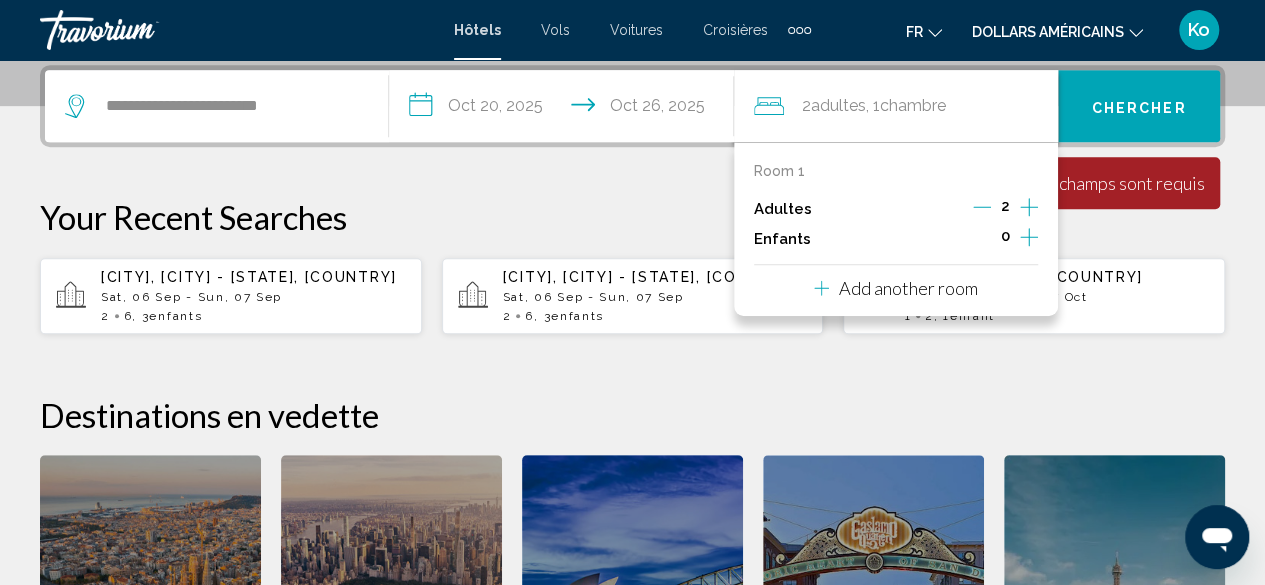 click 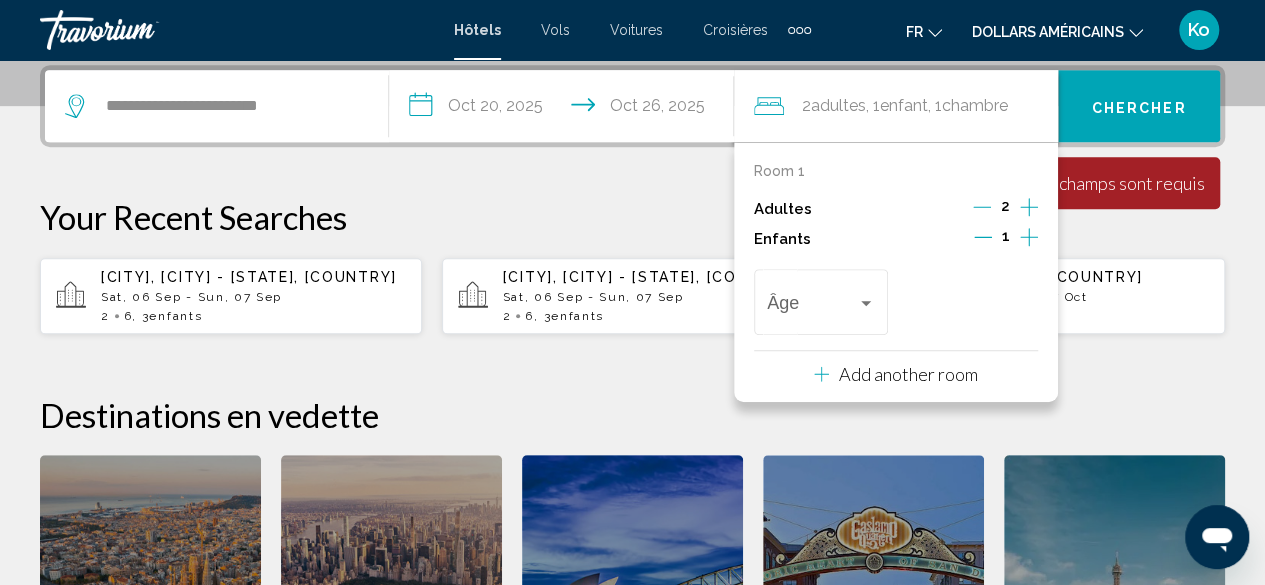 click on "Âge" at bounding box center [821, 299] 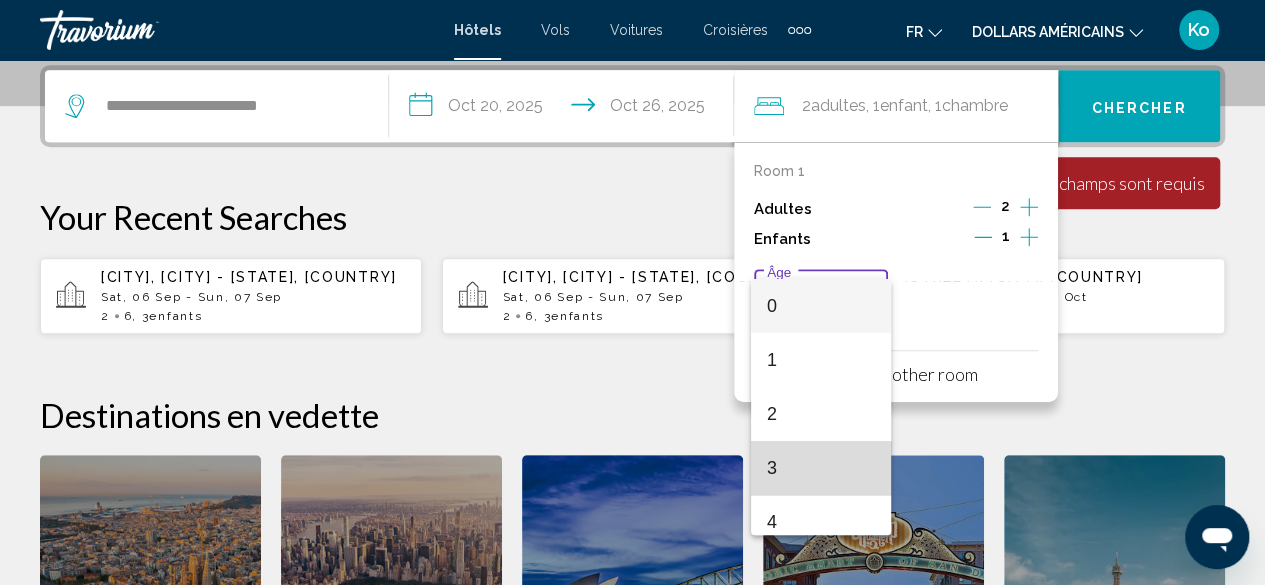 click on "3" at bounding box center [821, 468] 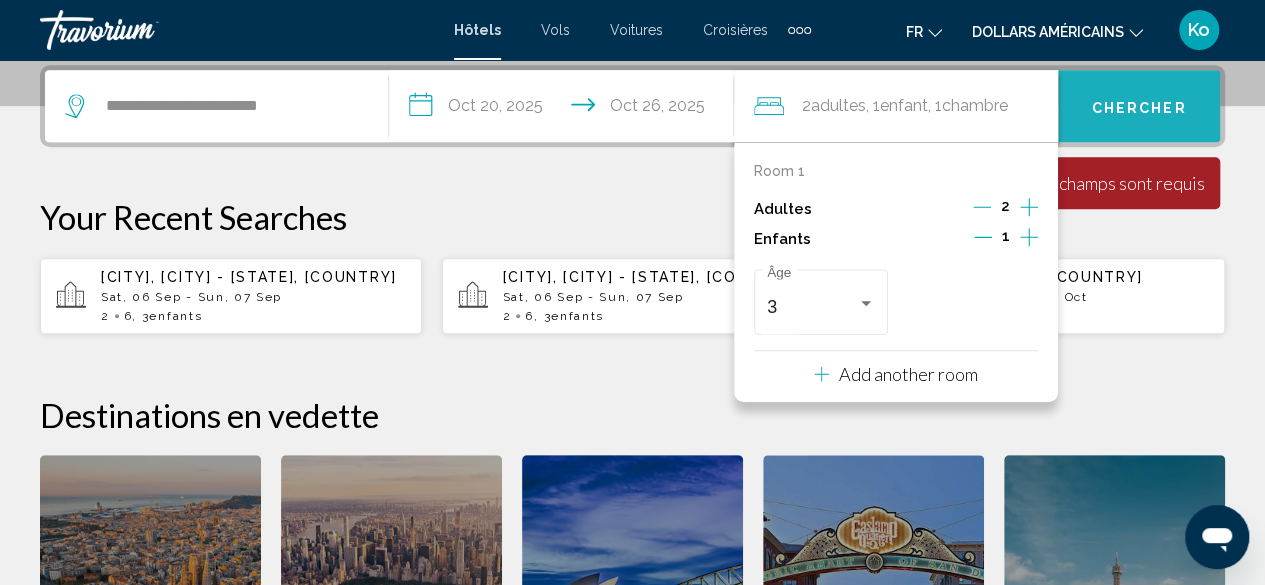 click on "Chercher" at bounding box center (1139, 106) 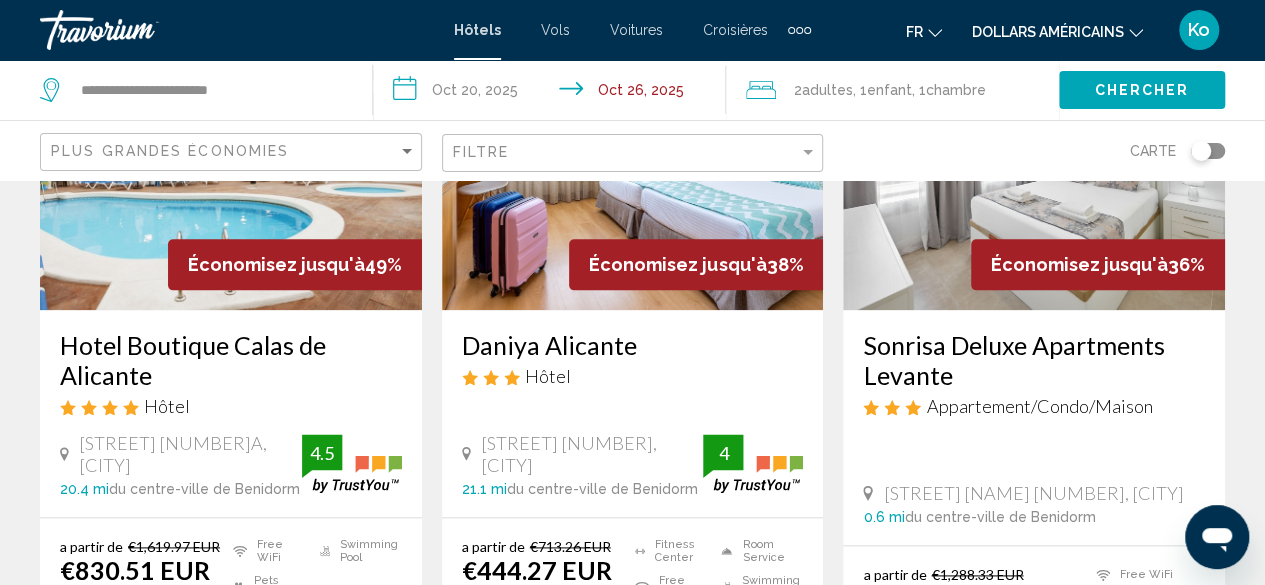 scroll, scrollTop: 1008, scrollLeft: 0, axis: vertical 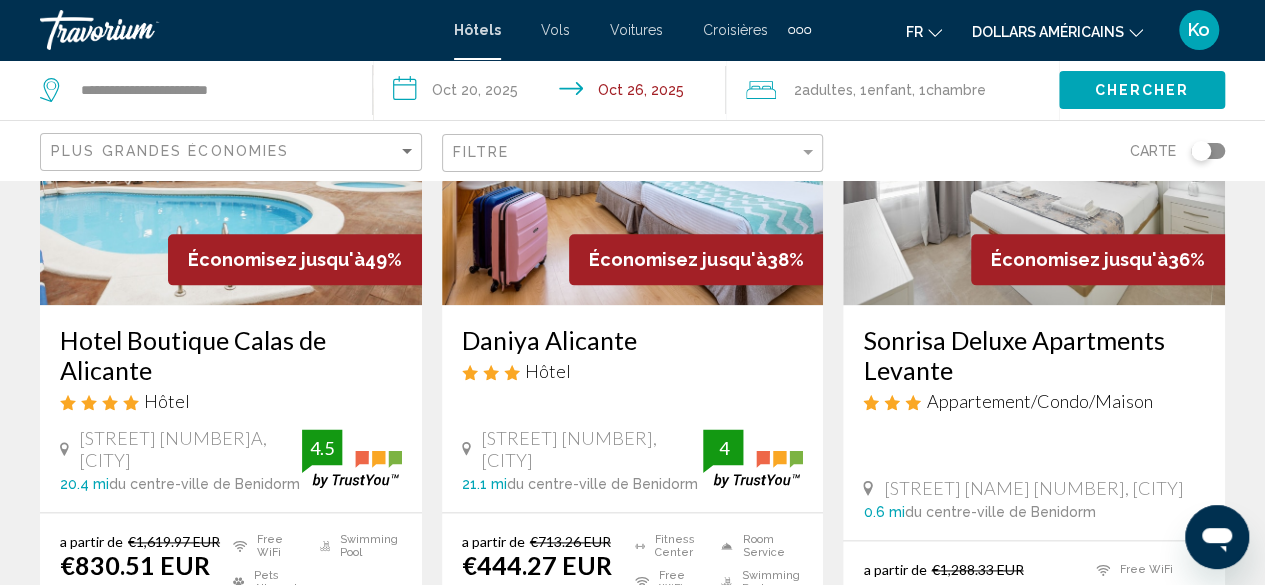 click on "[CITY] [NAME]
Hôtel
[STREET] [NUMBER], [CITY] 21.1 mi  du centre-ville de Benidorm de l'hôtel 4" at bounding box center [633, 408] 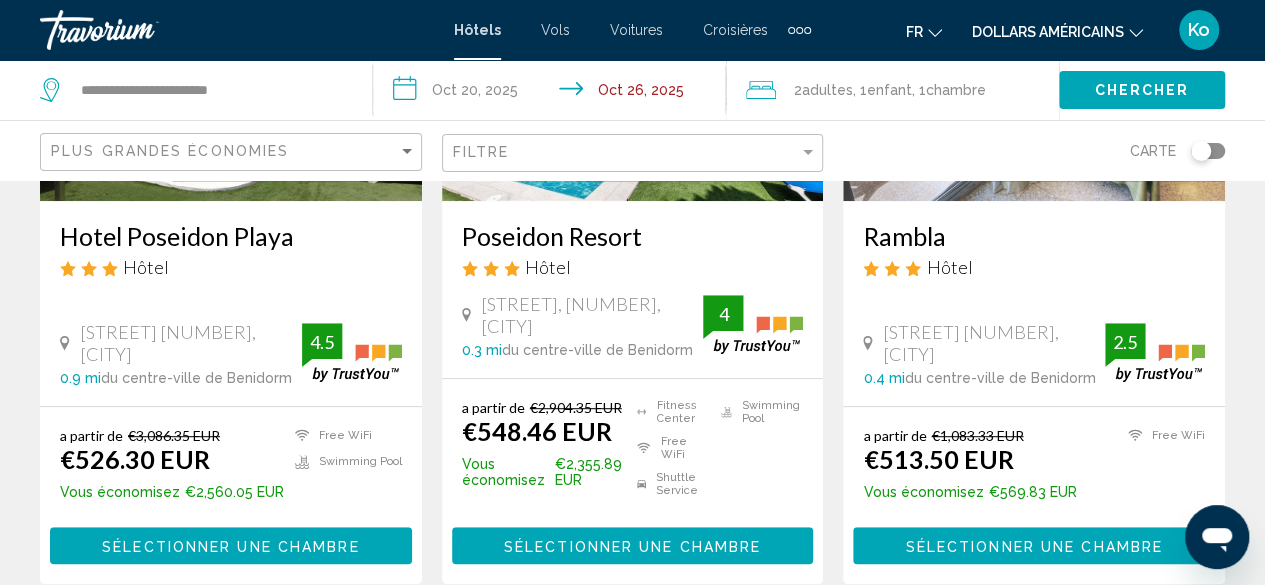 scroll, scrollTop: 0, scrollLeft: 0, axis: both 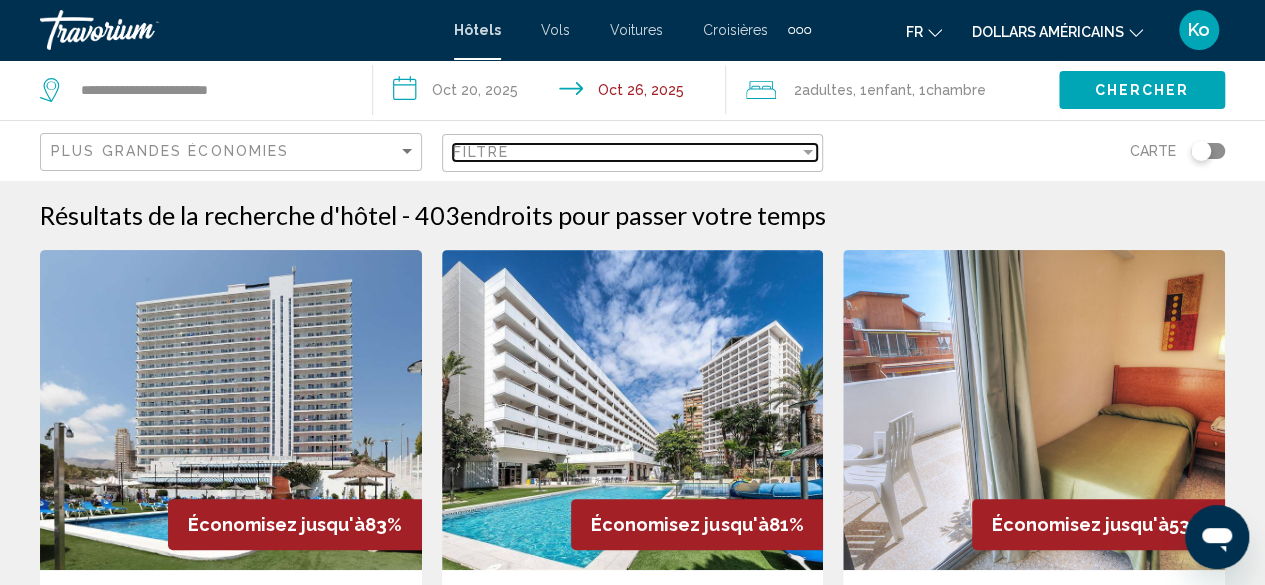 click on "Filtre" at bounding box center [481, 152] 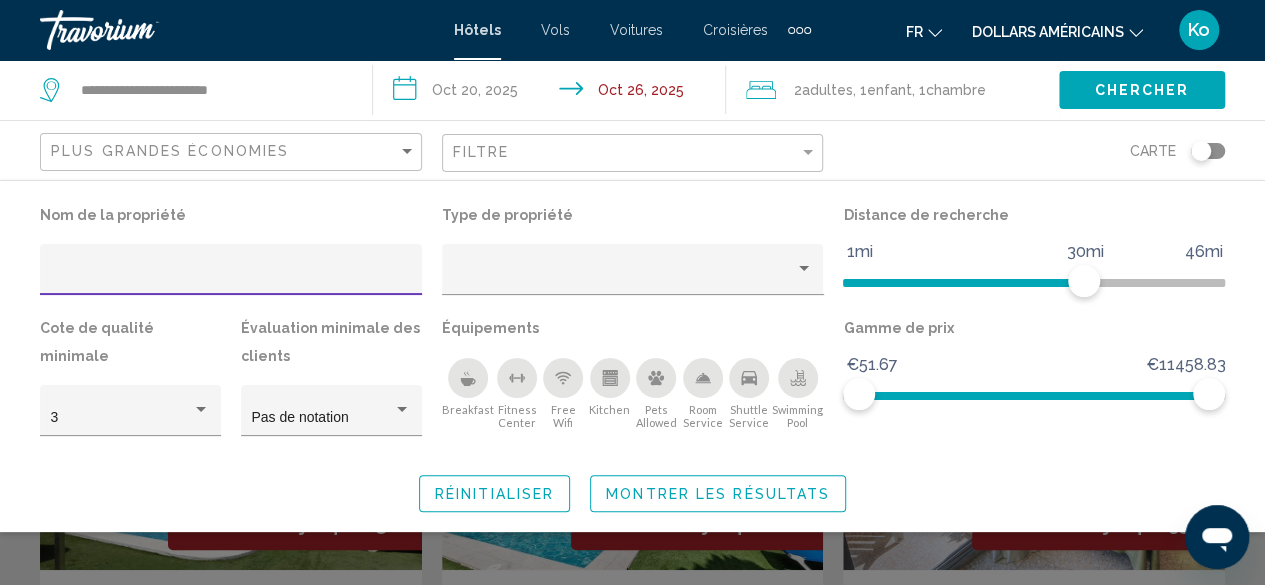 click 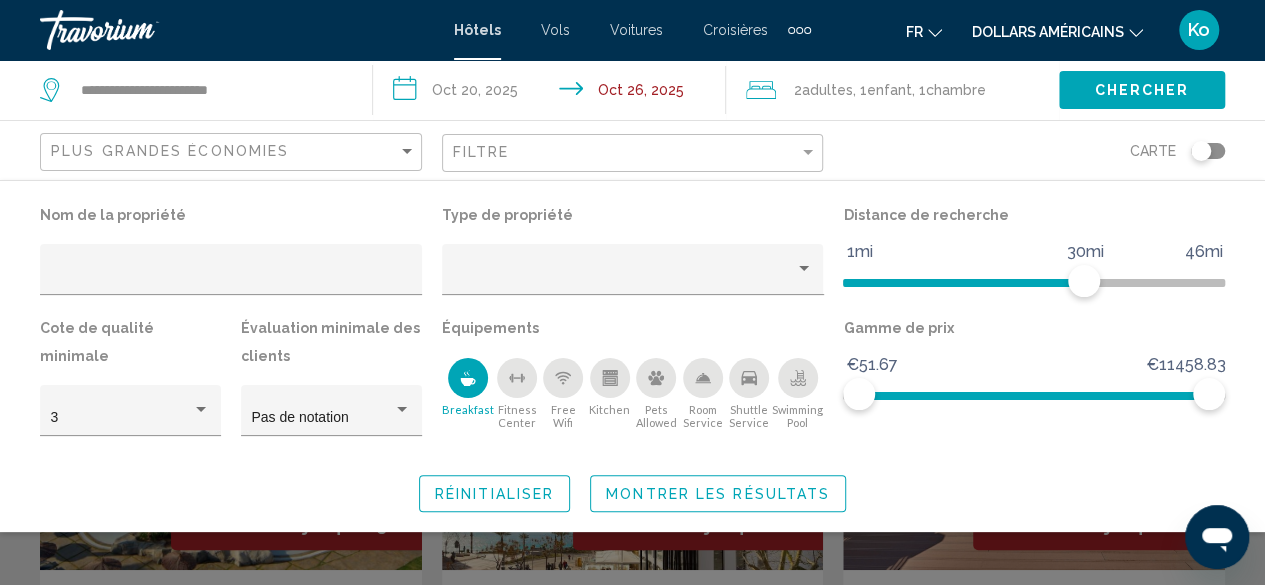 click on "Montrer les résultats" 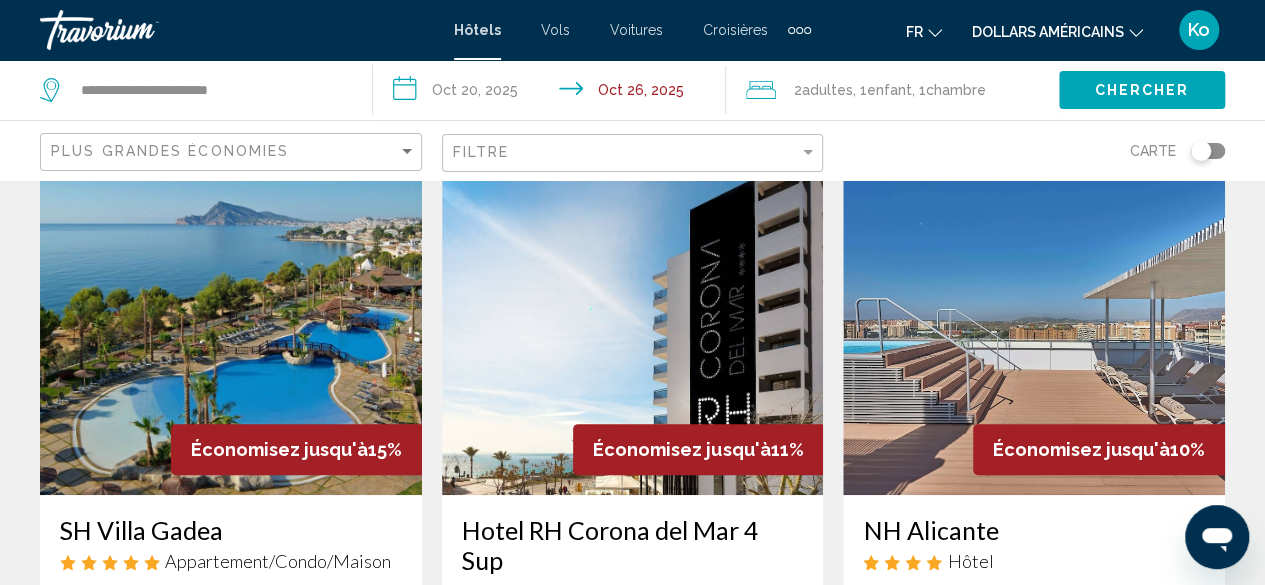 scroll, scrollTop: 0, scrollLeft: 0, axis: both 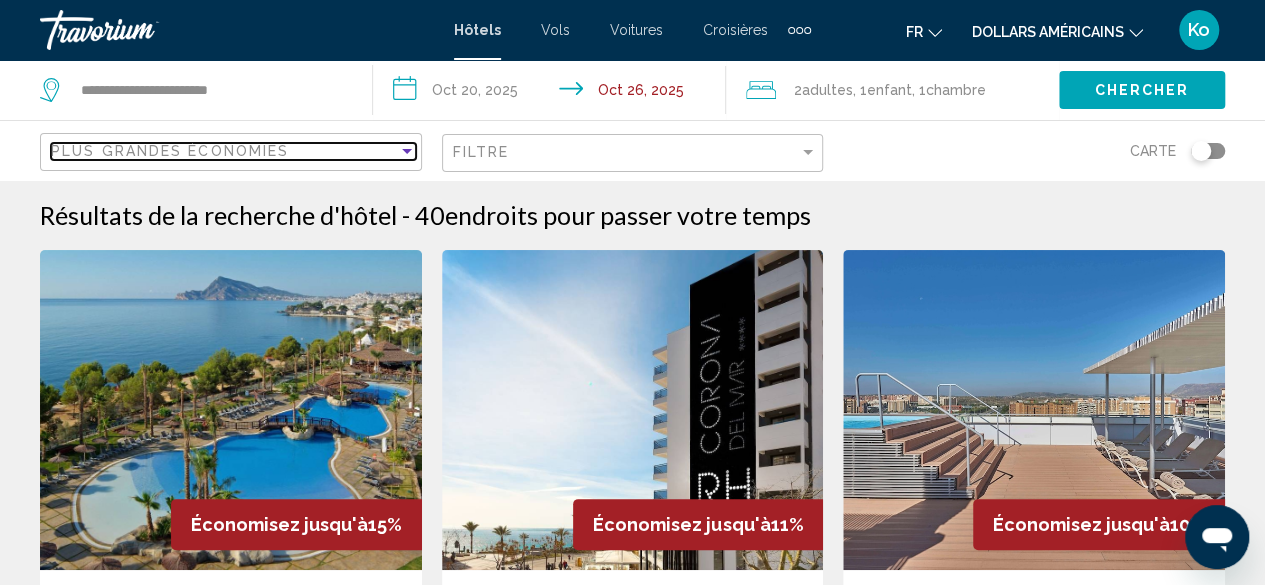 click on "Plus grandes économies" at bounding box center (224, 151) 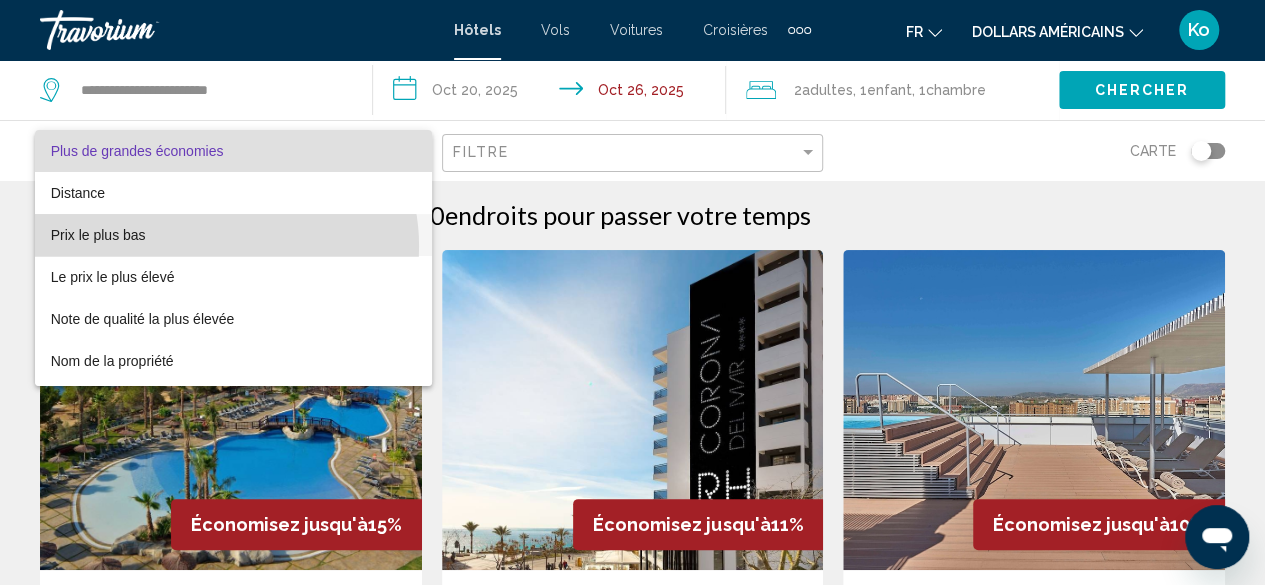 click on "Prix le plus bas" at bounding box center (233, 235) 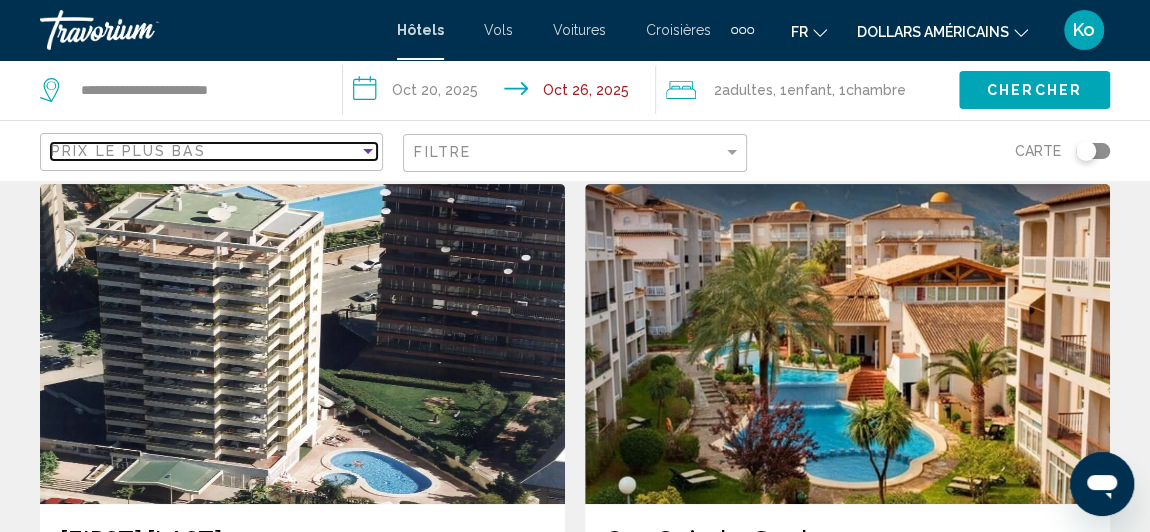 scroll, scrollTop: 0, scrollLeft: 0, axis: both 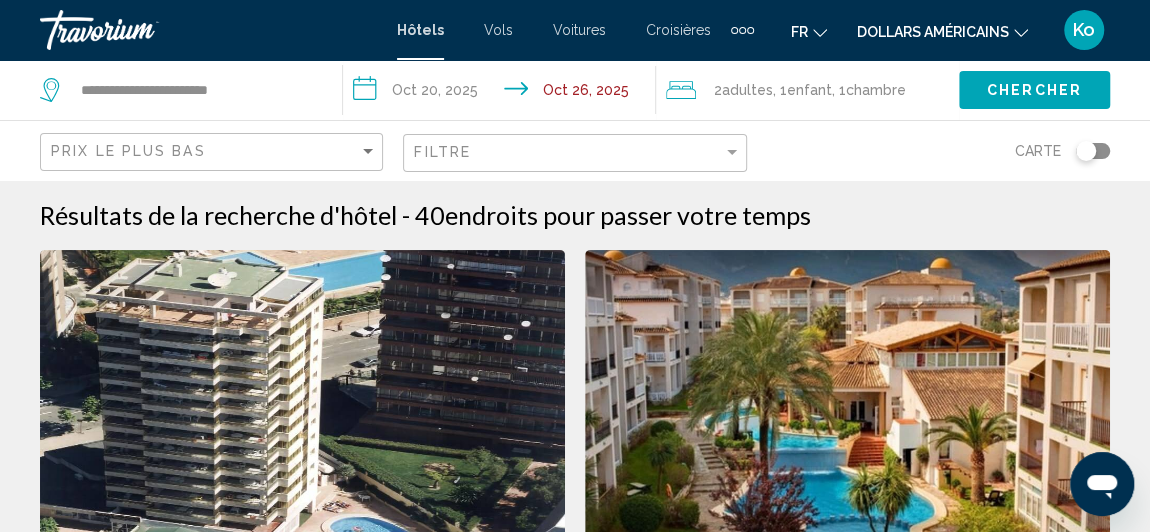 click 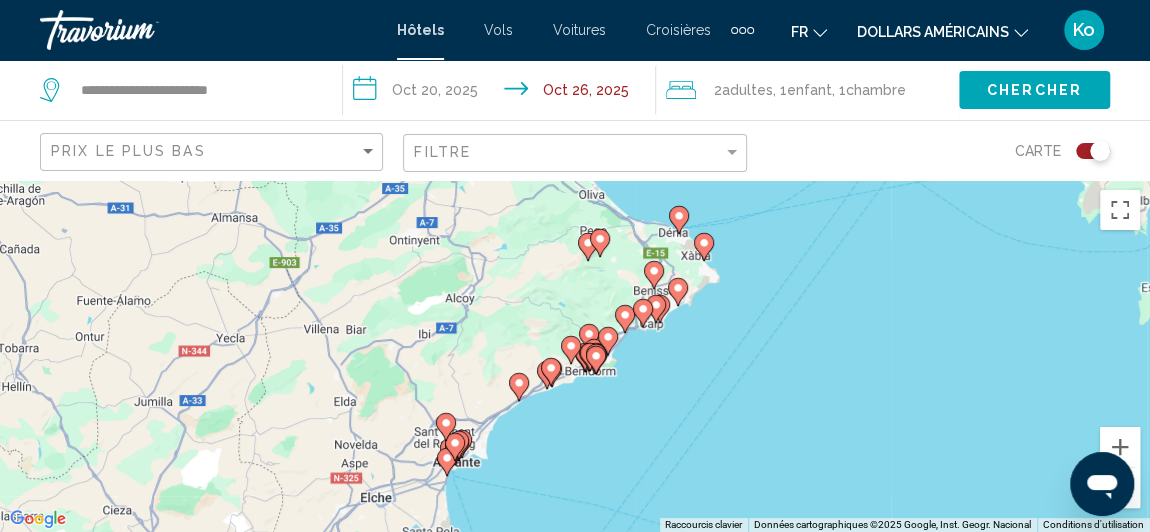 click on "Pour activer le glissement avec le clavier, appuyez sur Alt+Entrée. Une fois ce mode activé, utilisez les touches fléchées pour déplacer le repère. Pour valider le déplacement, appuyez sur Entrée. Pour annuler, appuyez sur Échap." at bounding box center (575, 356) 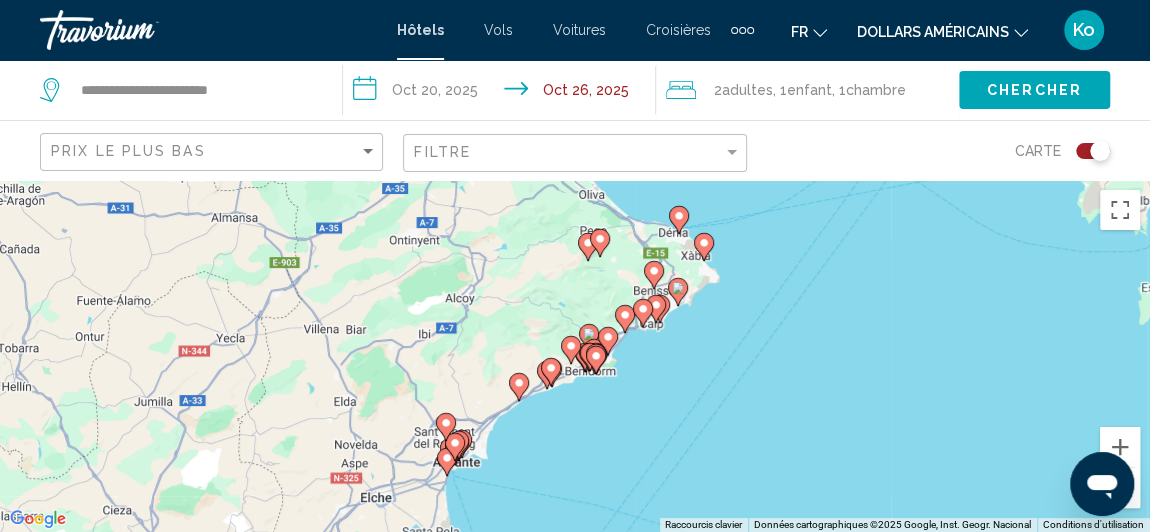 click at bounding box center [596, 360] 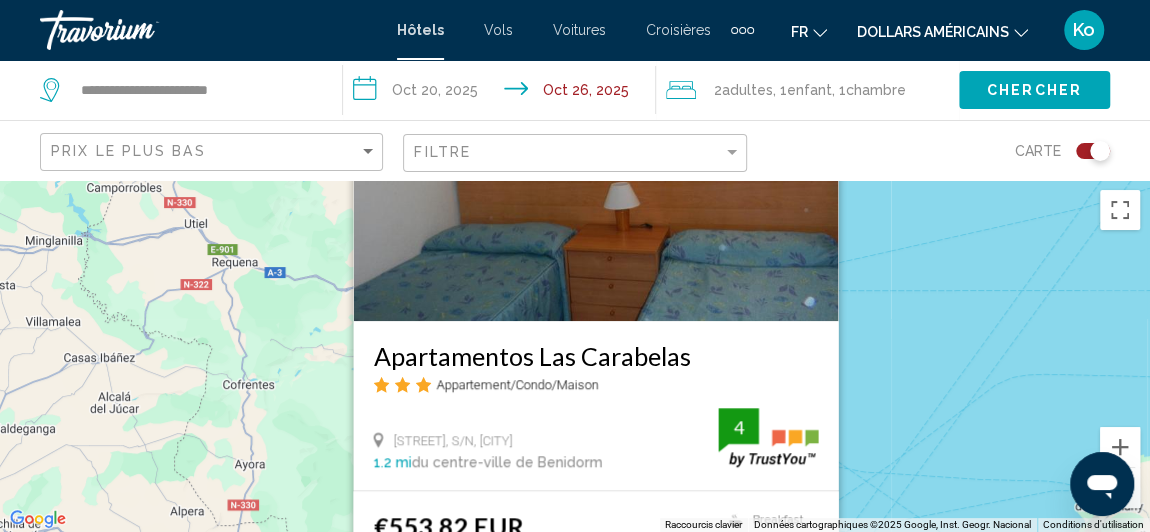 click on "Pour activer le glissement avec le clavier, appuyez sur Alt+Entrée. Une fois ce mode activé, utilisez les touches fléchées pour déplacer le repère. Pour valider le déplacement, appuyez sur Entrée. Pour annuler, appuyez sur Échap.  Apartamentos Las Carabelas
Appartement/Condo/Maison
[STREET], S/N, [CITY] 1.2 mi  du centre-ville de Benidorm de l'hôtel 4 €553.82 EUR
Breakfast
Kitchenette
Kitchenette  4 Sélectionner une chambre" at bounding box center [575, 356] 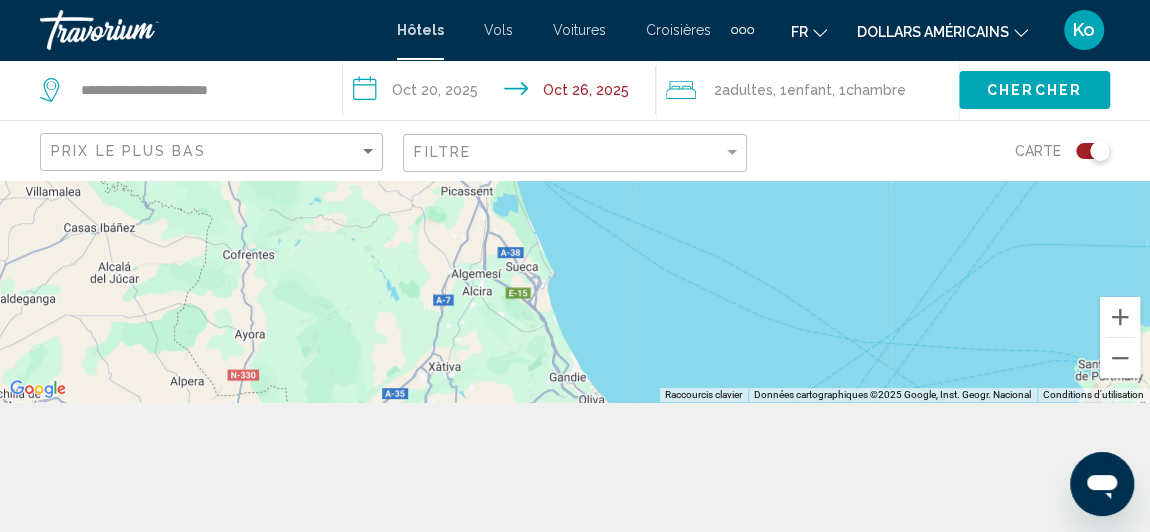 scroll, scrollTop: 179, scrollLeft: 0, axis: vertical 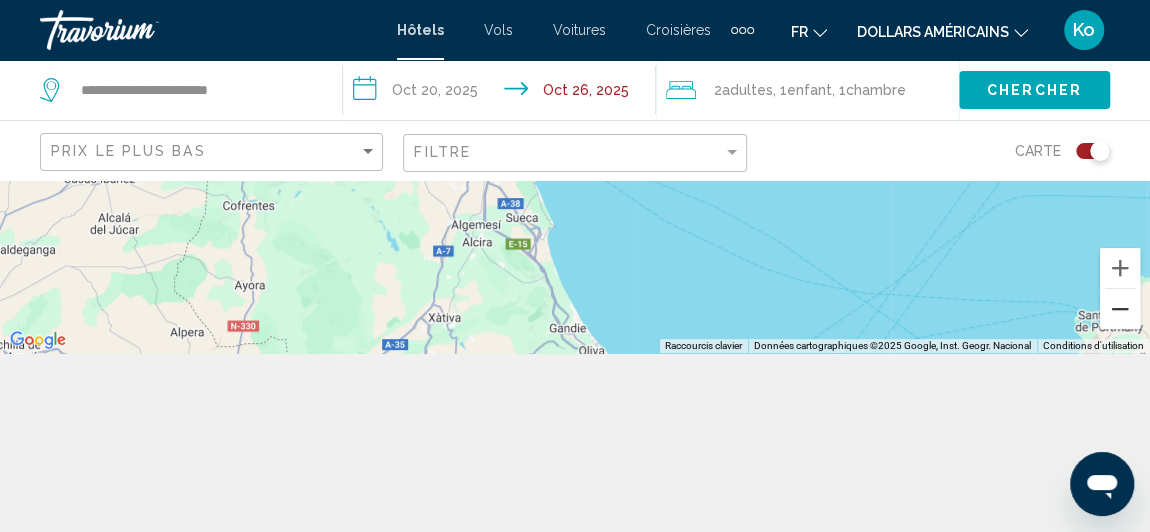 click at bounding box center [1120, 309] 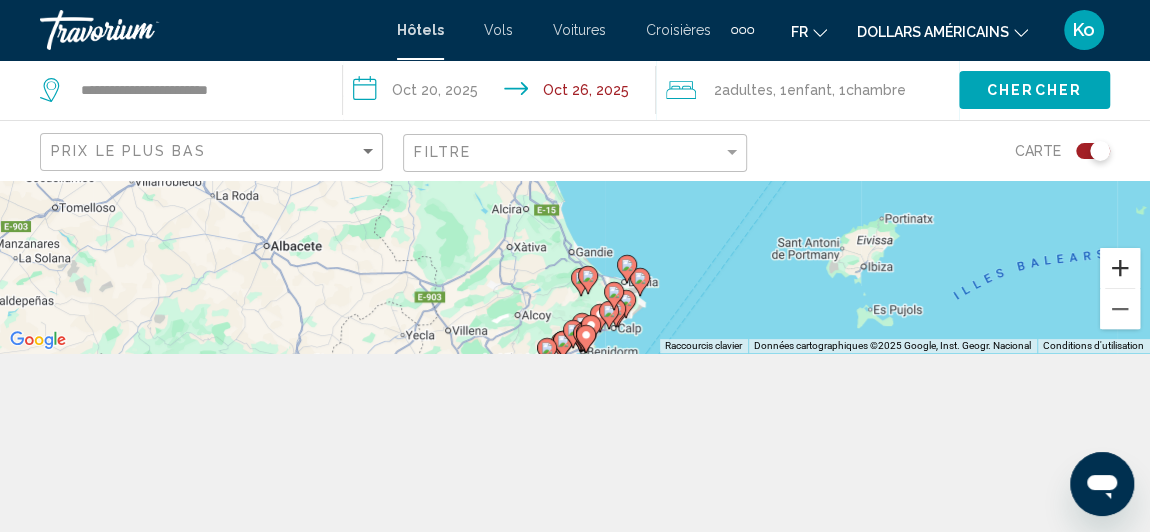 click at bounding box center (1120, 268) 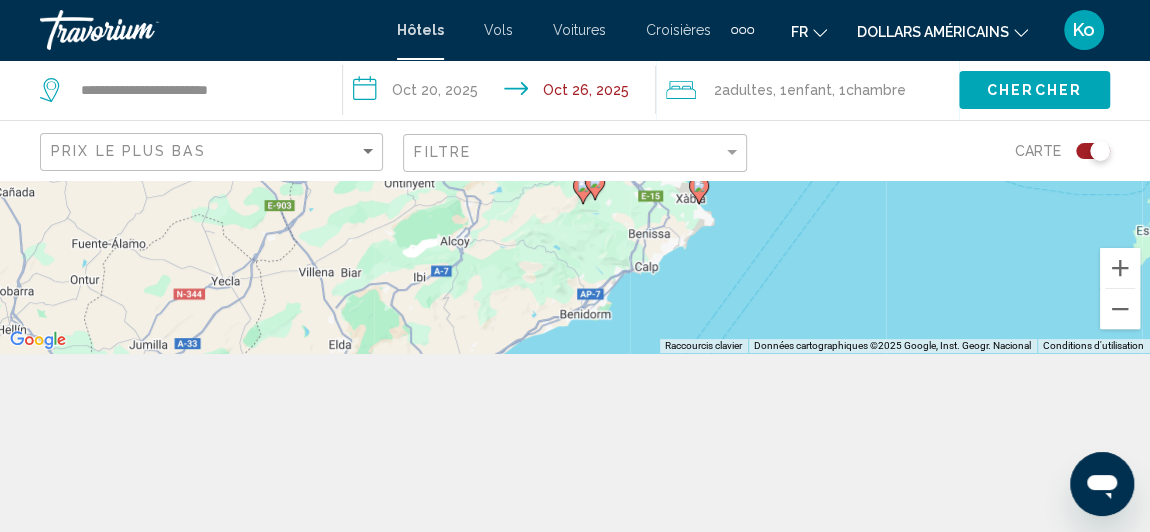 drag, startPoint x: 563, startPoint y: 274, endPoint x: 557, endPoint y: 54, distance: 220.0818 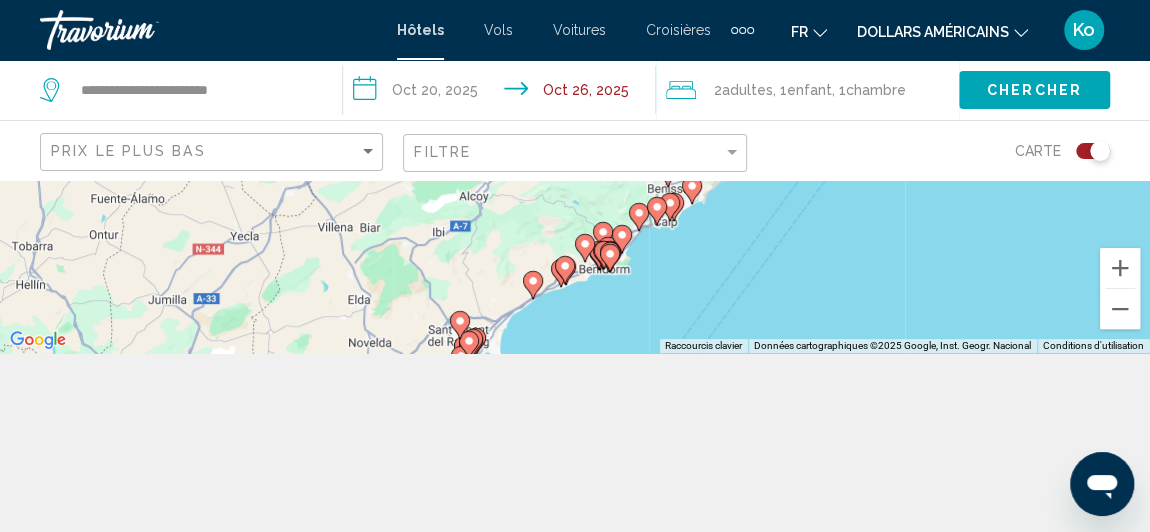 drag, startPoint x: 595, startPoint y: 319, endPoint x: 615, endPoint y: 277, distance: 46.518814 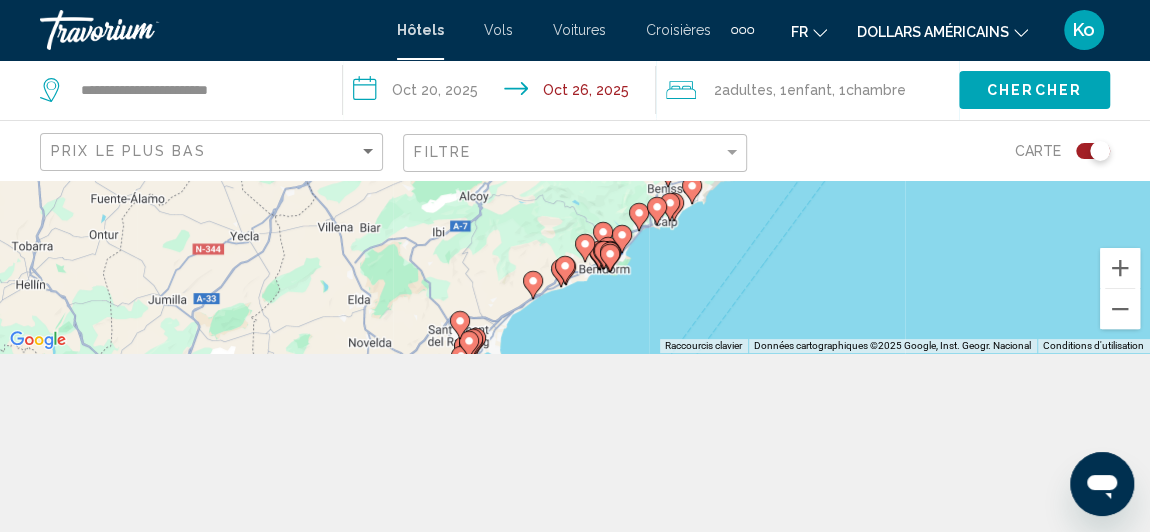 click on "Pour activer le glissement avec le clavier, appuyez sur Alt+Entrée. Une fois ce mode activé, utilisez les touches fléchées pour déplacer le repère. Pour valider le déplacement, appuyez sur Entrée. Pour annuler, appuyez sur Échap." at bounding box center [575, 177] 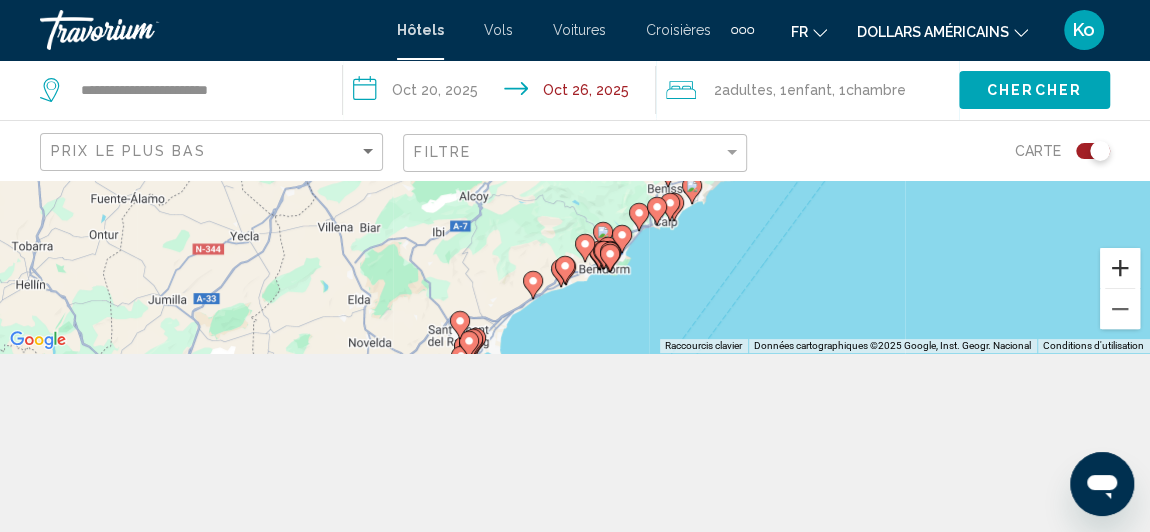 click at bounding box center (1120, 268) 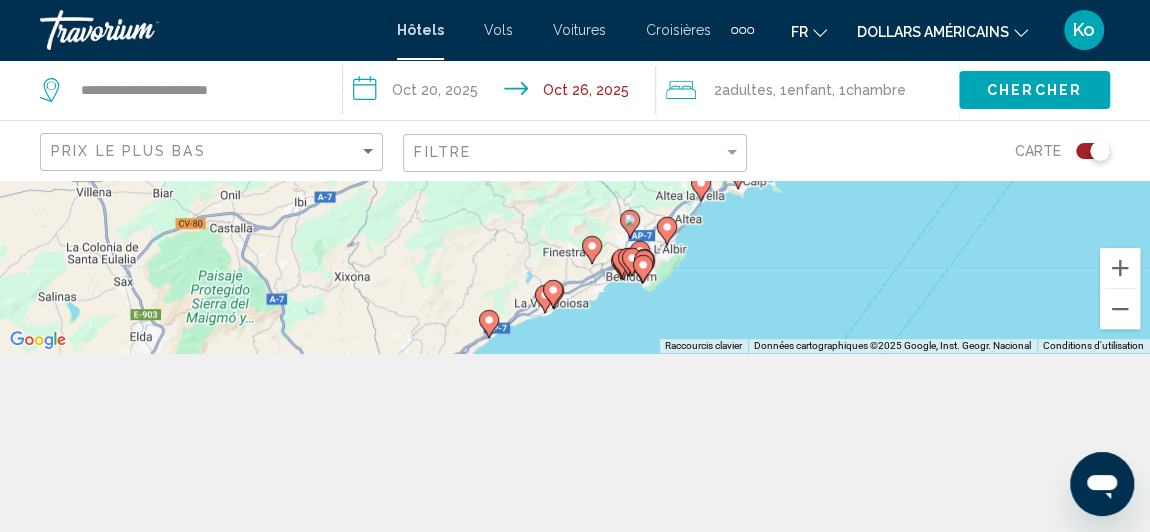drag, startPoint x: 620, startPoint y: 311, endPoint x: 617, endPoint y: 220, distance: 91.04944 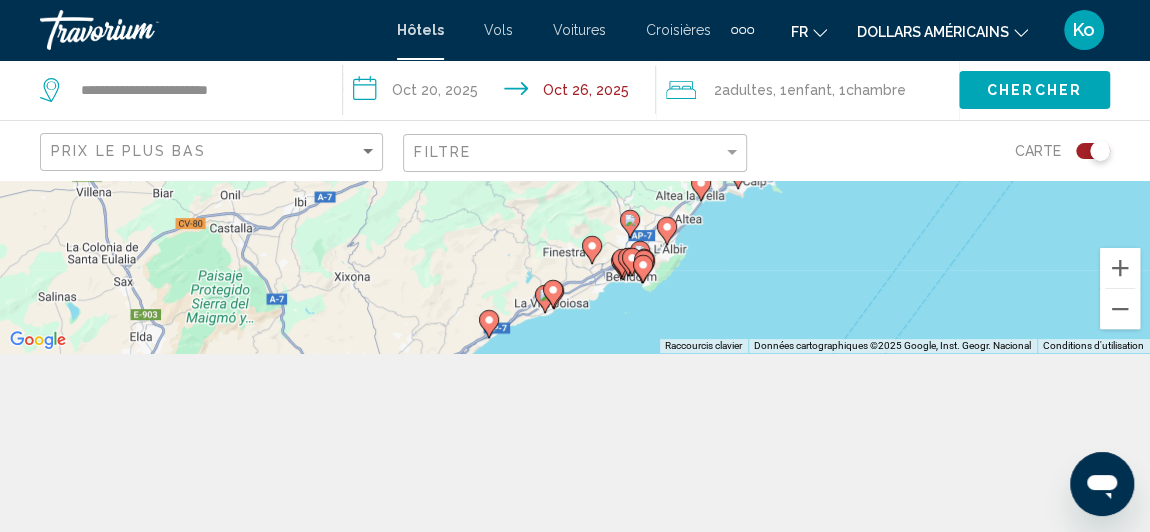 click on "Pour activer le glissement avec le clavier, appuyez sur Alt+Entrée. Une fois ce mode activé, utilisez les touches fléchées pour déplacer le repère. Pour valider le déplacement, appuyez sur Entrée. Pour annuler, appuyez sur Échap." at bounding box center [575, 177] 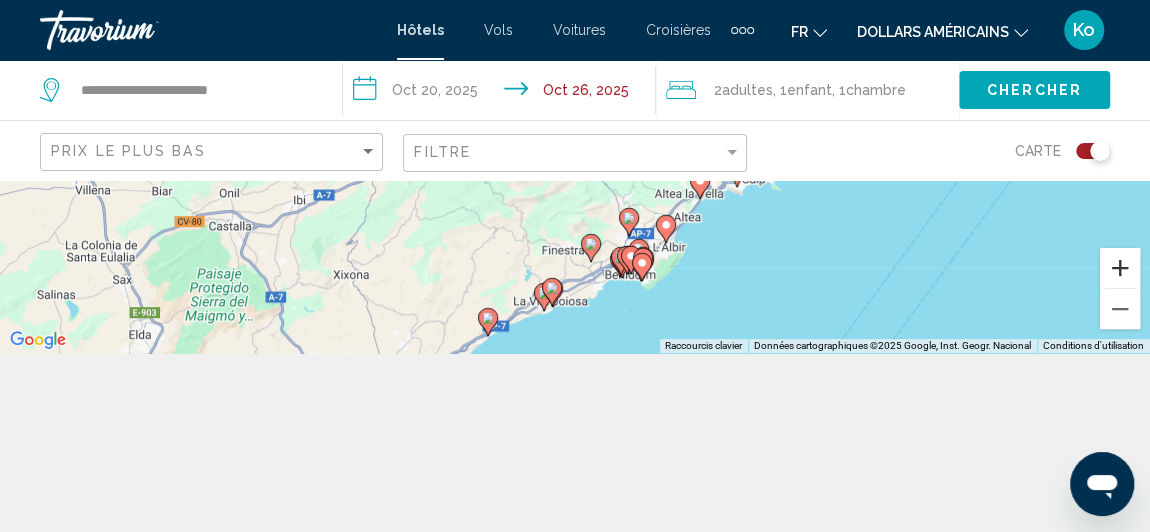 click at bounding box center (1120, 268) 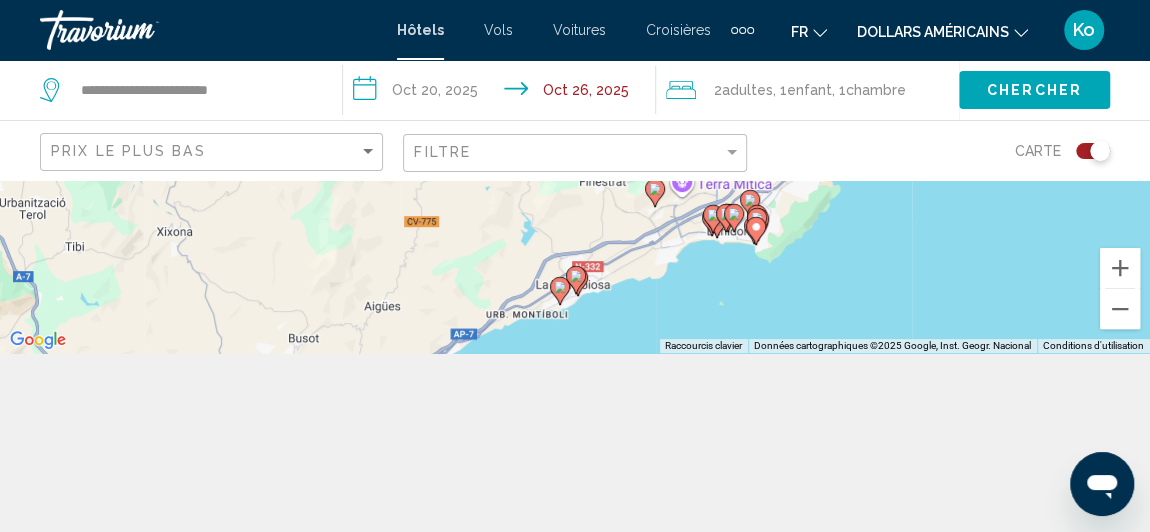 drag, startPoint x: 716, startPoint y: 313, endPoint x: 764, endPoint y: 171, distance: 149.8933 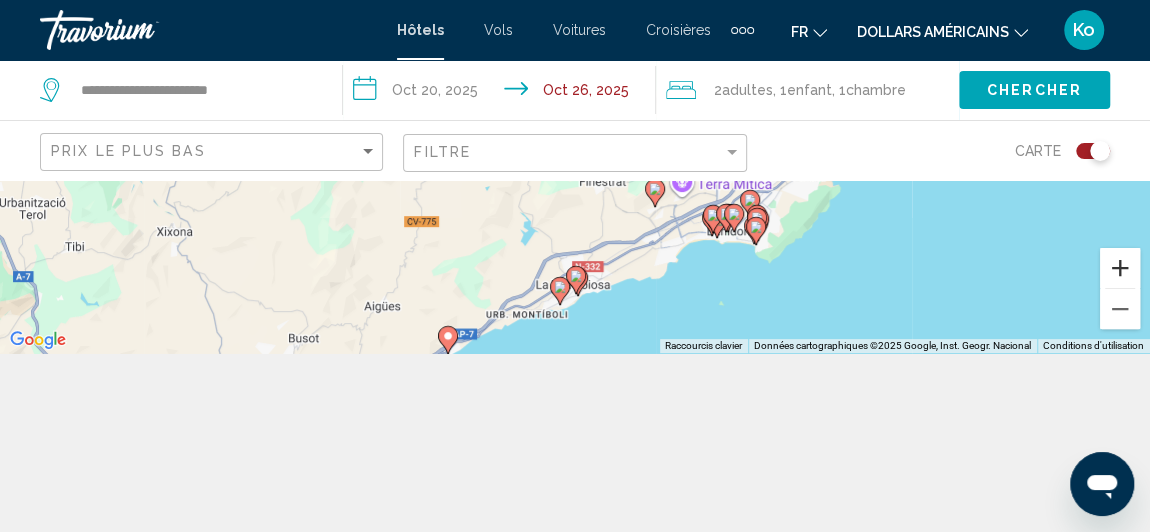 click at bounding box center [1120, 268] 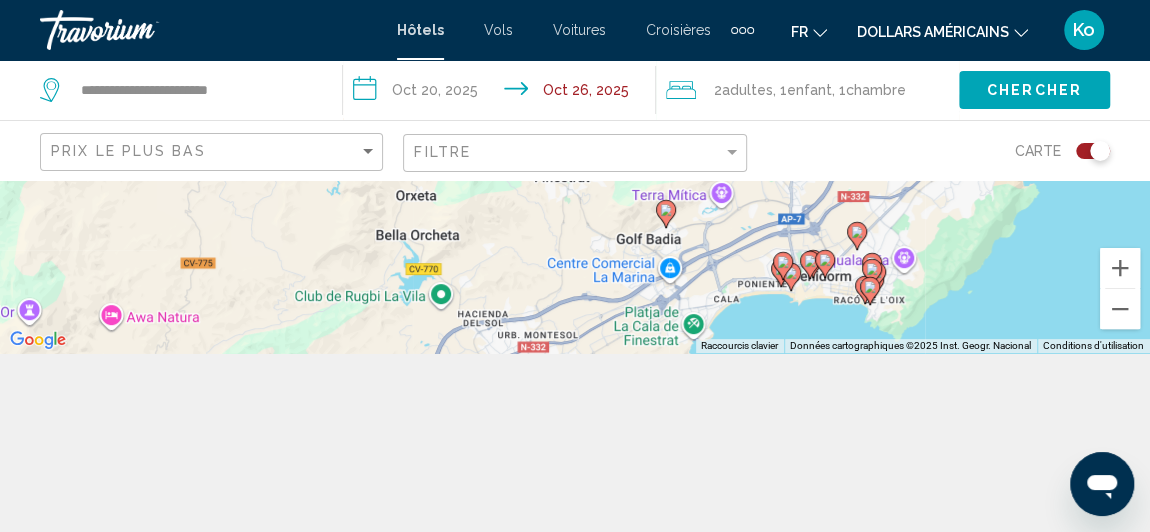 drag, startPoint x: 837, startPoint y: 303, endPoint x: 762, endPoint y: 289, distance: 76.29548 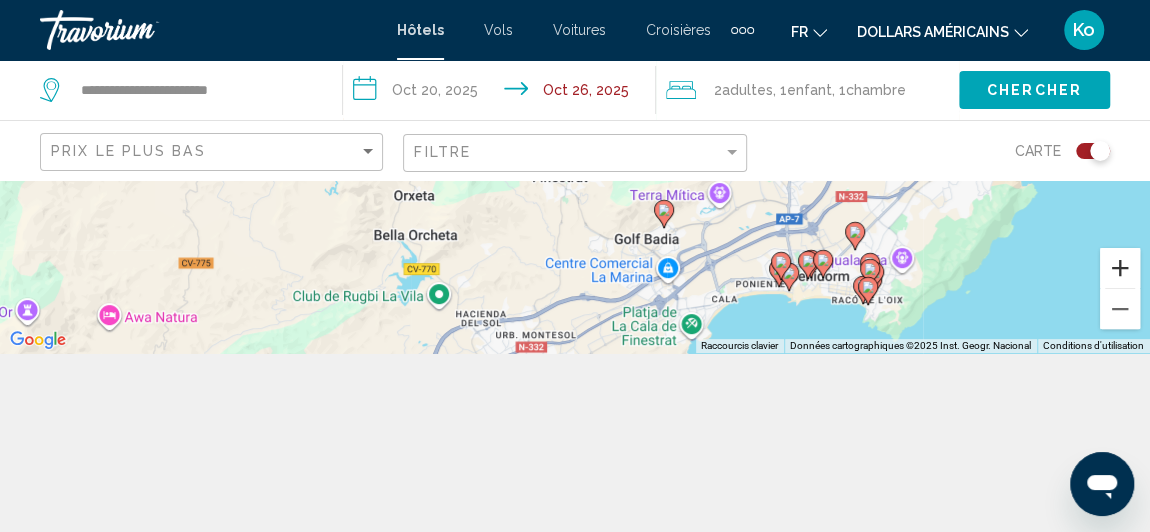 click at bounding box center [1120, 268] 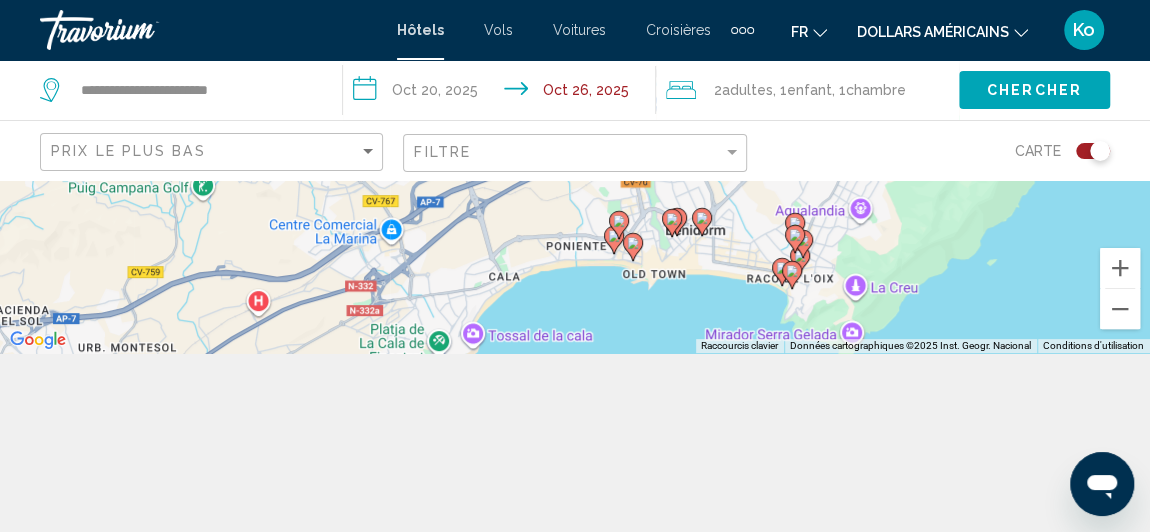 drag, startPoint x: 876, startPoint y: 271, endPoint x: 504, endPoint y: 129, distance: 398.18088 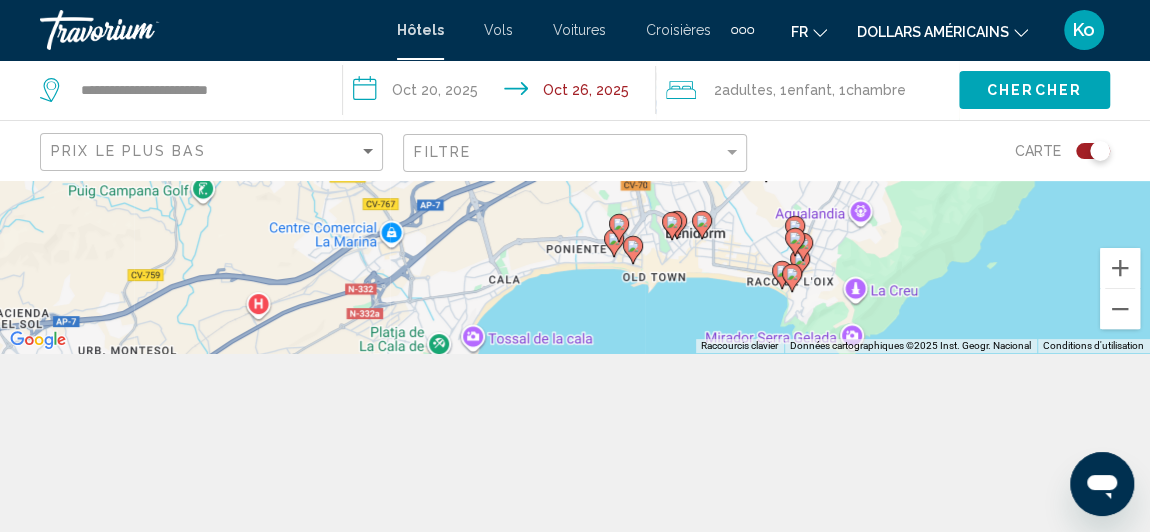click 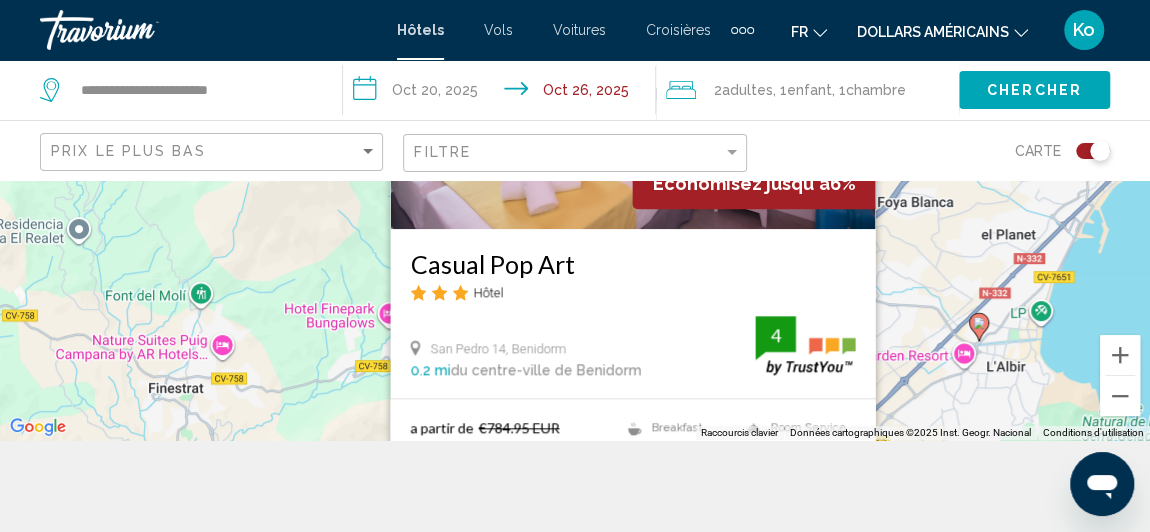 scroll, scrollTop: 179, scrollLeft: 0, axis: vertical 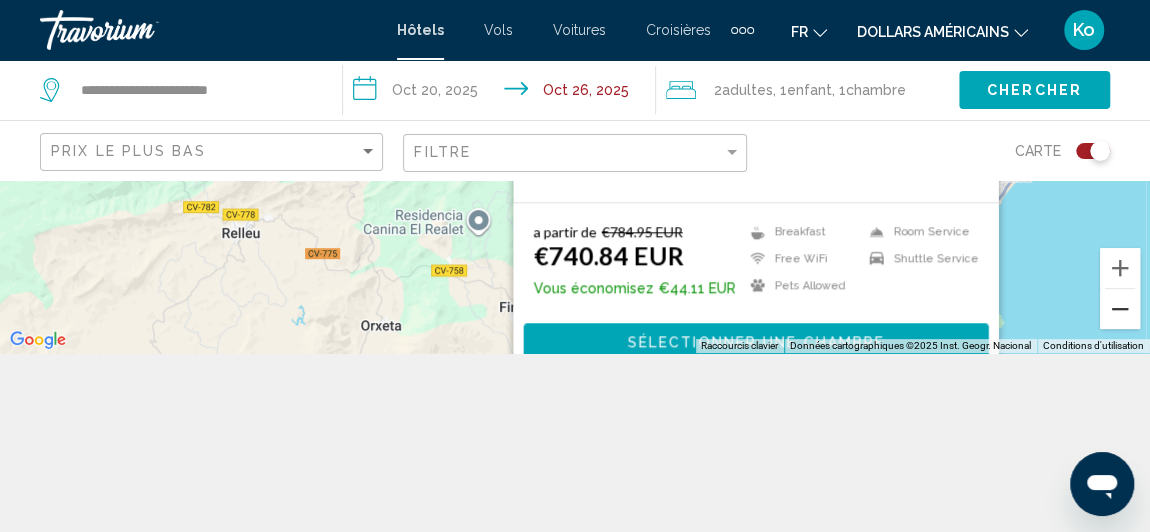 click at bounding box center [1120, 309] 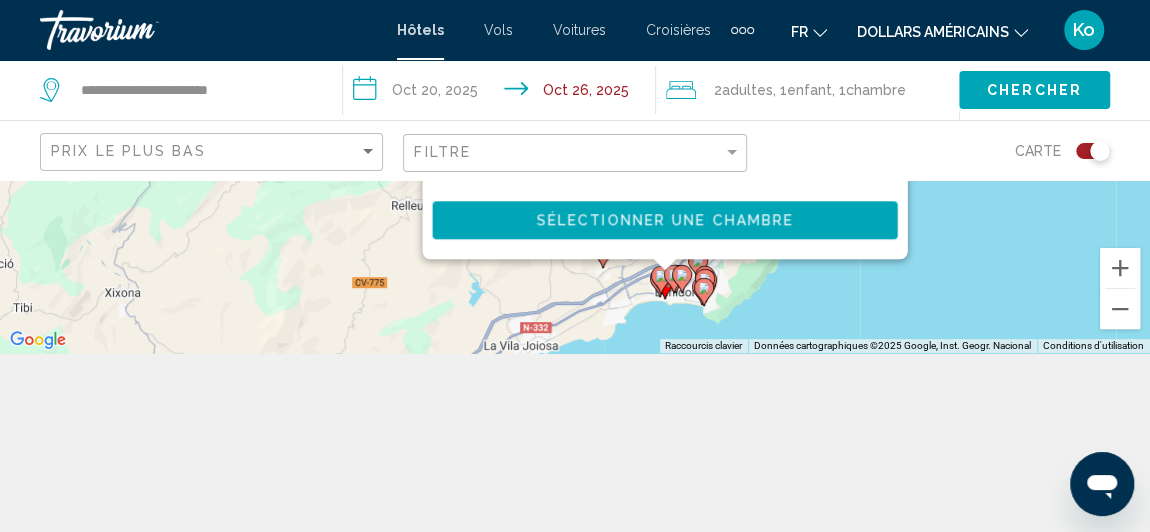 click at bounding box center [661, 280] 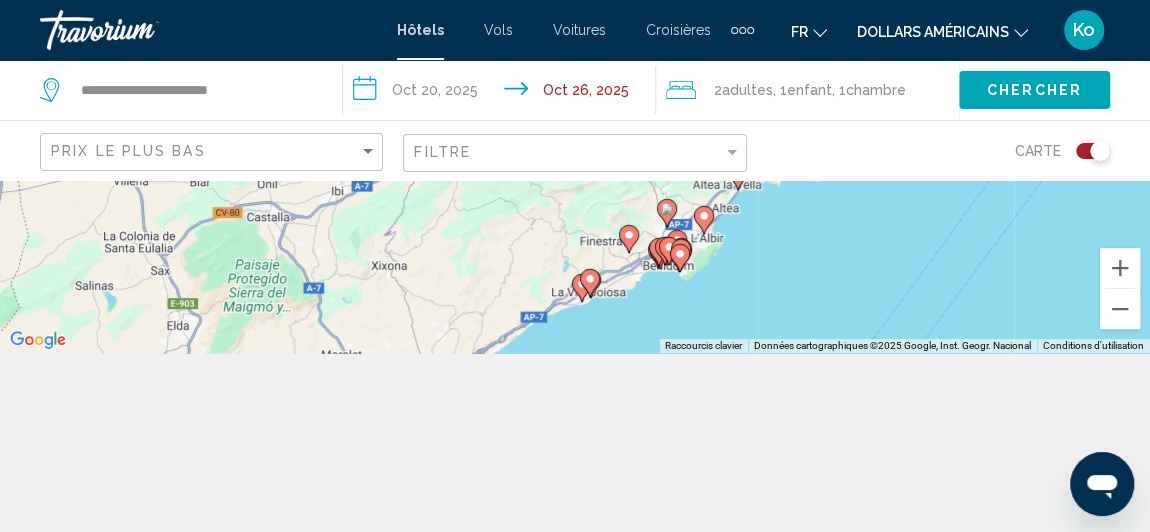 drag, startPoint x: 707, startPoint y: 309, endPoint x: 670, endPoint y: 170, distance: 143.8402 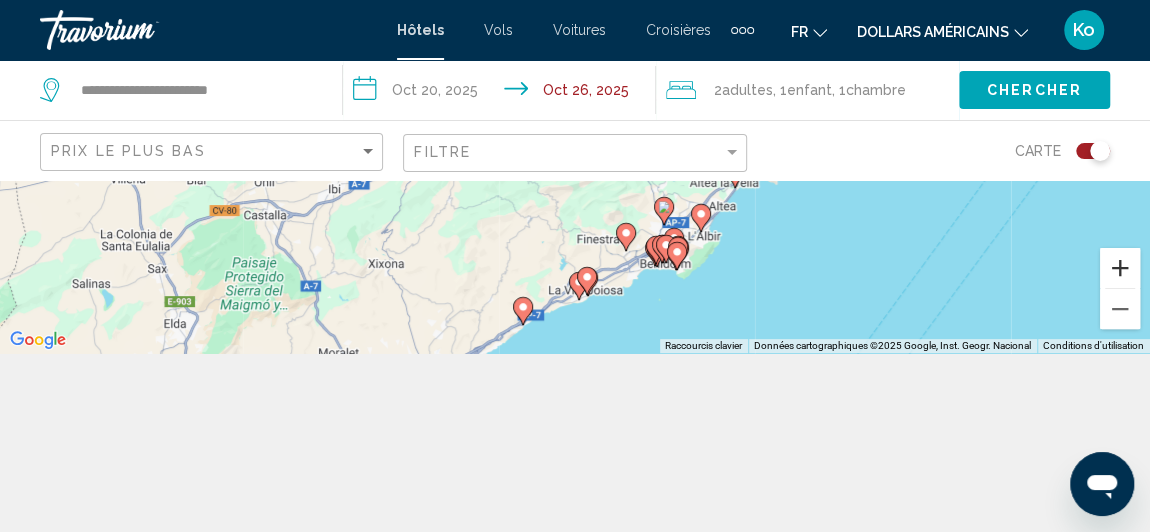click at bounding box center [1120, 268] 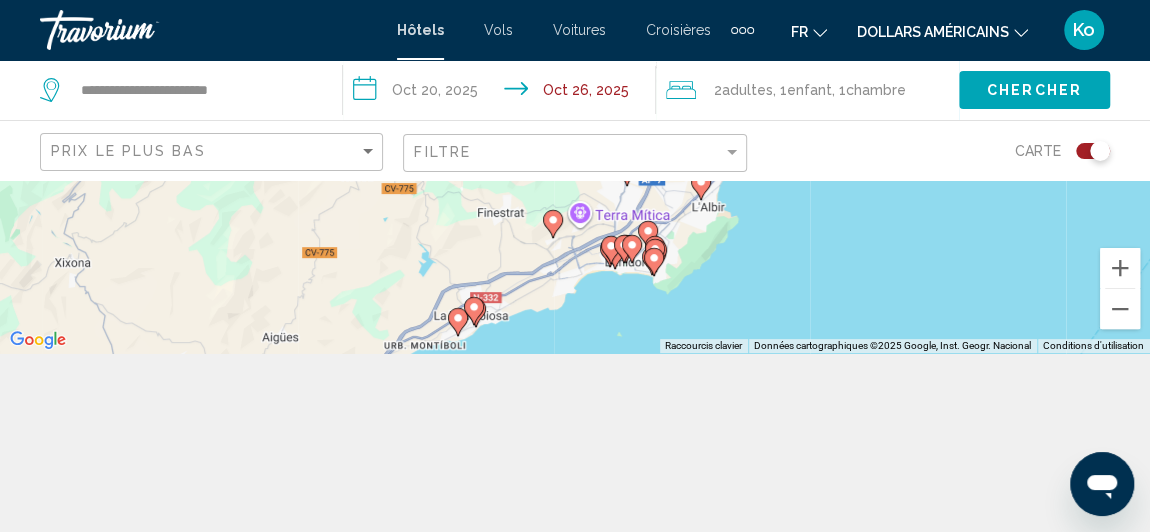 drag, startPoint x: 812, startPoint y: 294, endPoint x: 681, endPoint y: 200, distance: 161.23586 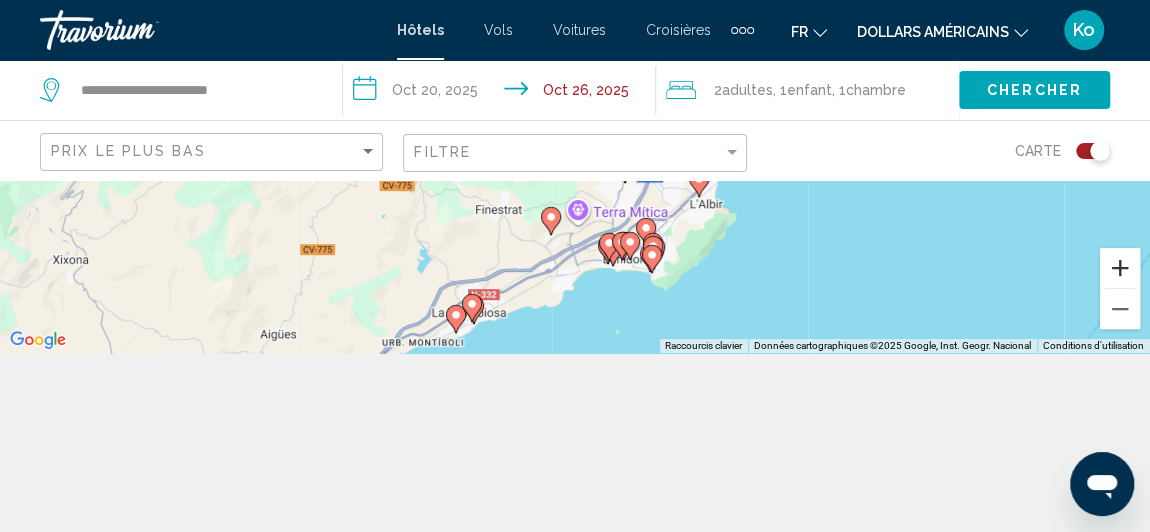 click at bounding box center (1120, 268) 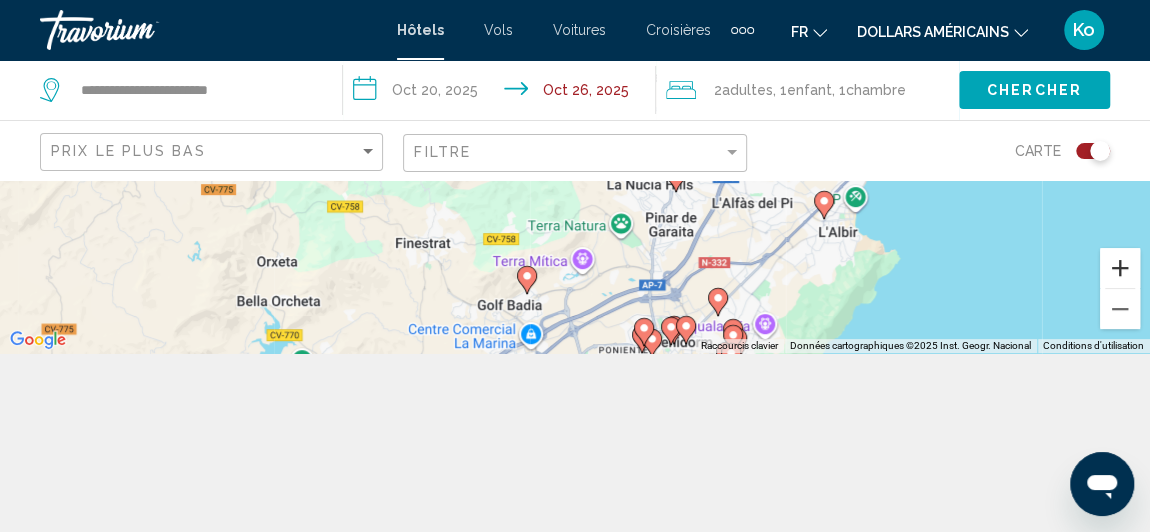 click at bounding box center (1120, 268) 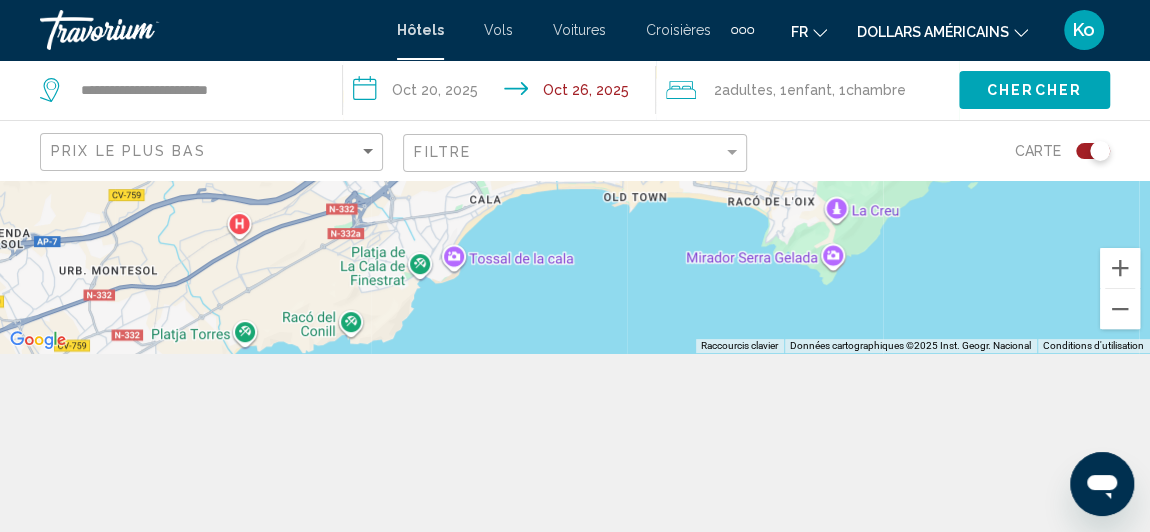 drag, startPoint x: 750, startPoint y: 301, endPoint x: 621, endPoint y: -80, distance: 402.2462 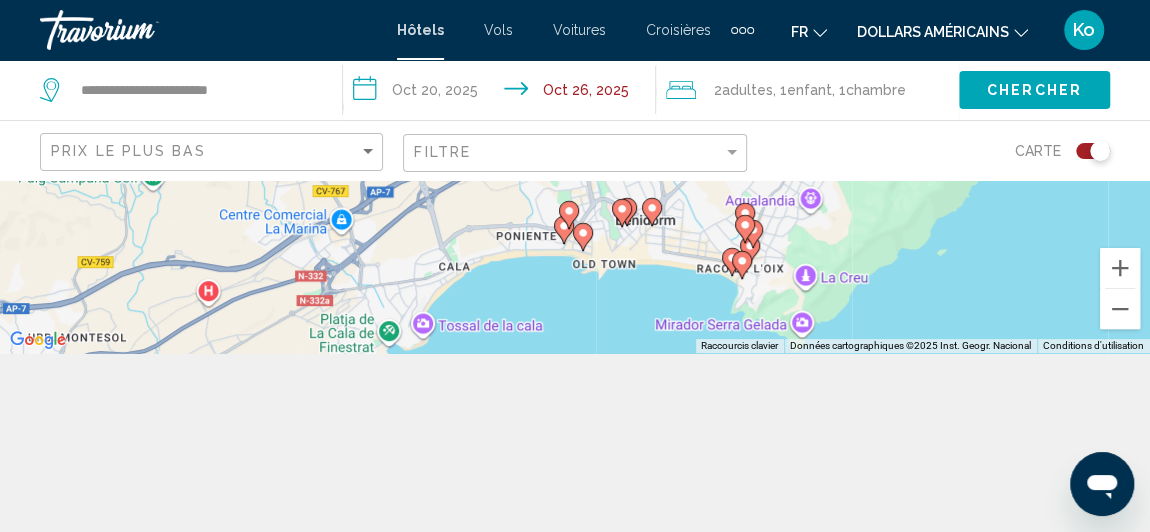 drag, startPoint x: 637, startPoint y: 261, endPoint x: 600, endPoint y: 359, distance: 104.75209 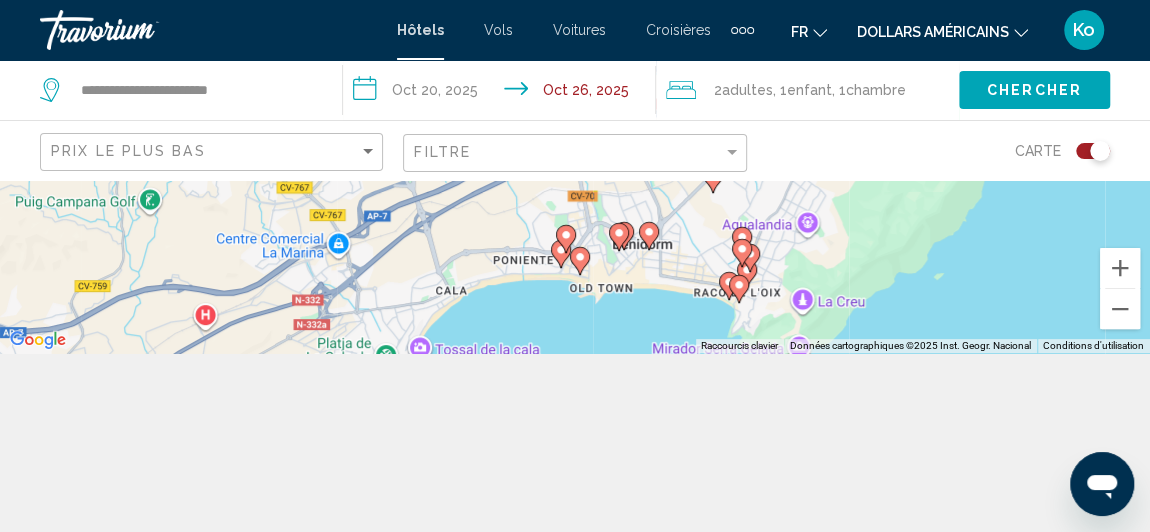 click at bounding box center [566, 239] 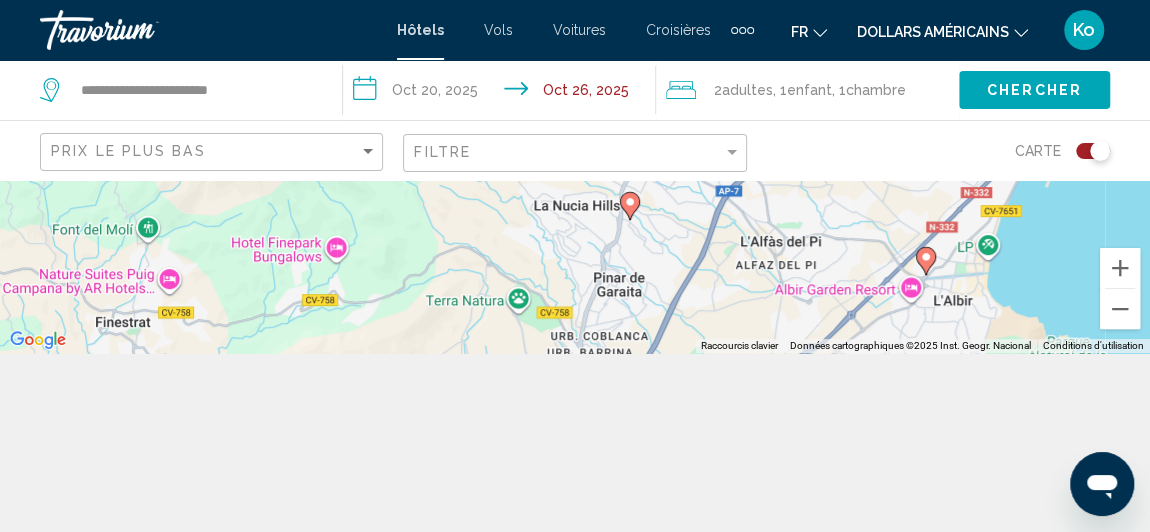 click 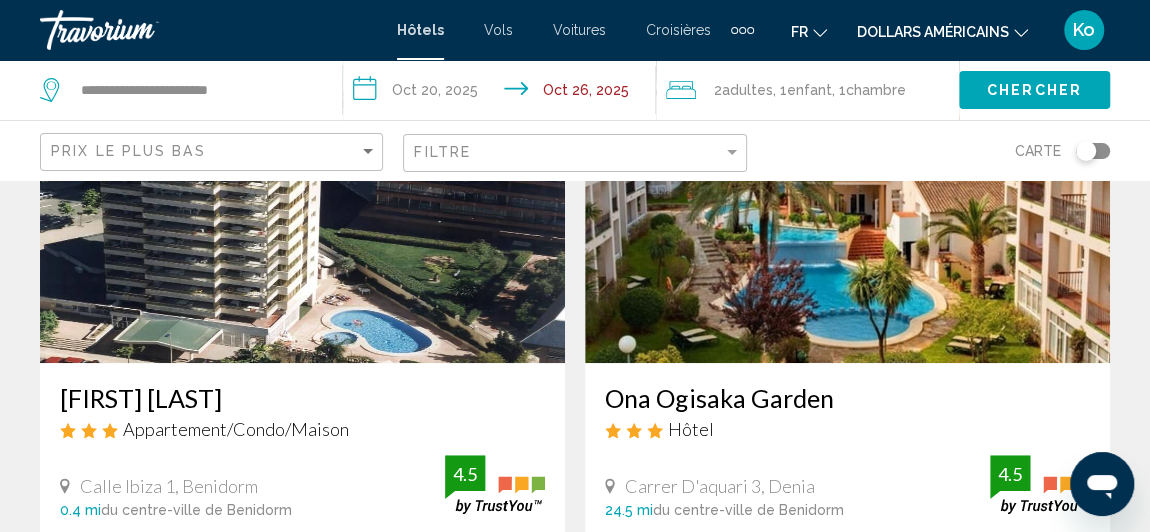 scroll, scrollTop: 210, scrollLeft: 0, axis: vertical 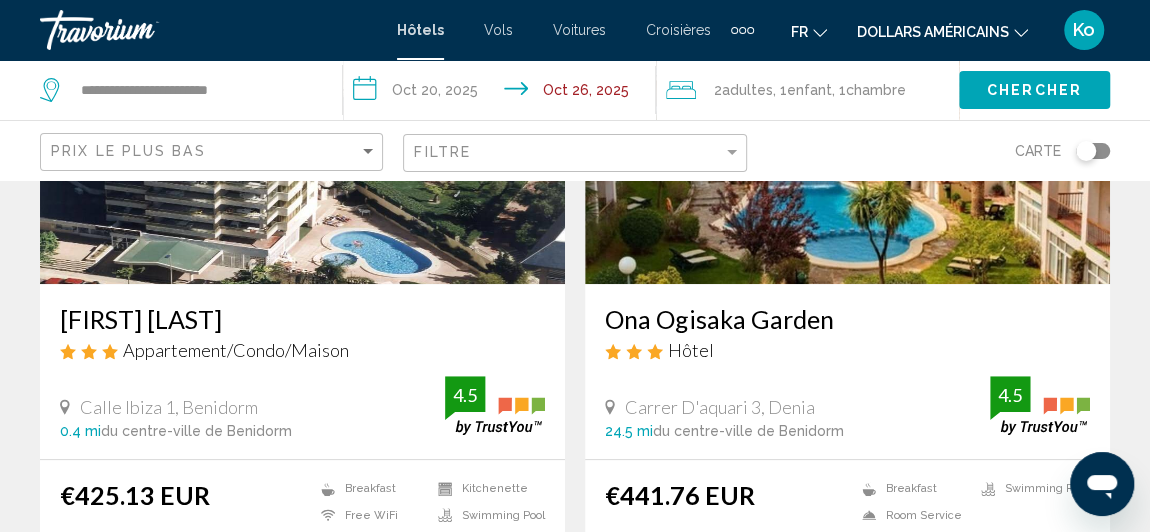 click on "**********" at bounding box center [503, 93] 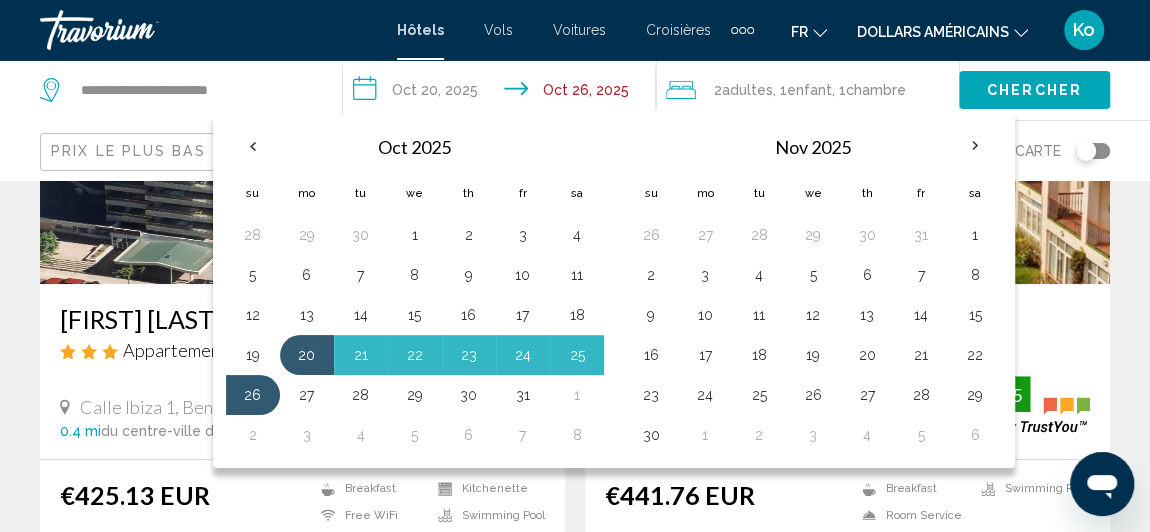 click on "Voitures" at bounding box center (579, 30) 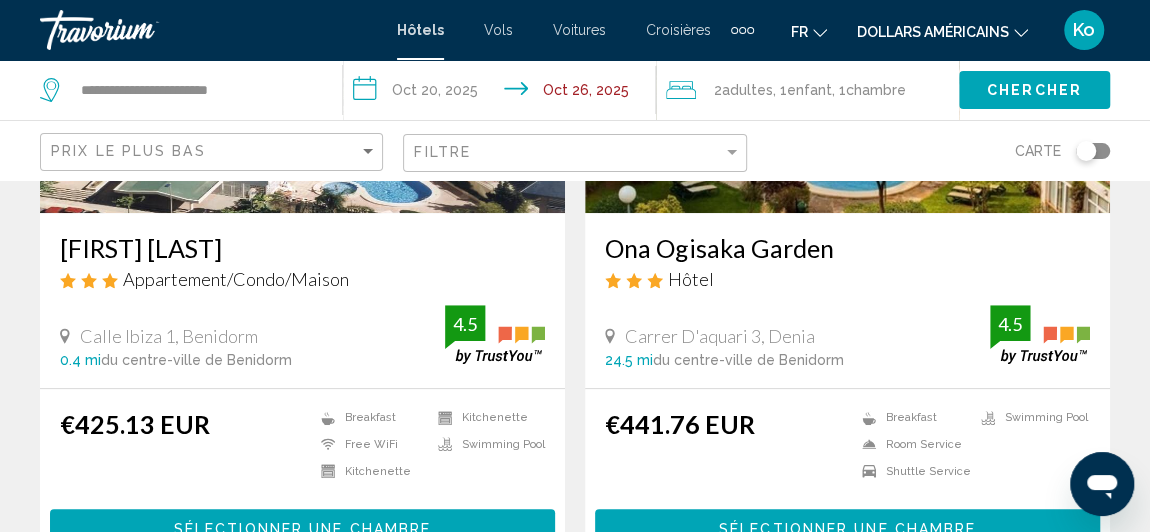scroll, scrollTop: 388, scrollLeft: 0, axis: vertical 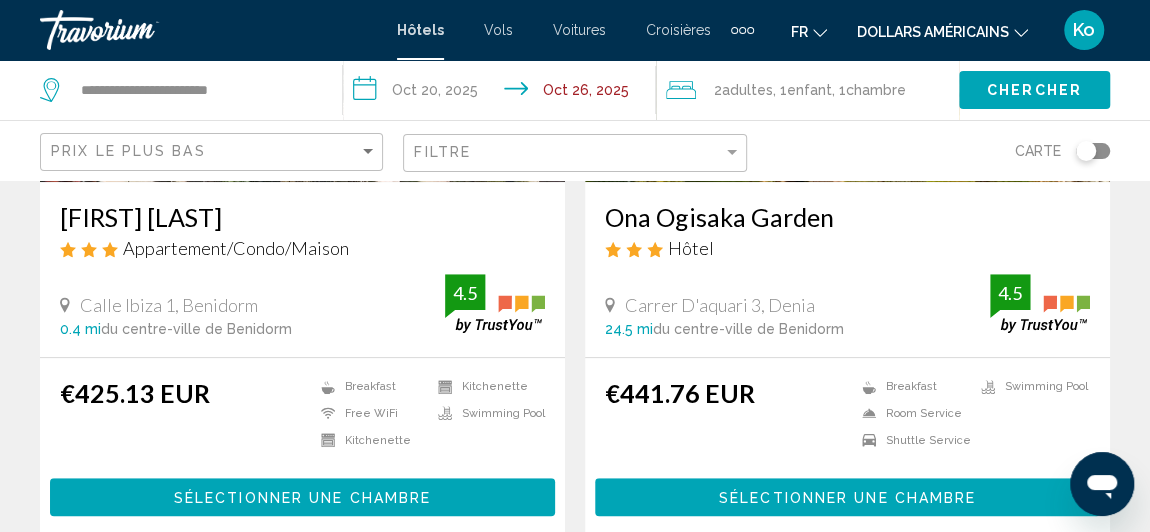 click on "Sélectionner une chambre" at bounding box center [302, 496] 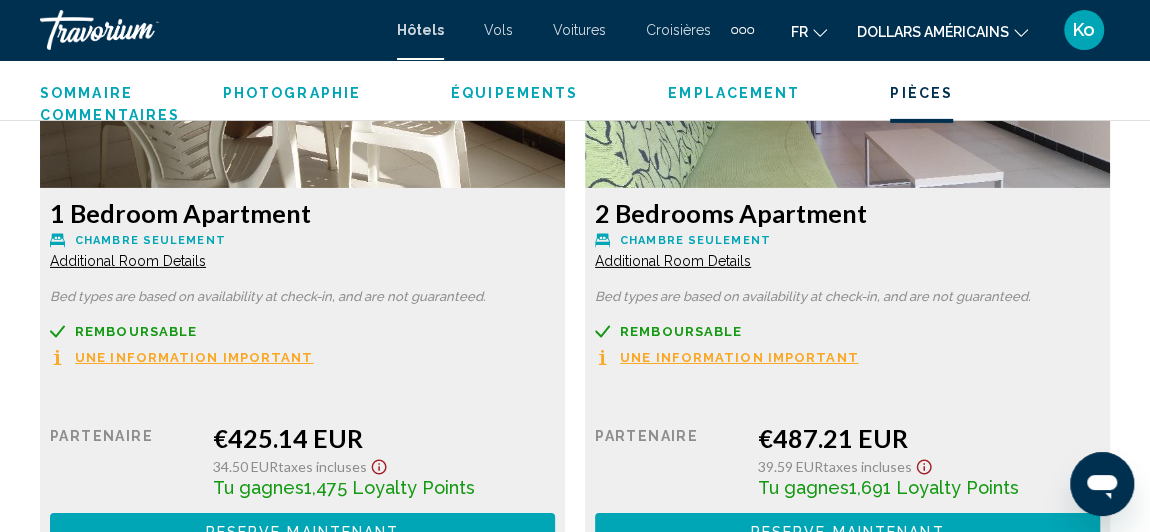 scroll, scrollTop: 3239, scrollLeft: 0, axis: vertical 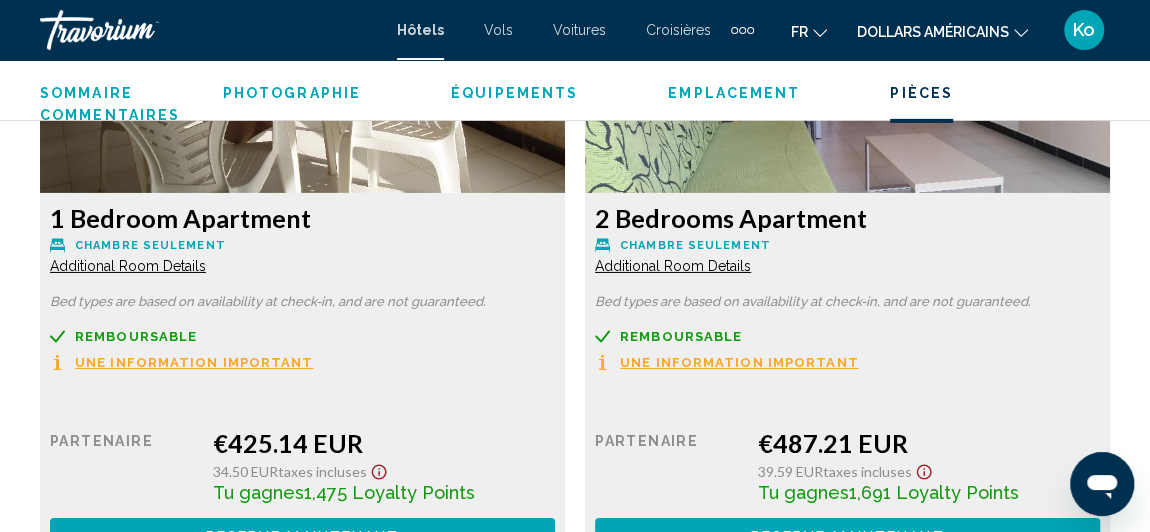 click on "Additional Room Details" at bounding box center [128, 266] 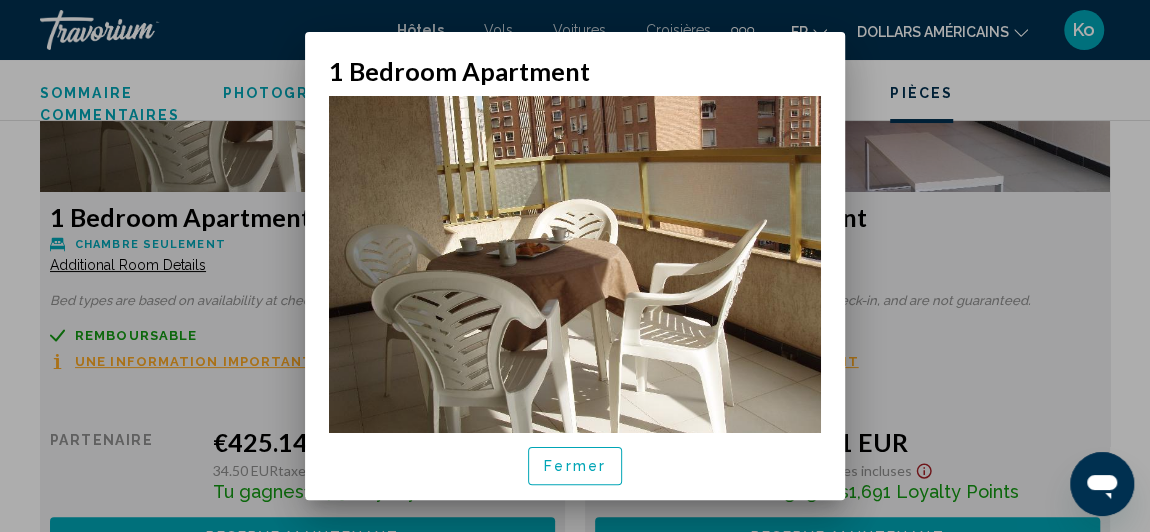 scroll, scrollTop: 0, scrollLeft: 0, axis: both 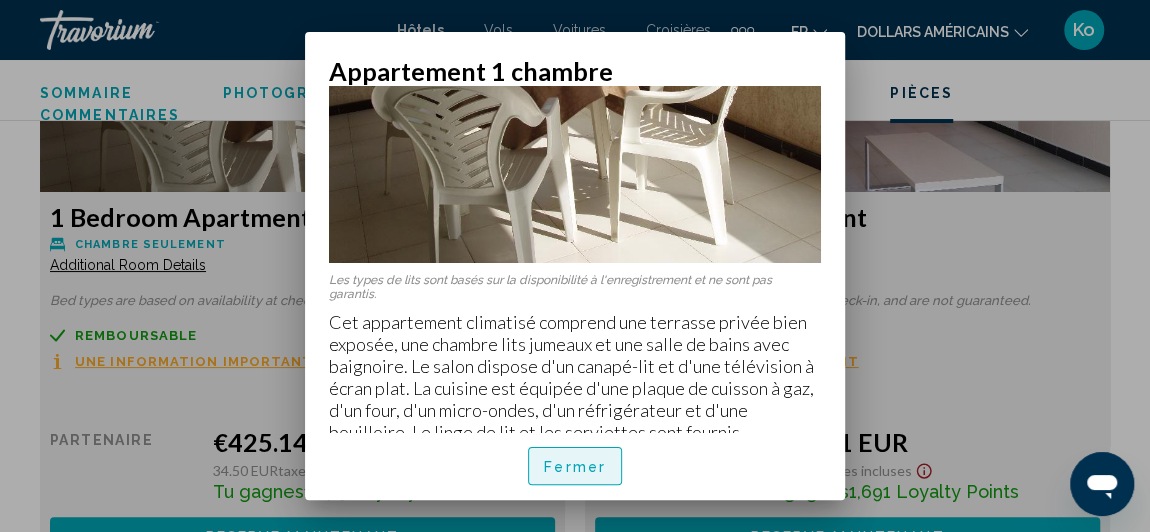 click on "Fermer" at bounding box center [575, 467] 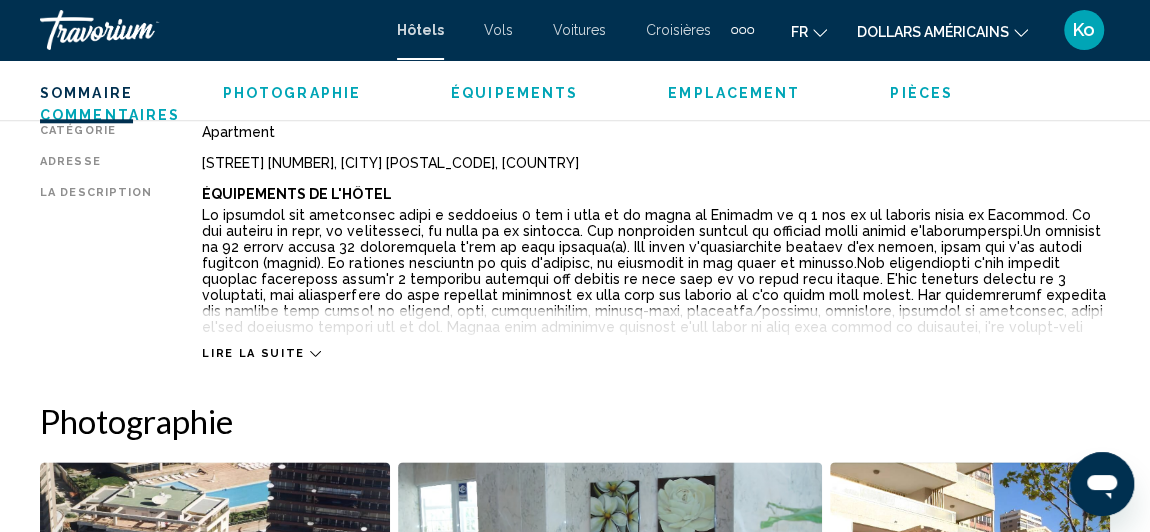 scroll, scrollTop: 1048, scrollLeft: 0, axis: vertical 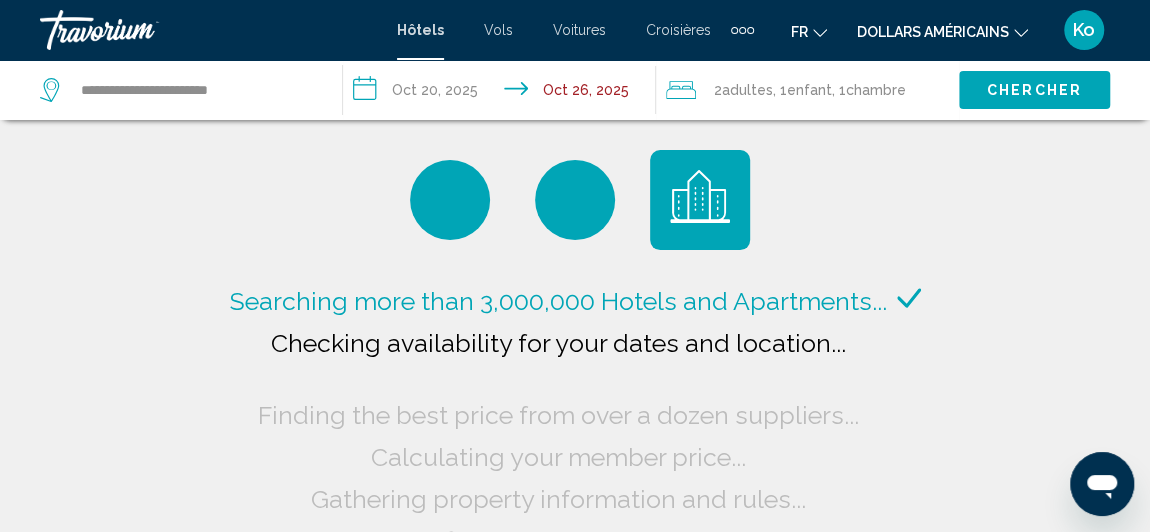 click on "dollars américains
USD ($) MXN (Mexique$) CAD ($ CA) GBP (£) EUR (€) AUD (A$) NZD (NZ$) CNY (CN¥)" 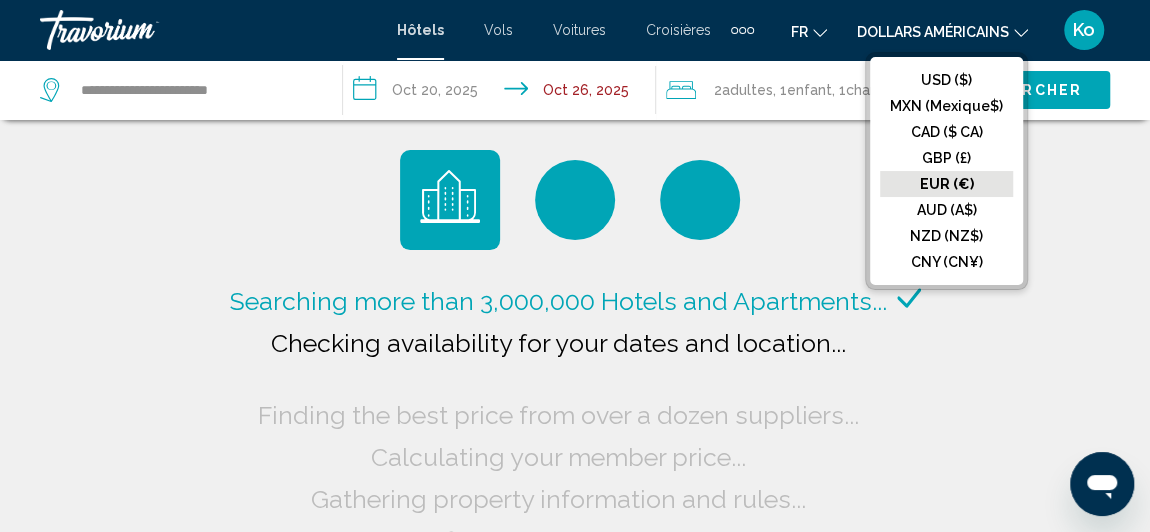 click on "EUR (€)" 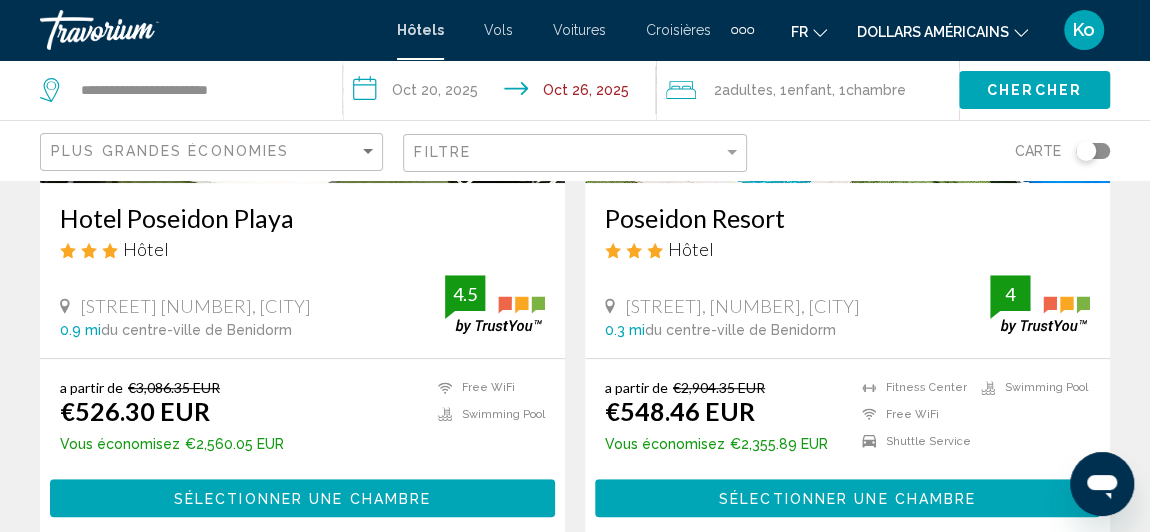 scroll, scrollTop: 456, scrollLeft: 0, axis: vertical 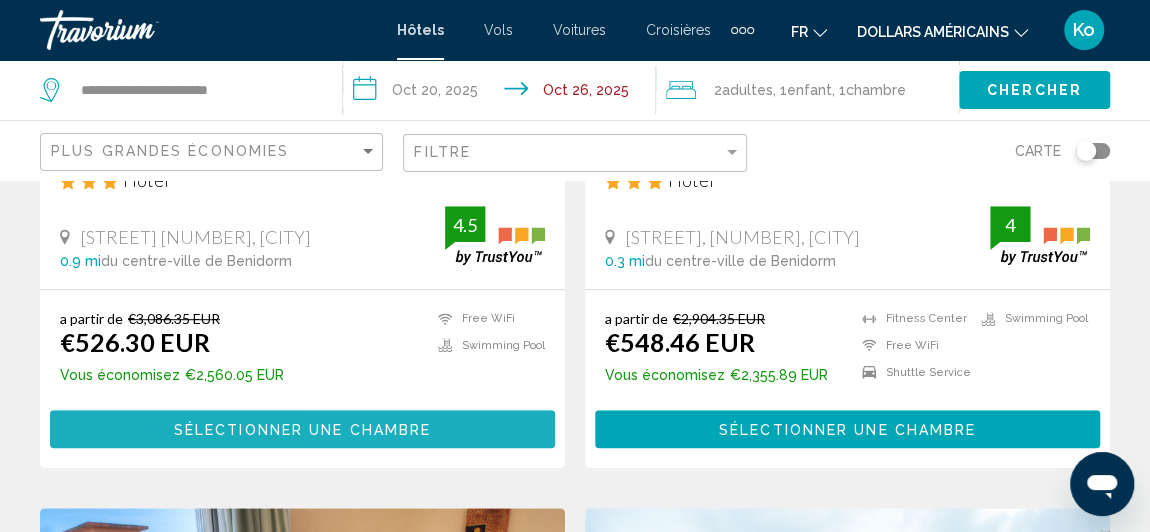 click on "Sélectionner une chambre" at bounding box center [302, 430] 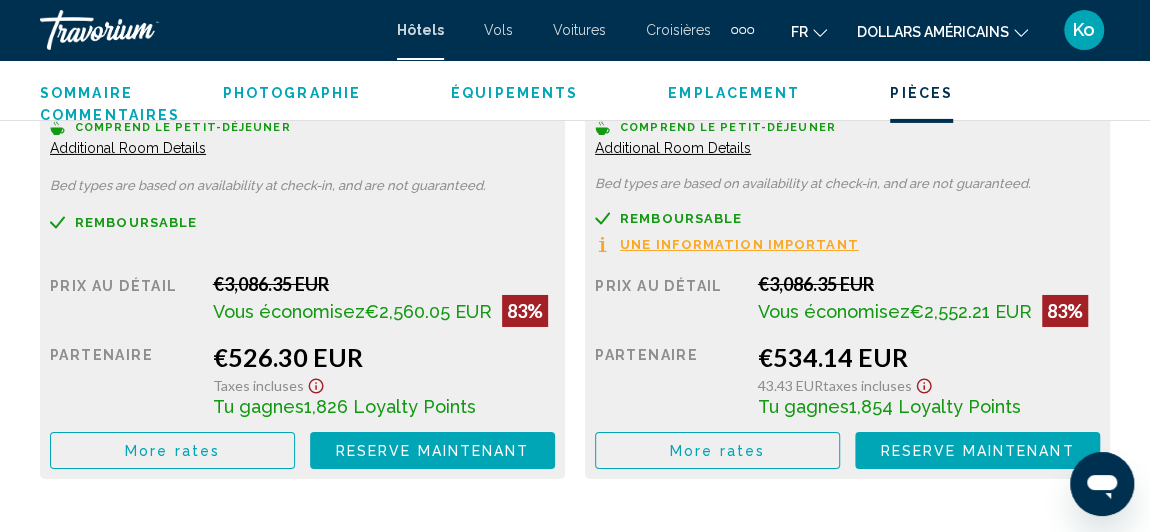 scroll, scrollTop: 3358, scrollLeft: 0, axis: vertical 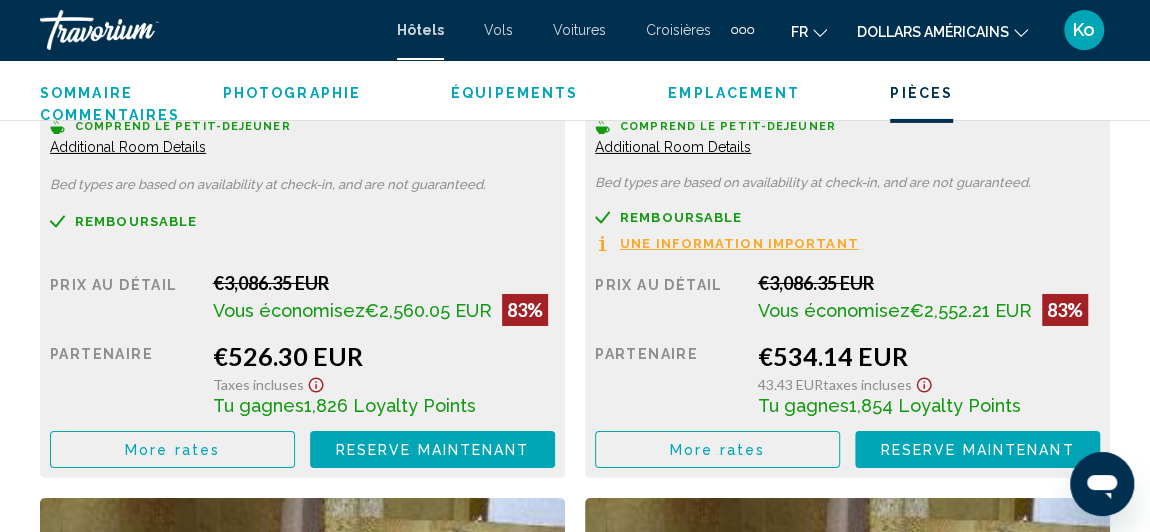 click on "More rates" at bounding box center (172, 450) 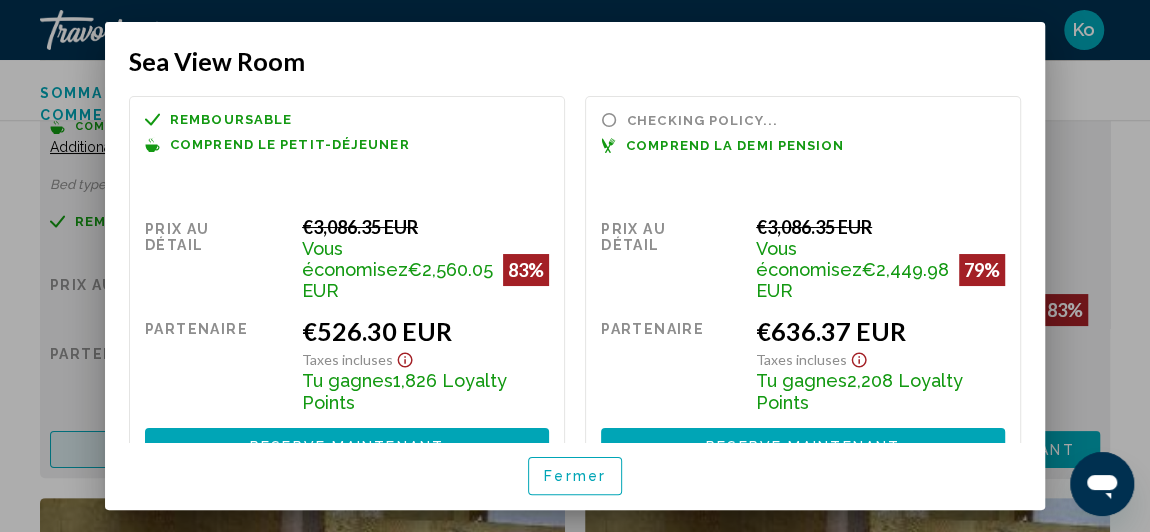 scroll, scrollTop: 0, scrollLeft: 0, axis: both 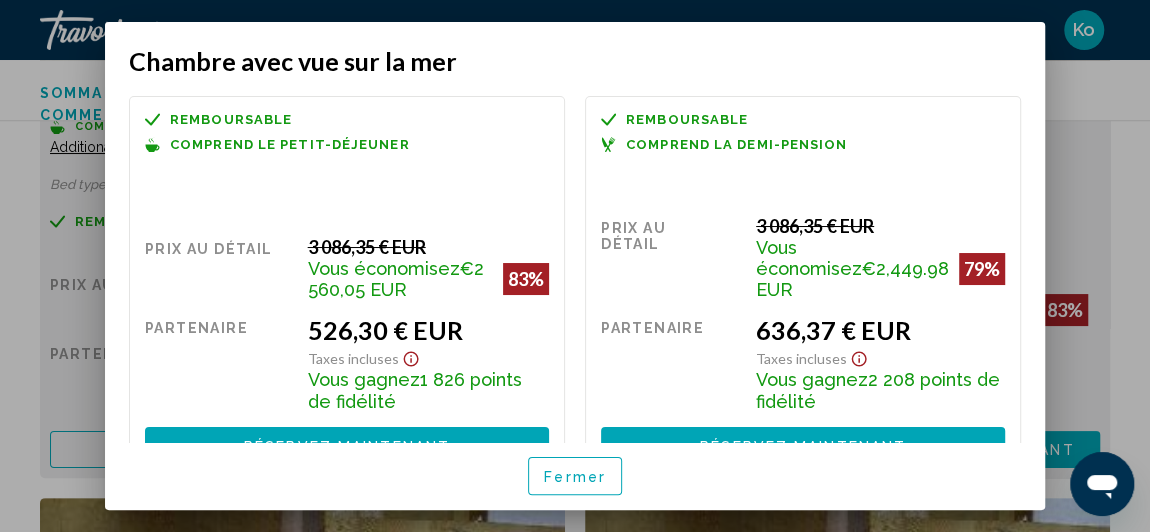 click on "Chambre avec vue sur la mer
Remboursable
Non remboursable
Non remboursable
Comprend le petit-déjeuner     Prix au détail 3 086,35 € EUR Vous économisez  €2 560,05 EUR 83% quand vous échangez    Partenaire 526,30 € EUR Taxes incluses
Vous gagnez  1 826 points de fidélité Réservez maintenant Plus disponible
Remboursable
Non remboursable
Non remboursable
Comprend la demi-pension     Prix au détail 3 086,35 € EUR Vous économisez  €2,449.98 EUR 79% quand vous échangez    Partenaire 636,37 € EUR Taxes incluses
Vous gagnez  2 208 points de fidélité Réservez maintenant Plus disponible
Remboursable
Non remboursable
Non remboursable" at bounding box center [575, 266] 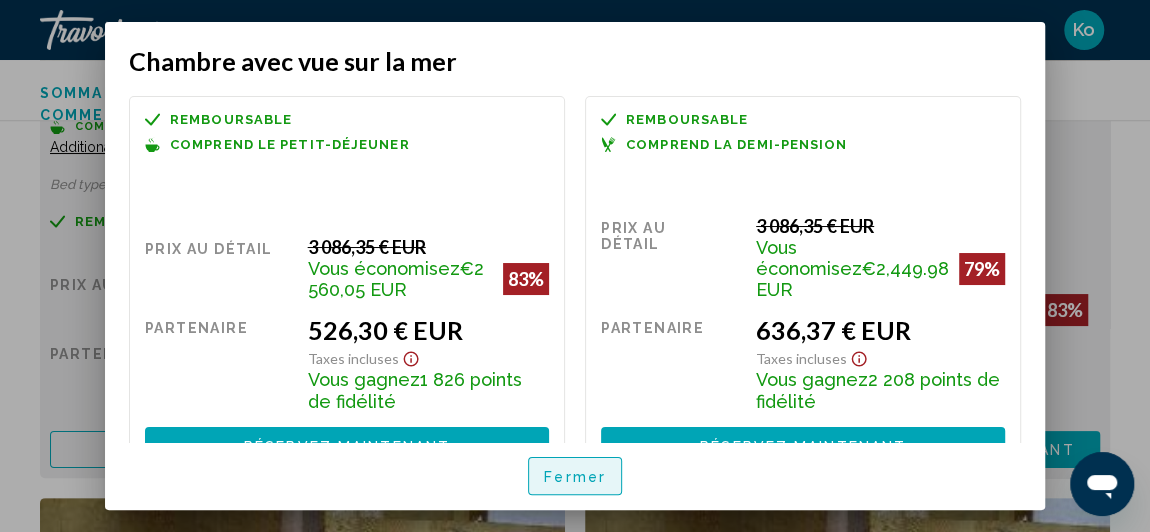 click on "Fermer" at bounding box center [575, 477] 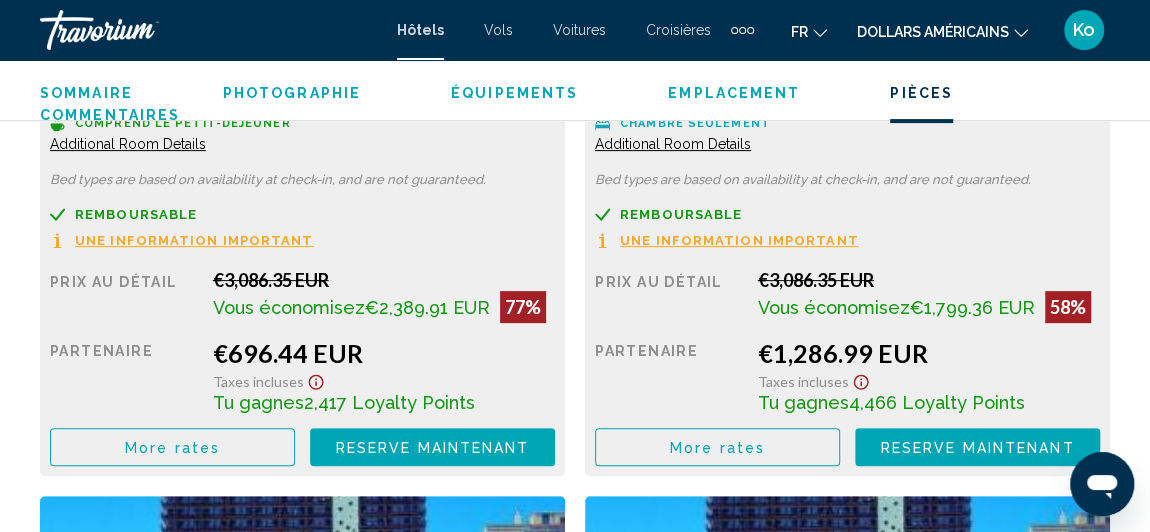 scroll, scrollTop: 4038, scrollLeft: 0, axis: vertical 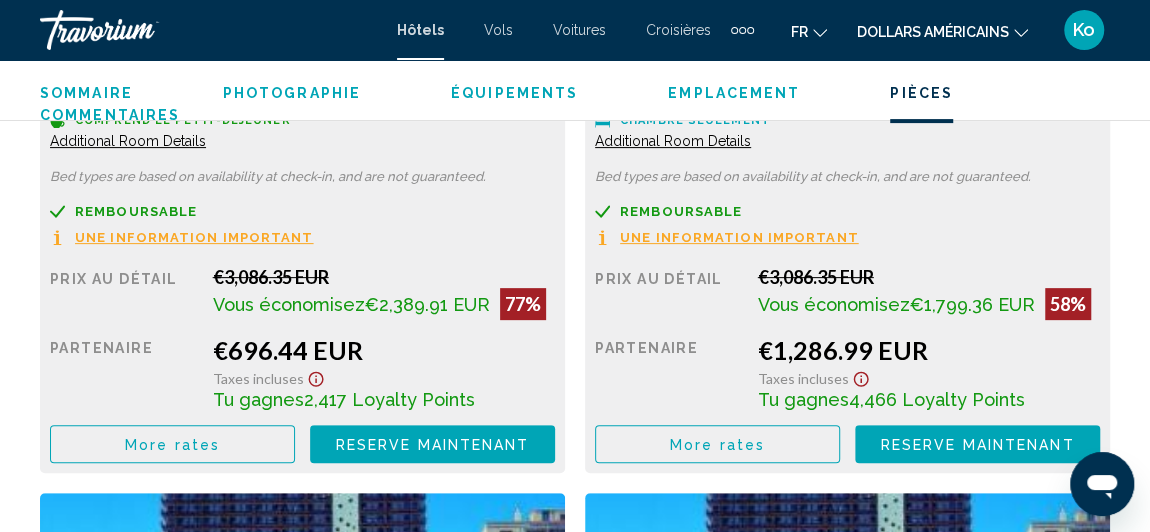 click on "More rates" at bounding box center (172, -231) 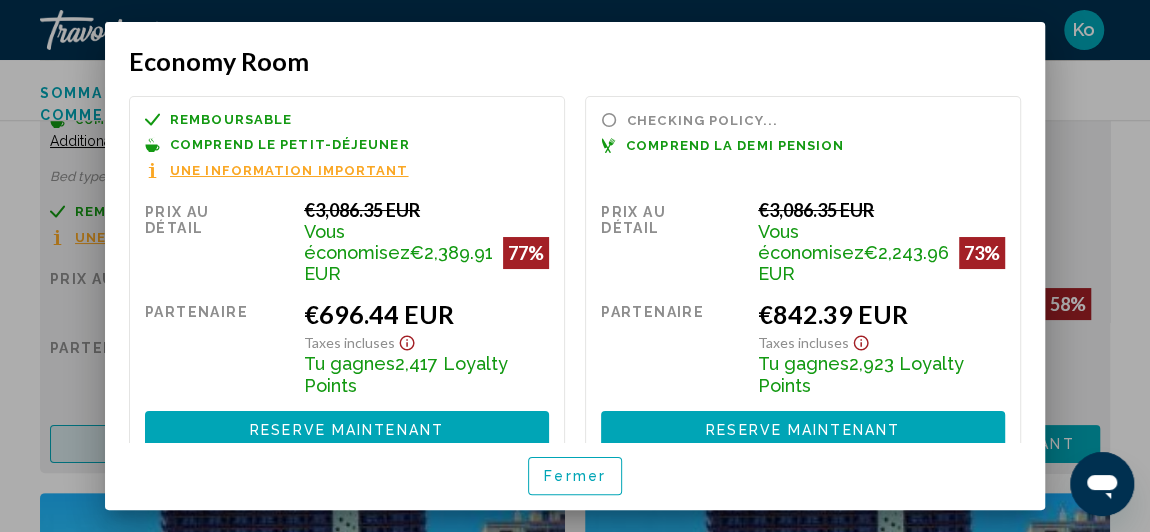 scroll, scrollTop: 0, scrollLeft: 0, axis: both 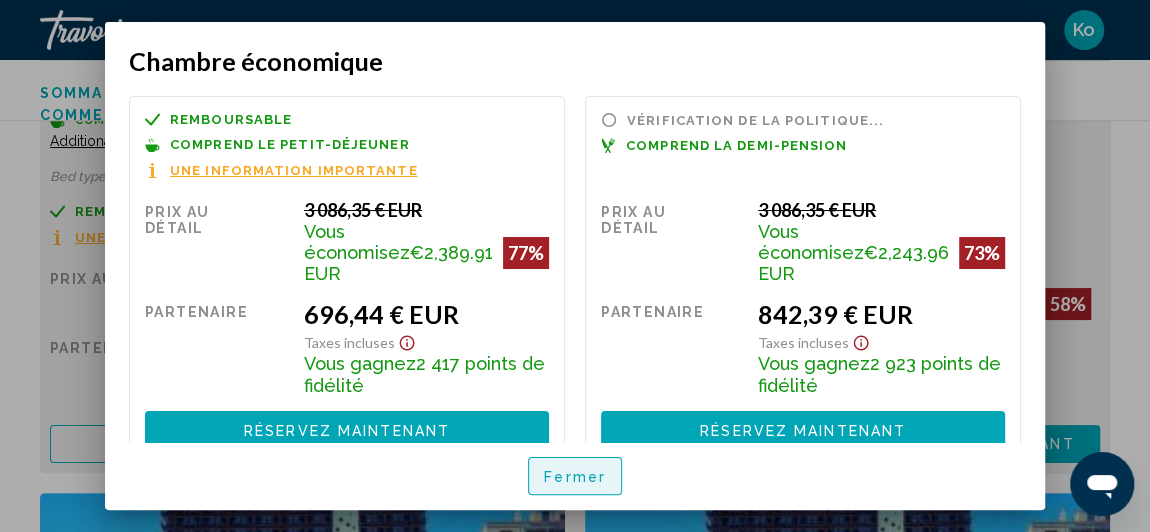 click on "Fermer" at bounding box center [575, 477] 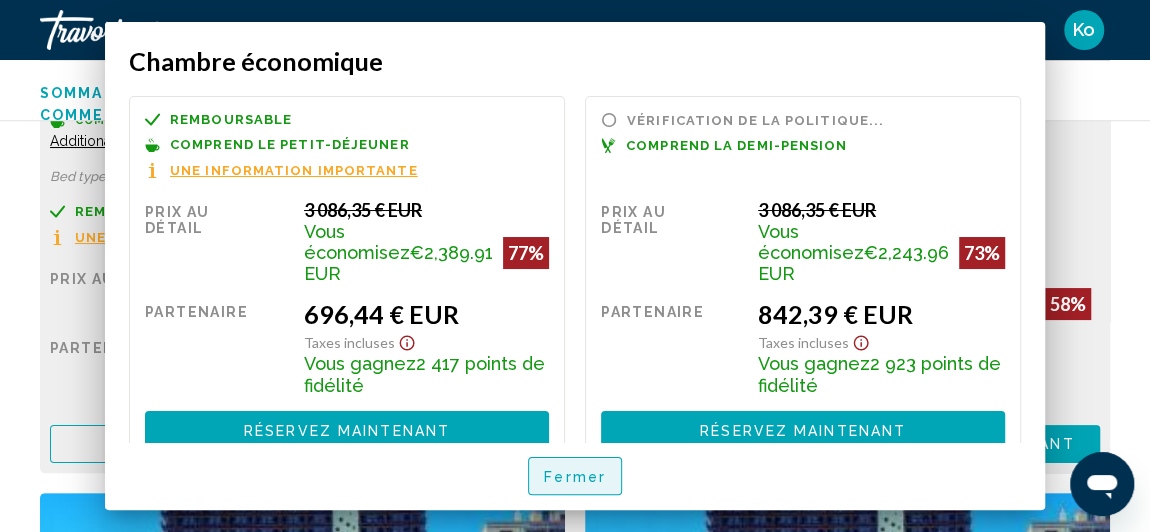scroll, scrollTop: 4038, scrollLeft: 0, axis: vertical 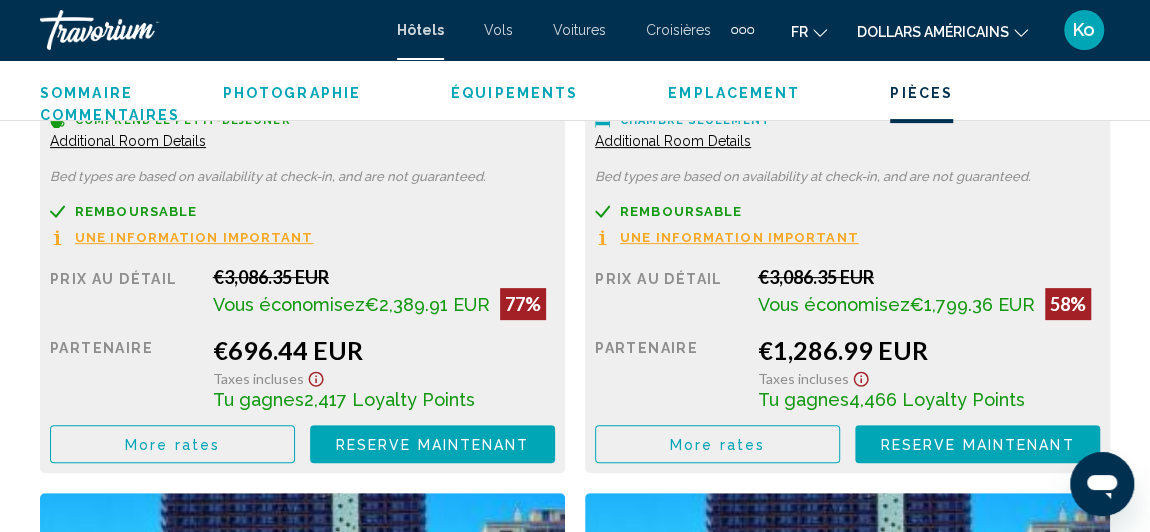 click on "More rates" at bounding box center [172, -231] 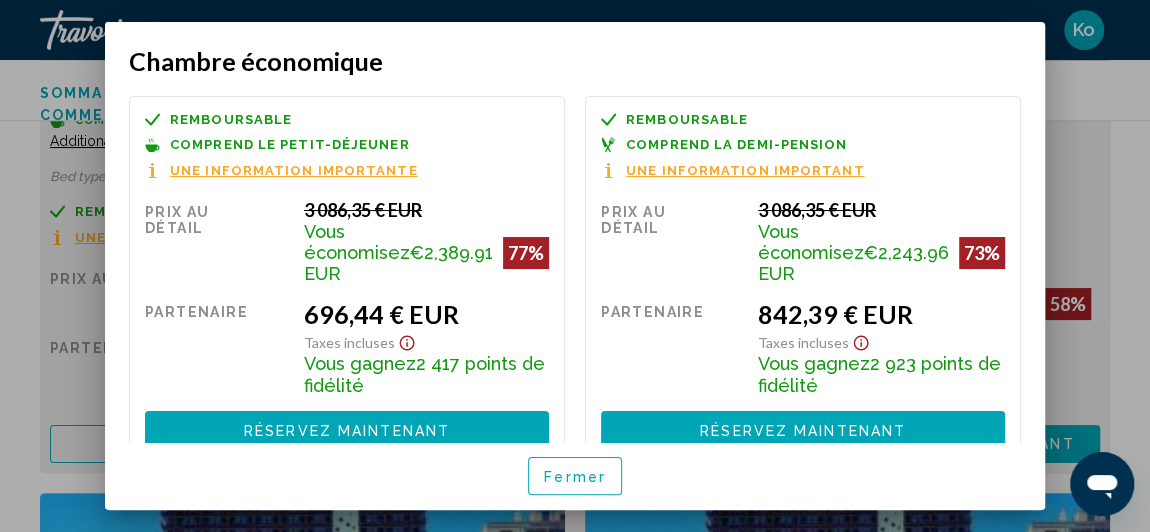 scroll, scrollTop: 1, scrollLeft: 0, axis: vertical 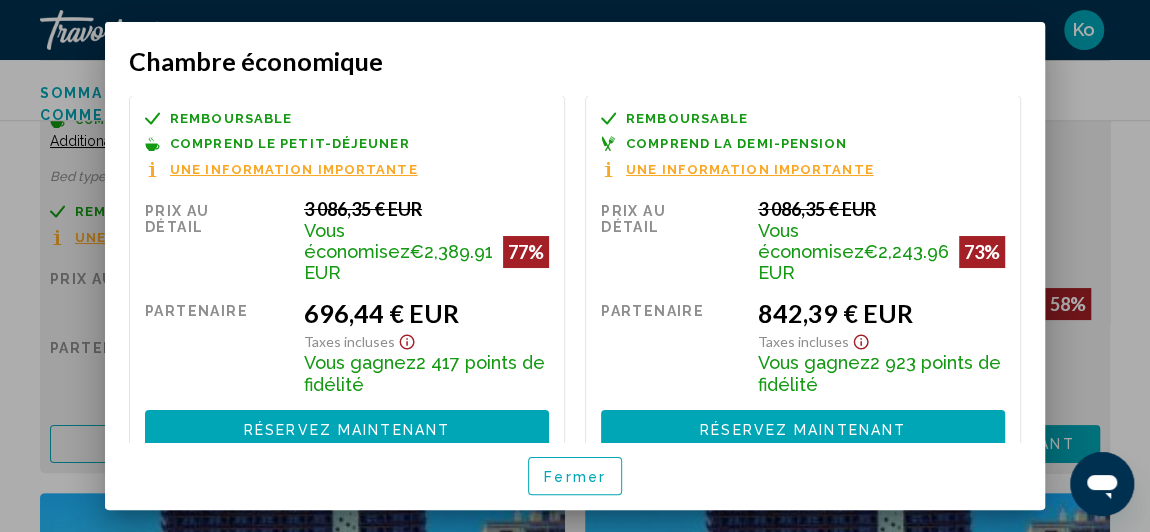 click on "Une information importante" at bounding box center [750, 169] 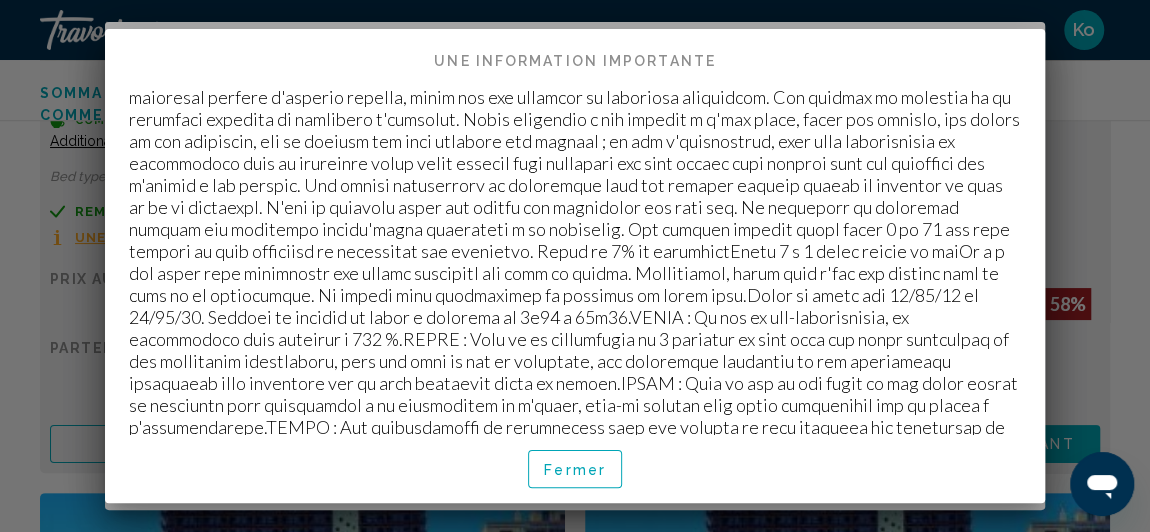 scroll, scrollTop: 226, scrollLeft: 0, axis: vertical 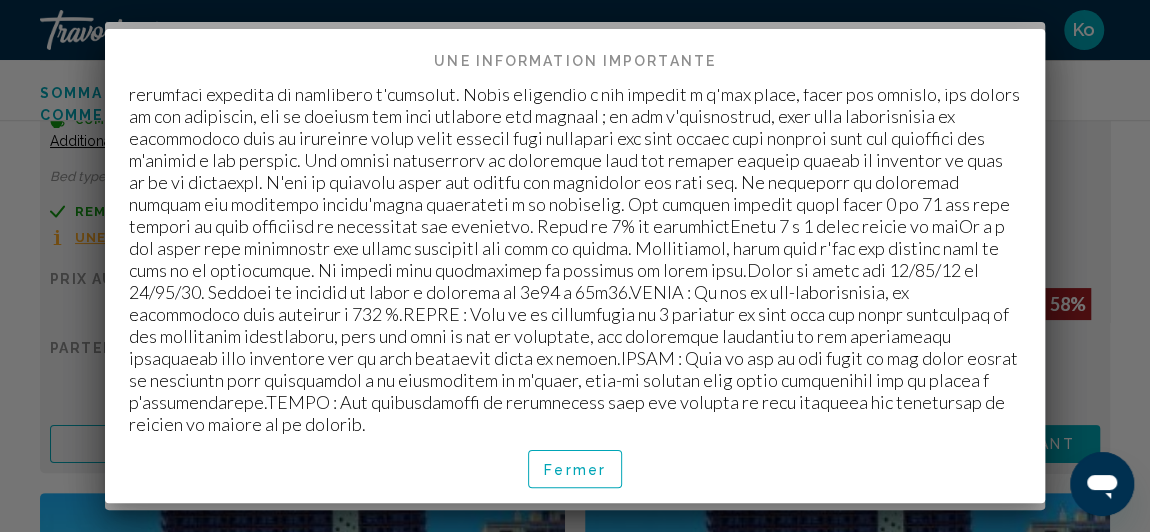 click on "Fermer" at bounding box center [575, 470] 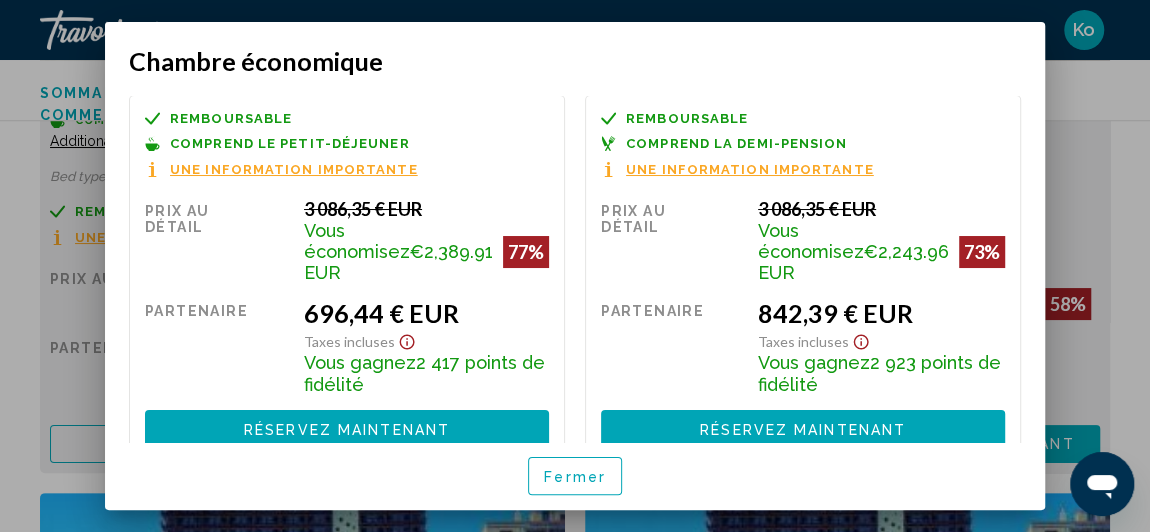 click on "Fermer" at bounding box center [575, 477] 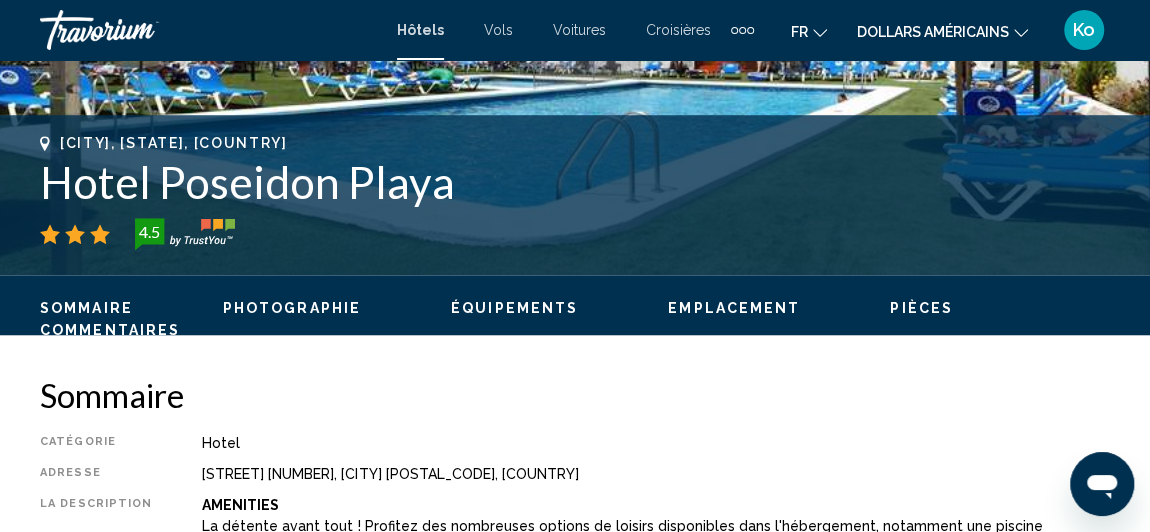 scroll, scrollTop: 787, scrollLeft: 0, axis: vertical 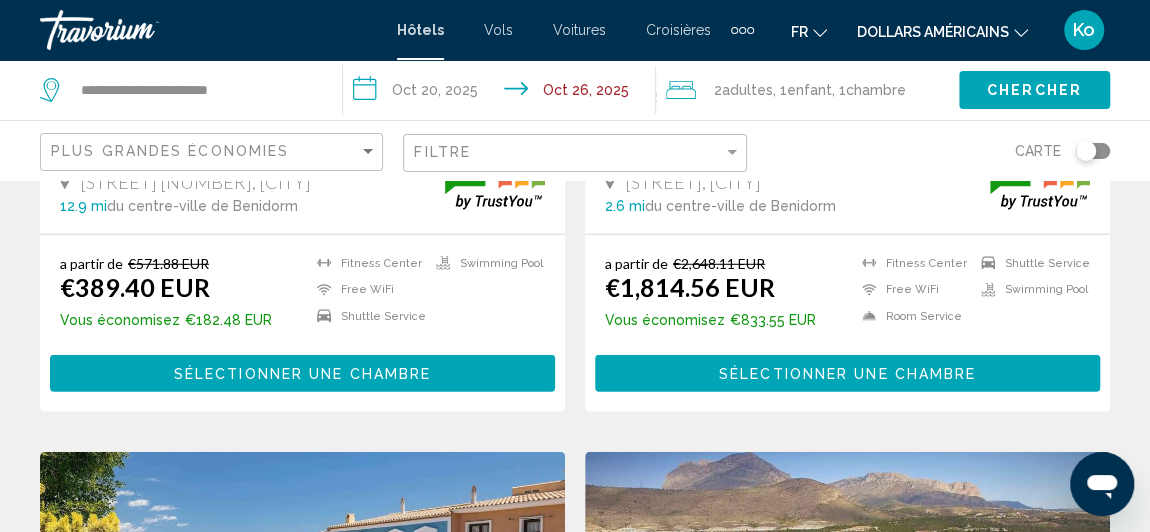 click on "Sélectionner une chambre" at bounding box center [302, 374] 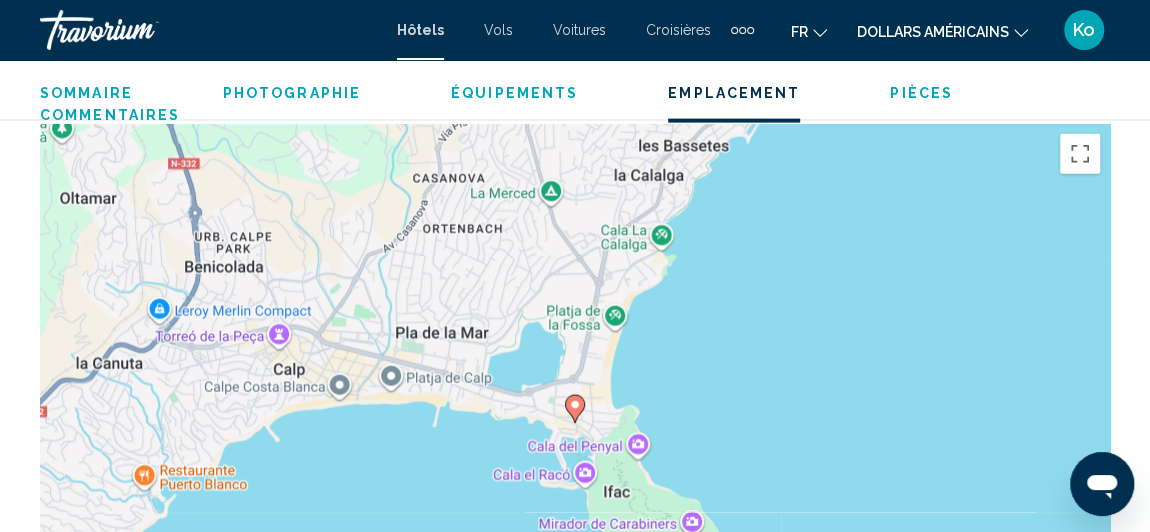 scroll, scrollTop: 2238, scrollLeft: 0, axis: vertical 